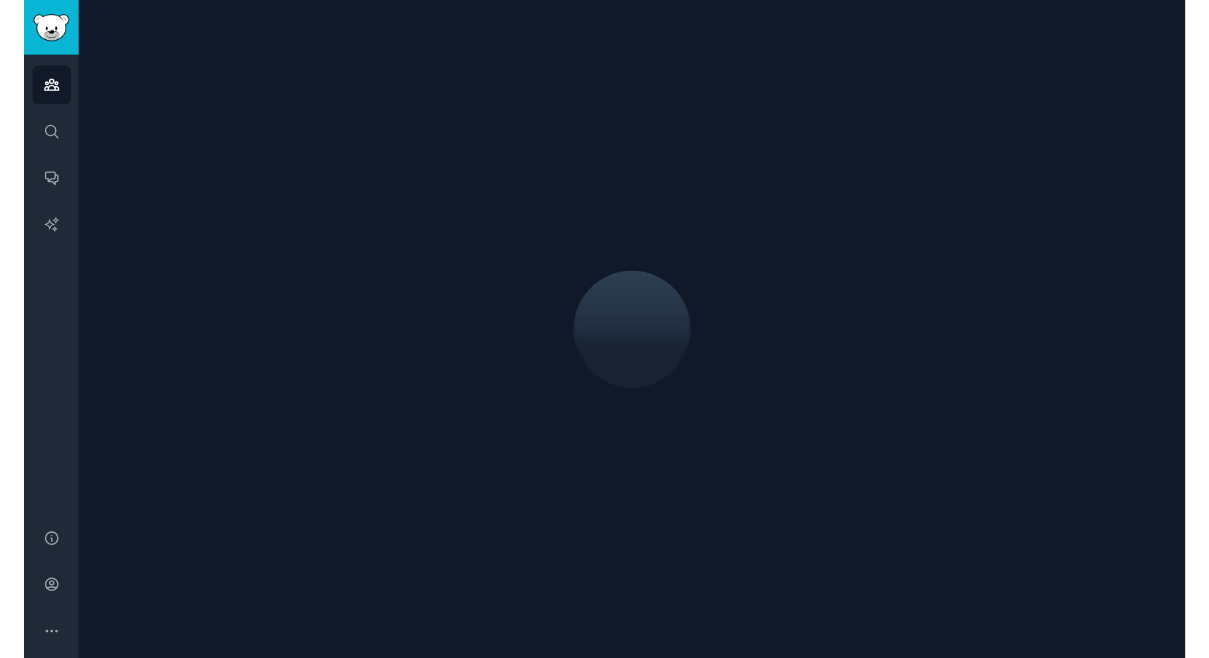 scroll, scrollTop: 0, scrollLeft: 0, axis: both 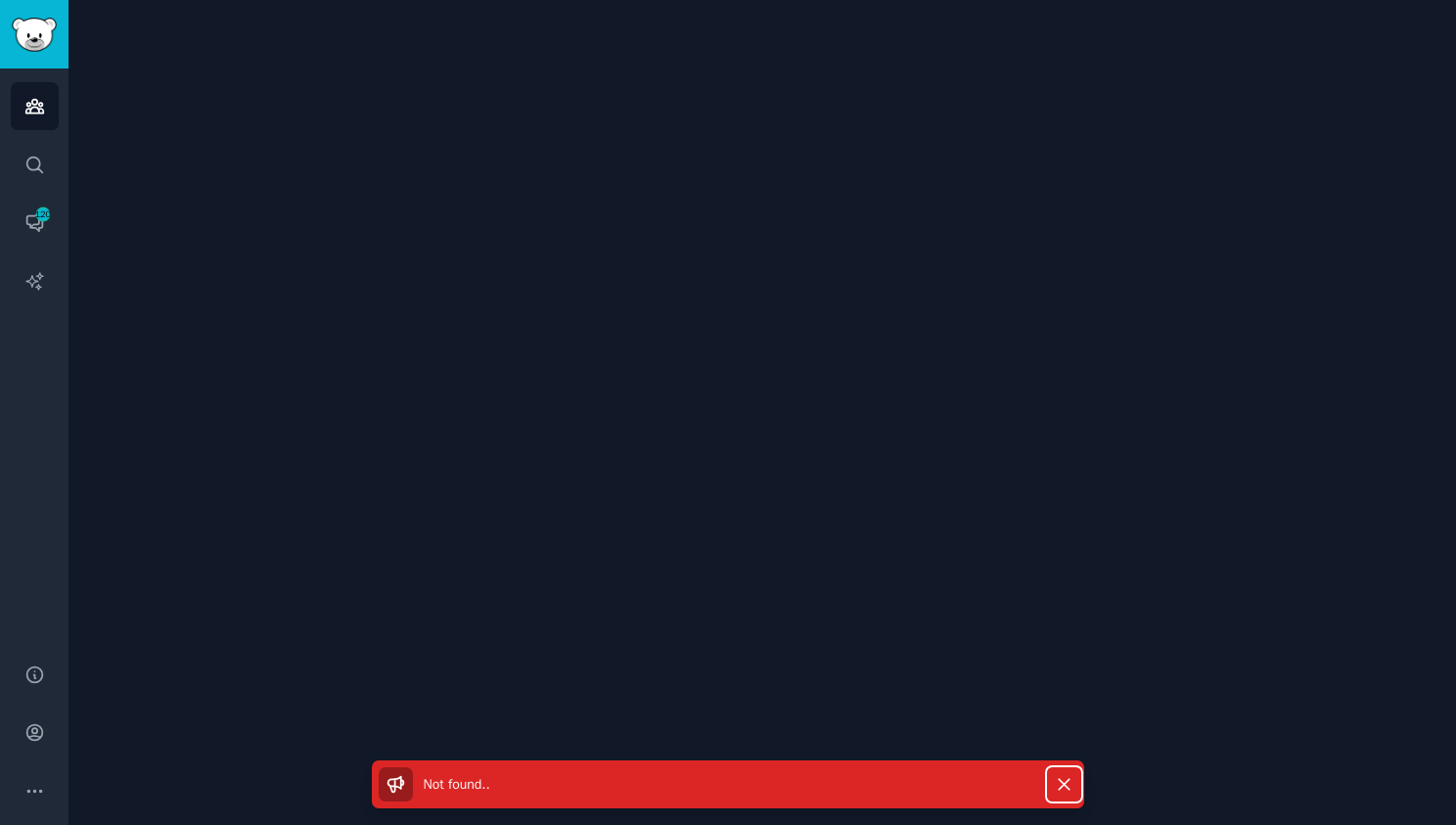click on "Dismiss" at bounding box center (1064, 784) 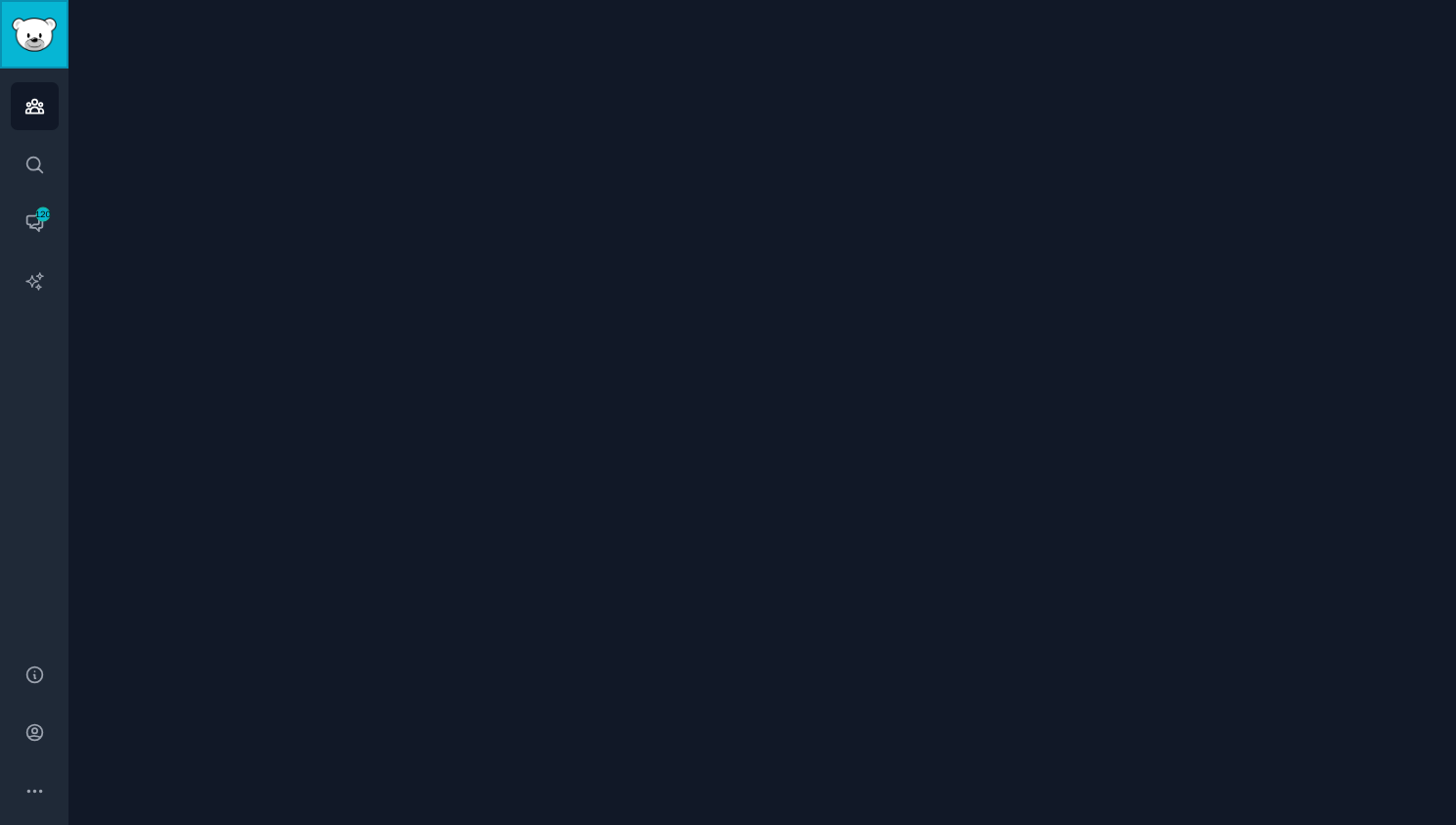 click at bounding box center [34, 34] 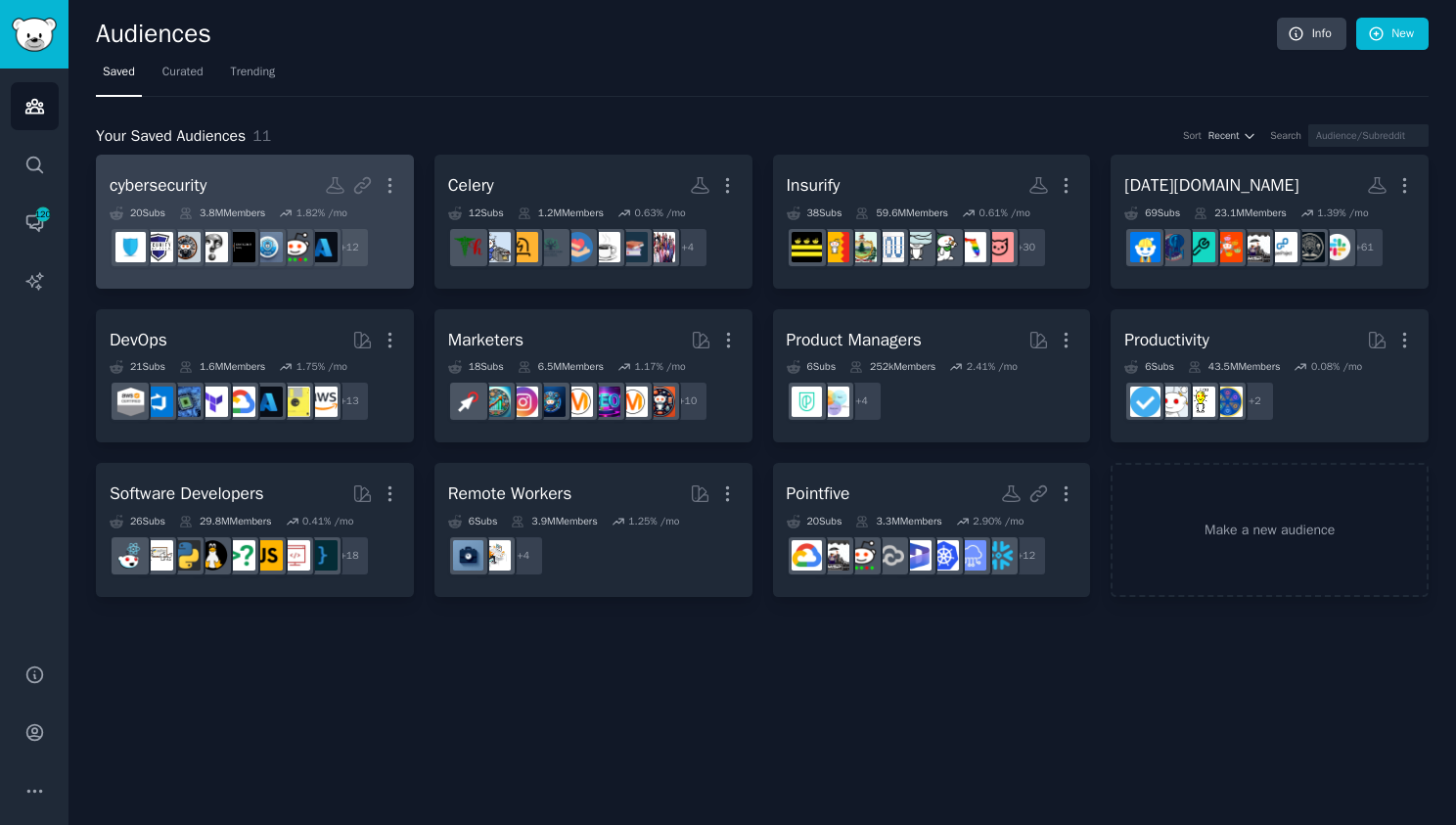 click on "cybersecurity Custom Audience More" at bounding box center (254, 185) 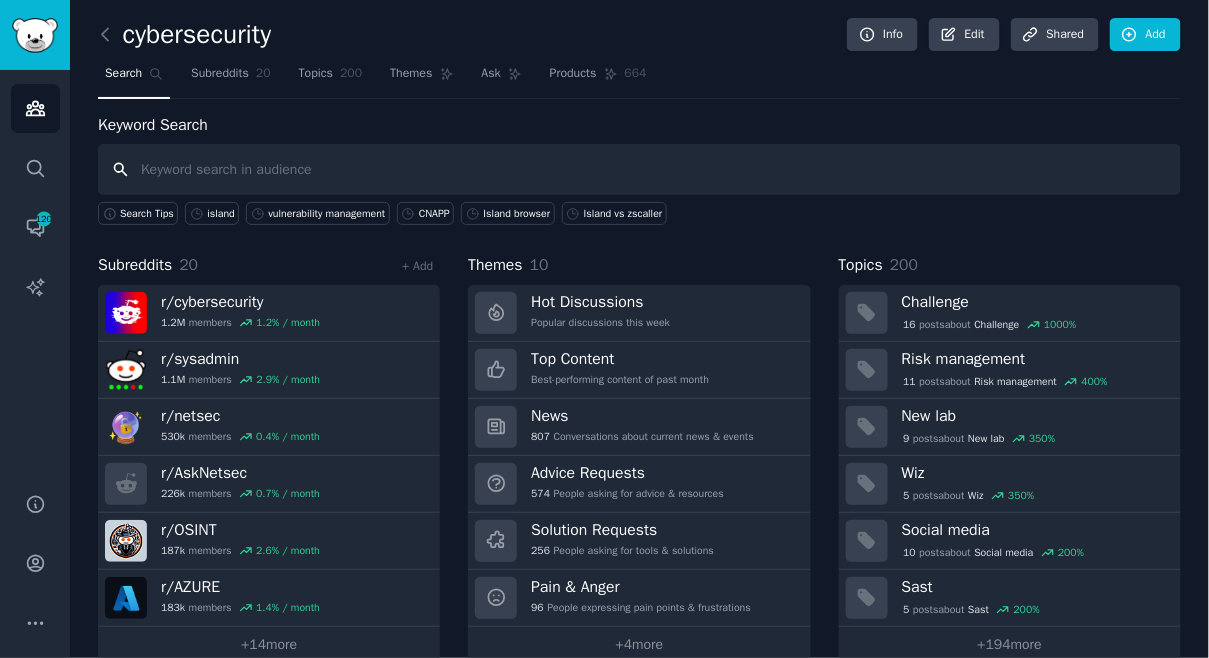 paste on "vulnerability management" 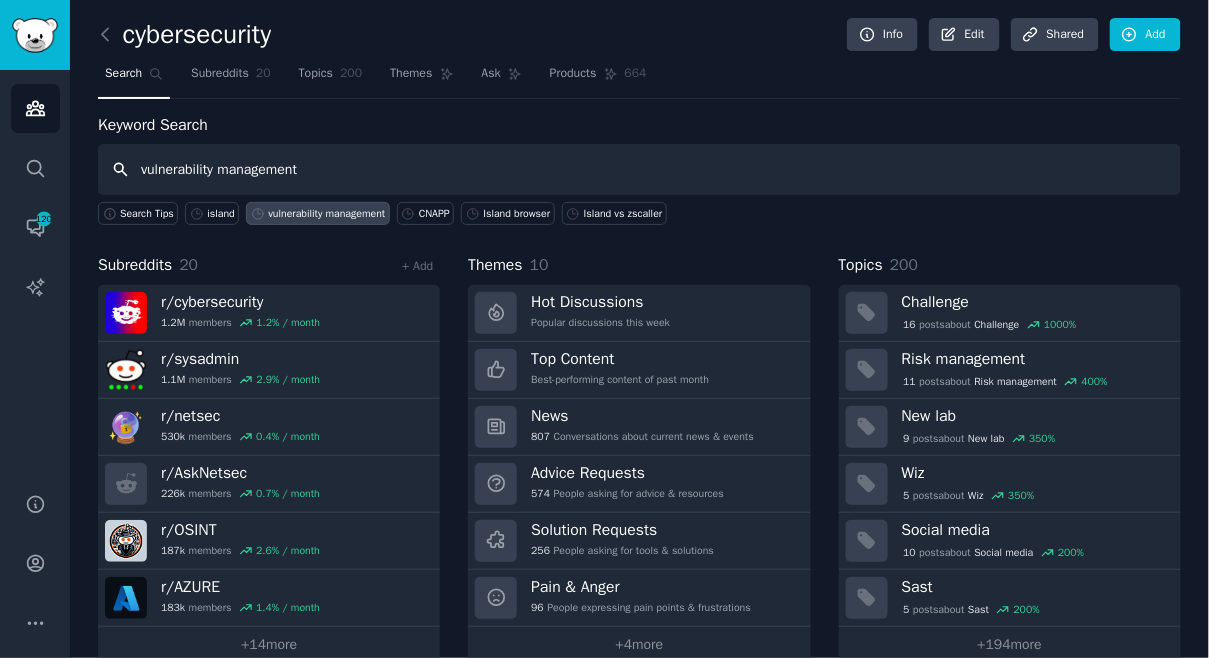 type on "vulnerability management" 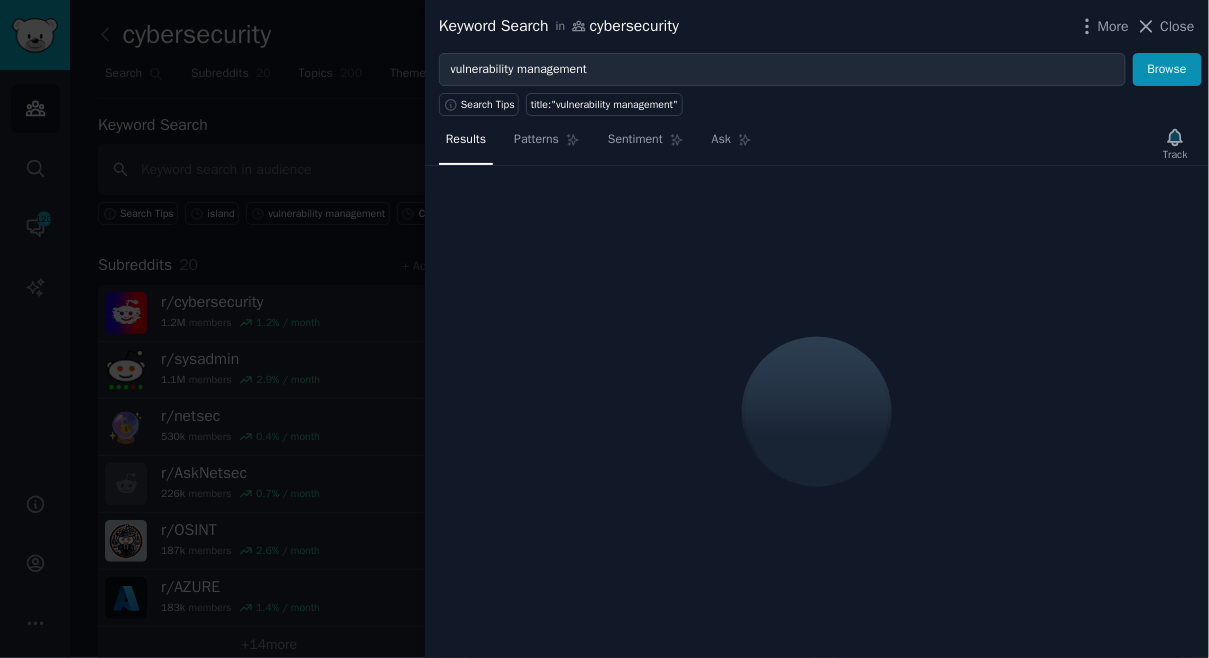click on "Track" at bounding box center (1175, 144) 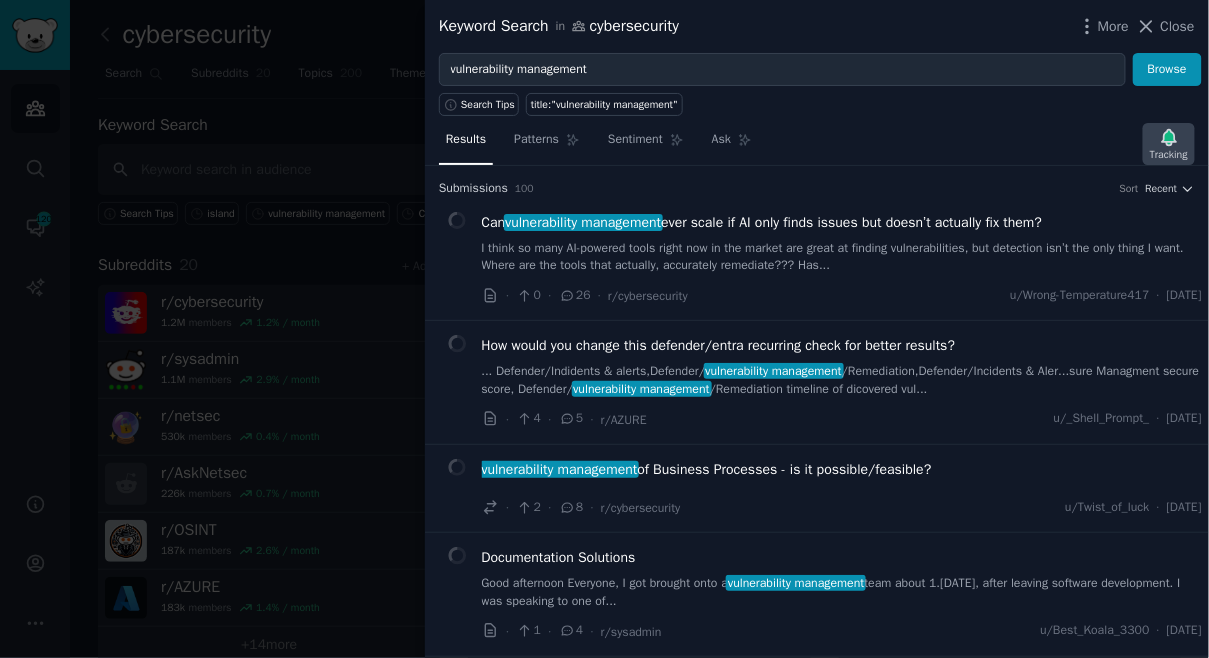 click on "Tracking" at bounding box center [1169, 144] 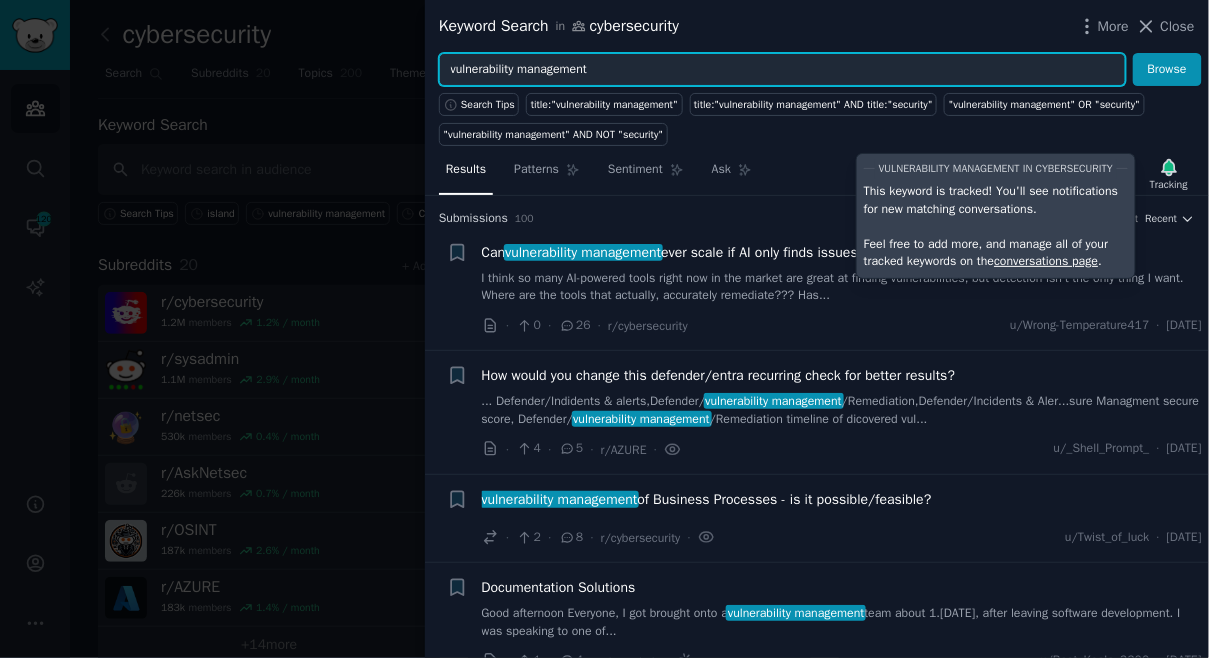 click on "vulnerability management" at bounding box center (782, 70) 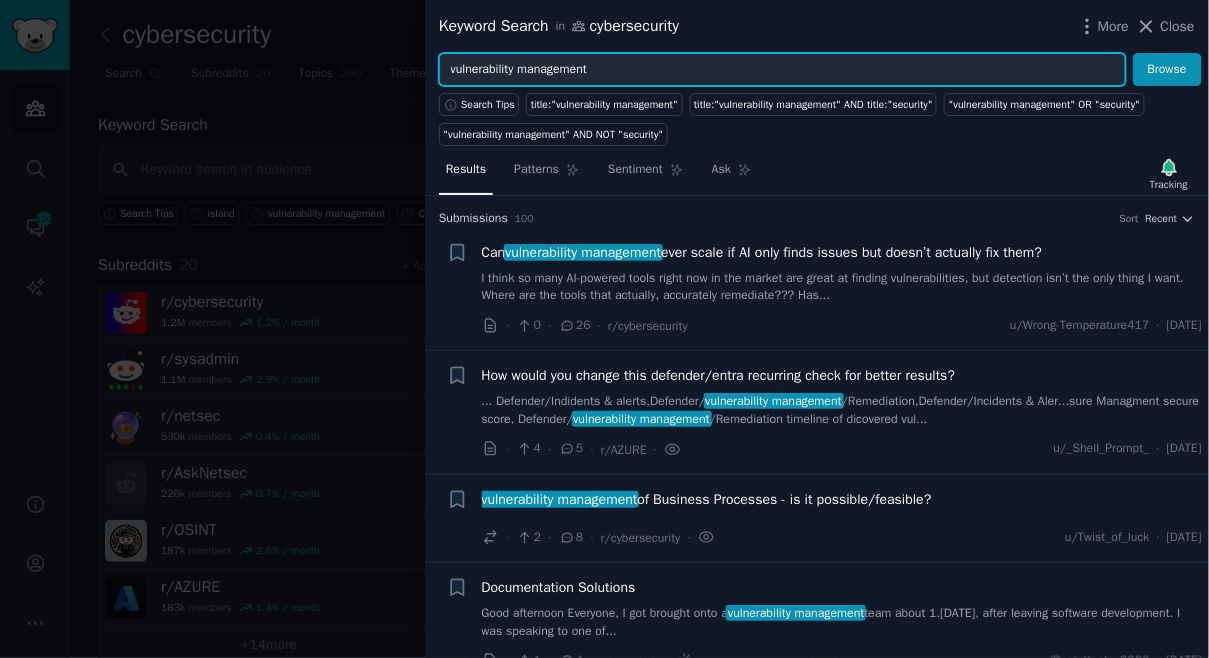 click on "vulnerability management" at bounding box center (782, 70) 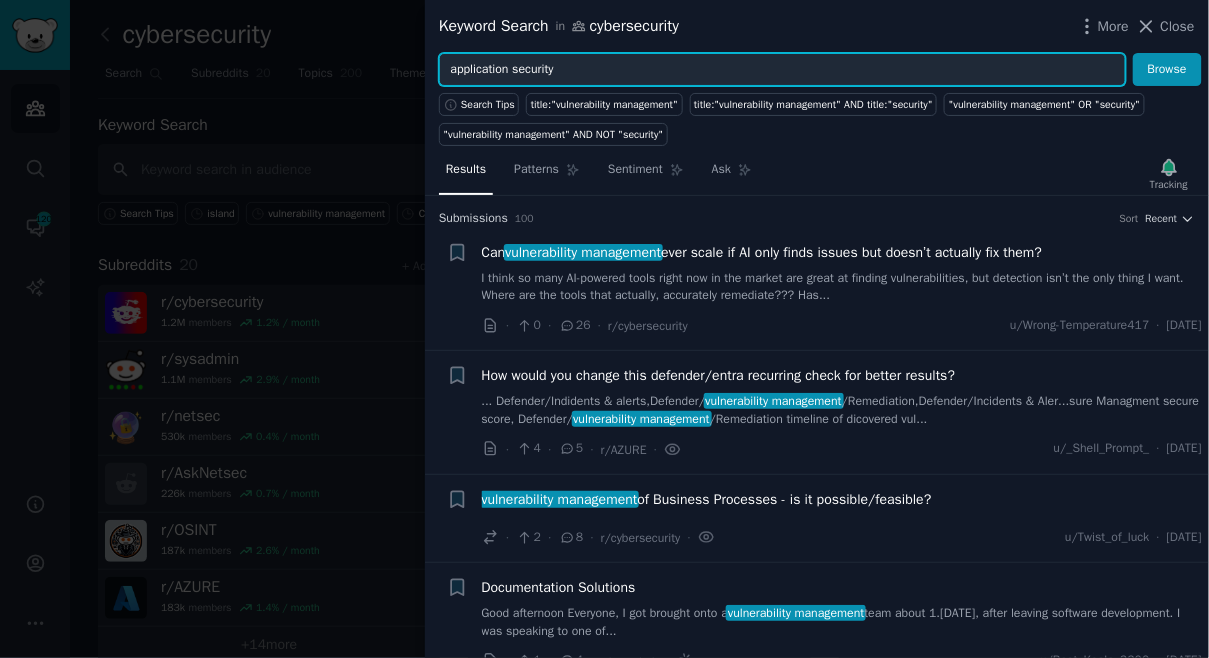 type on "application security" 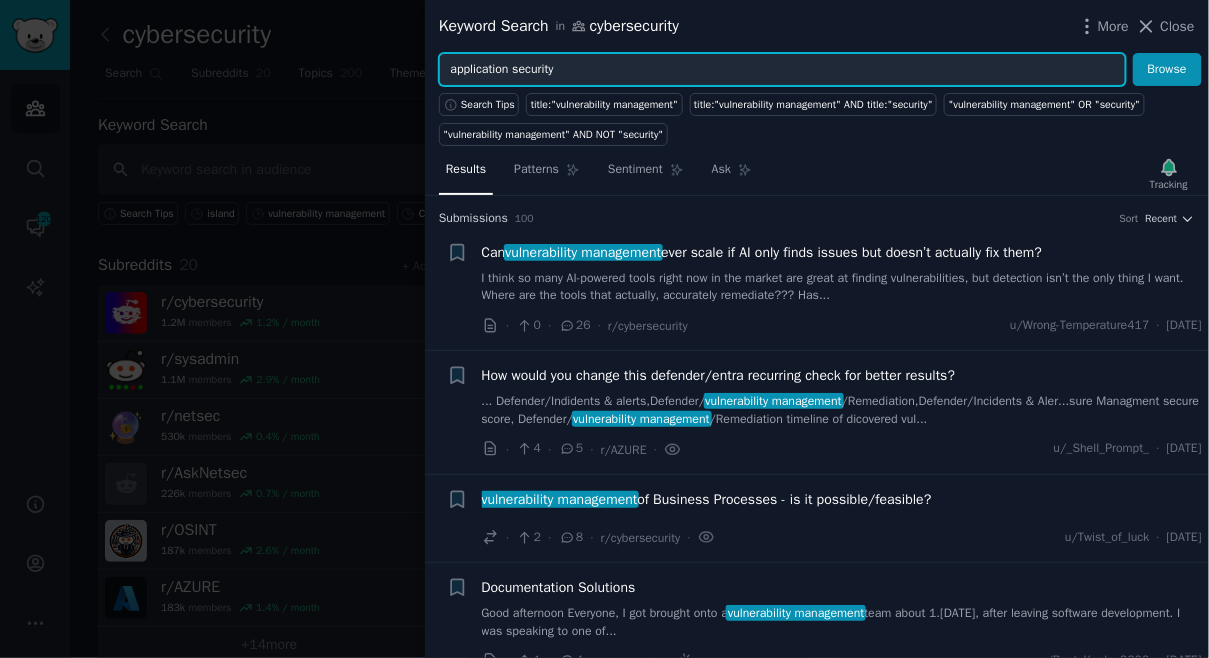 click on "Browse" at bounding box center [1167, 70] 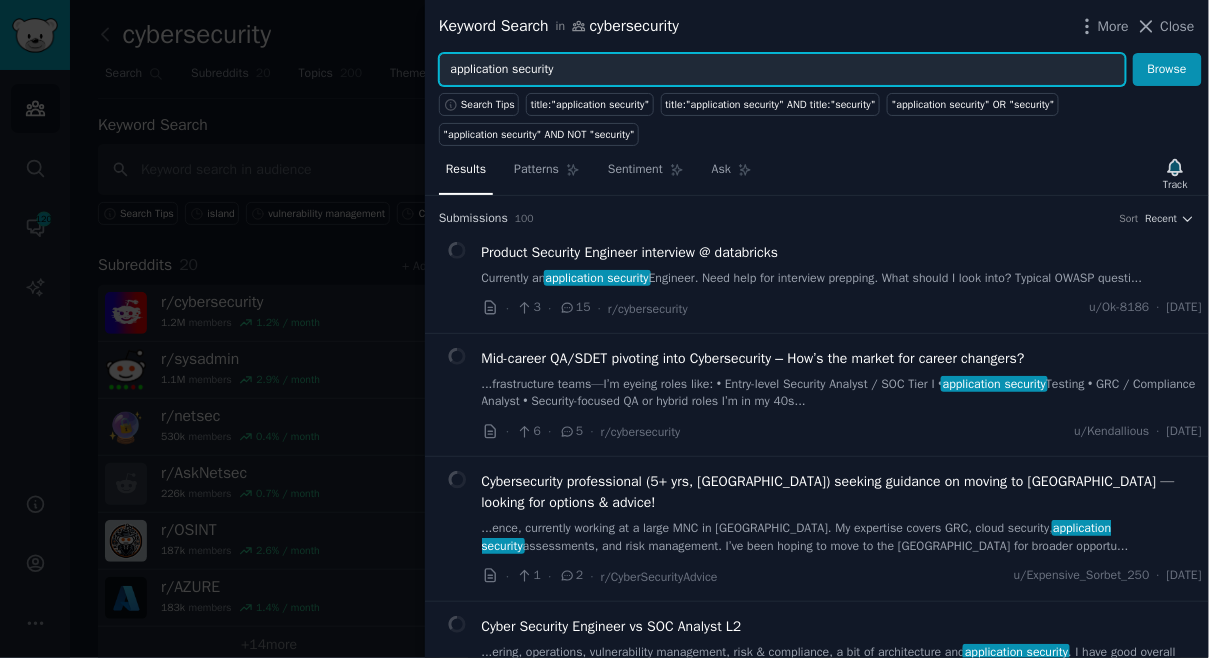 click 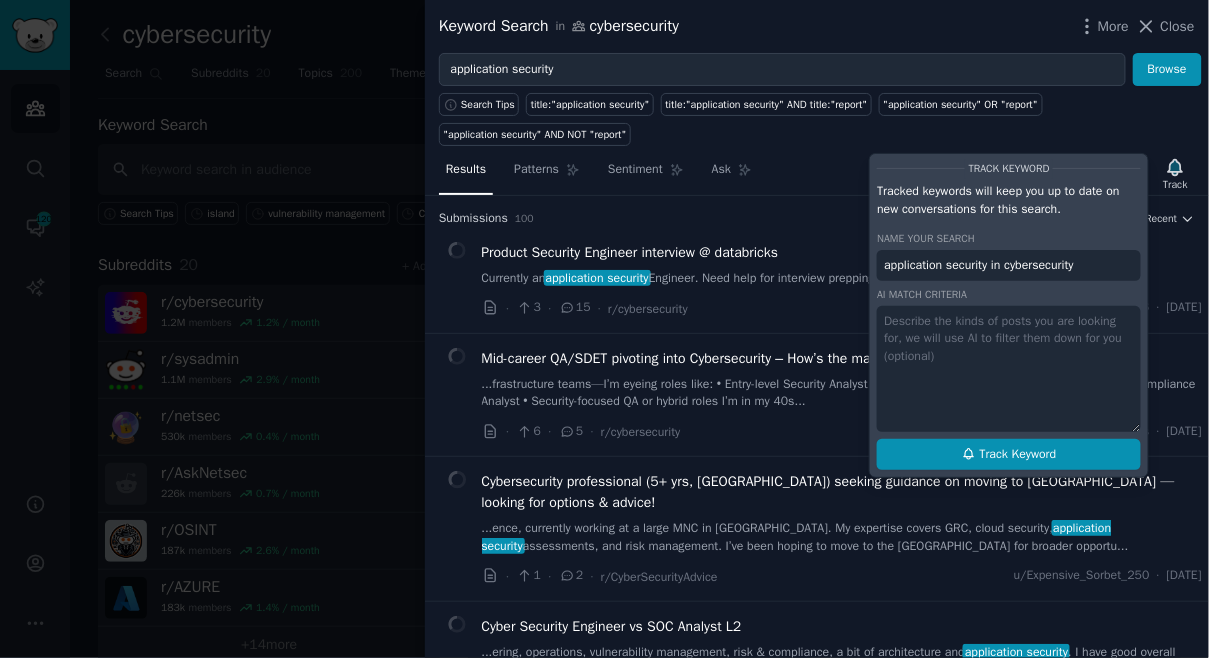 click on "Track Keyword" at bounding box center (1018, 455) 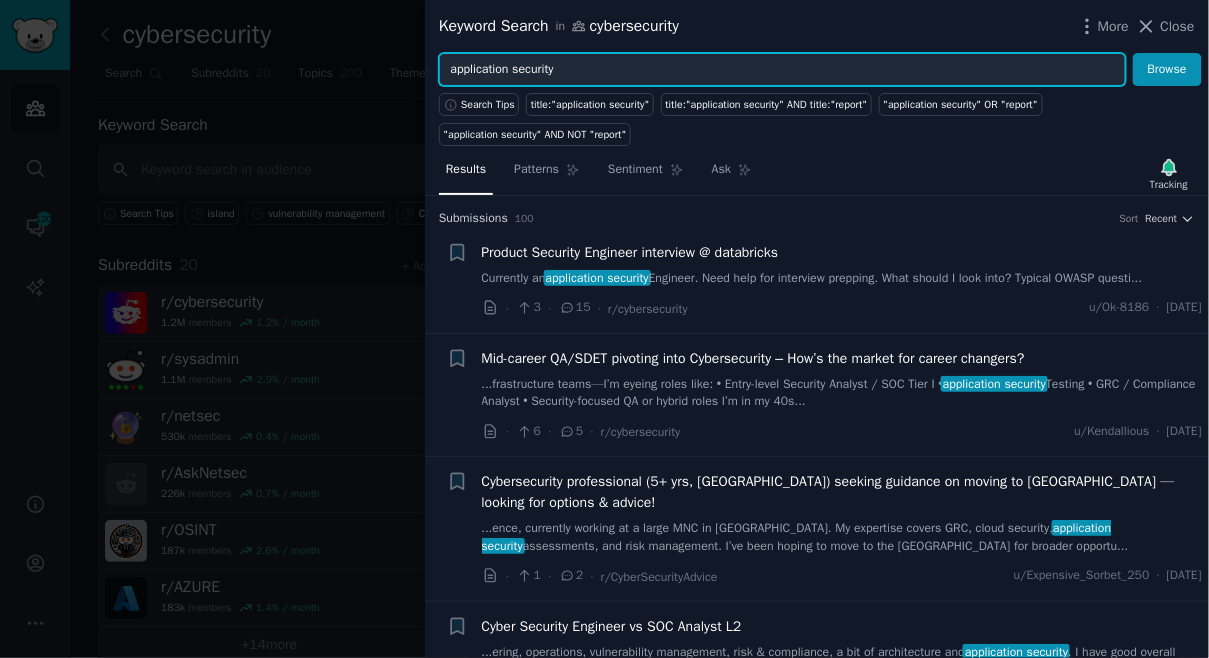 click on "application security" at bounding box center [782, 70] 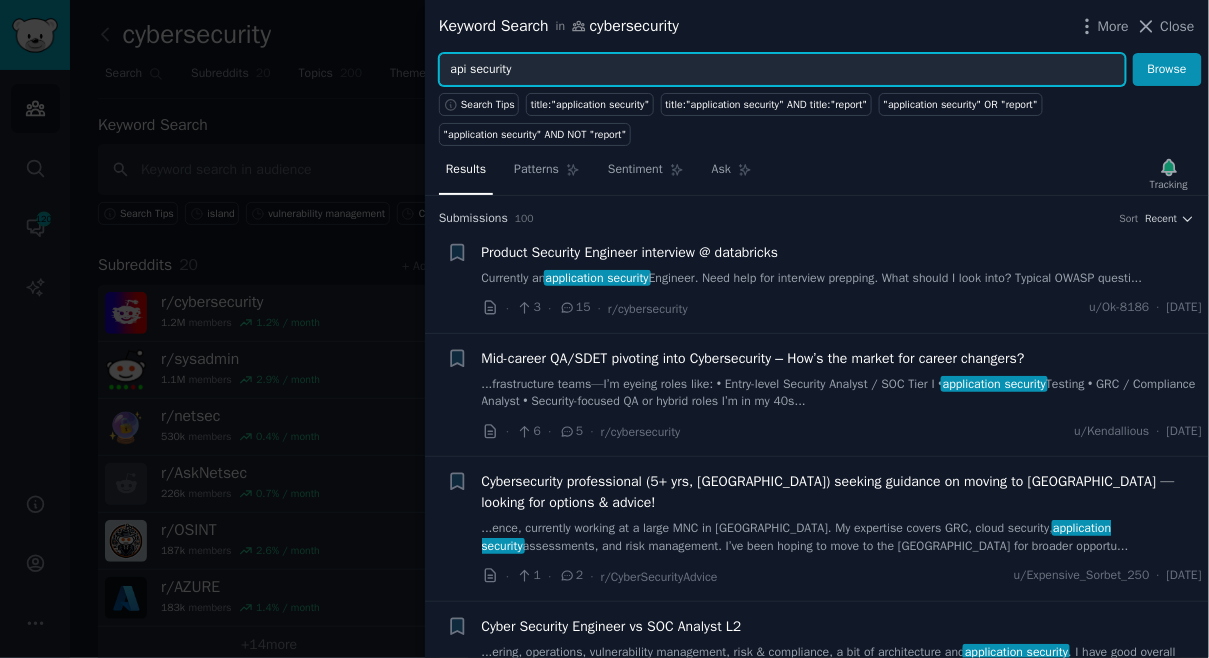 type on "api security" 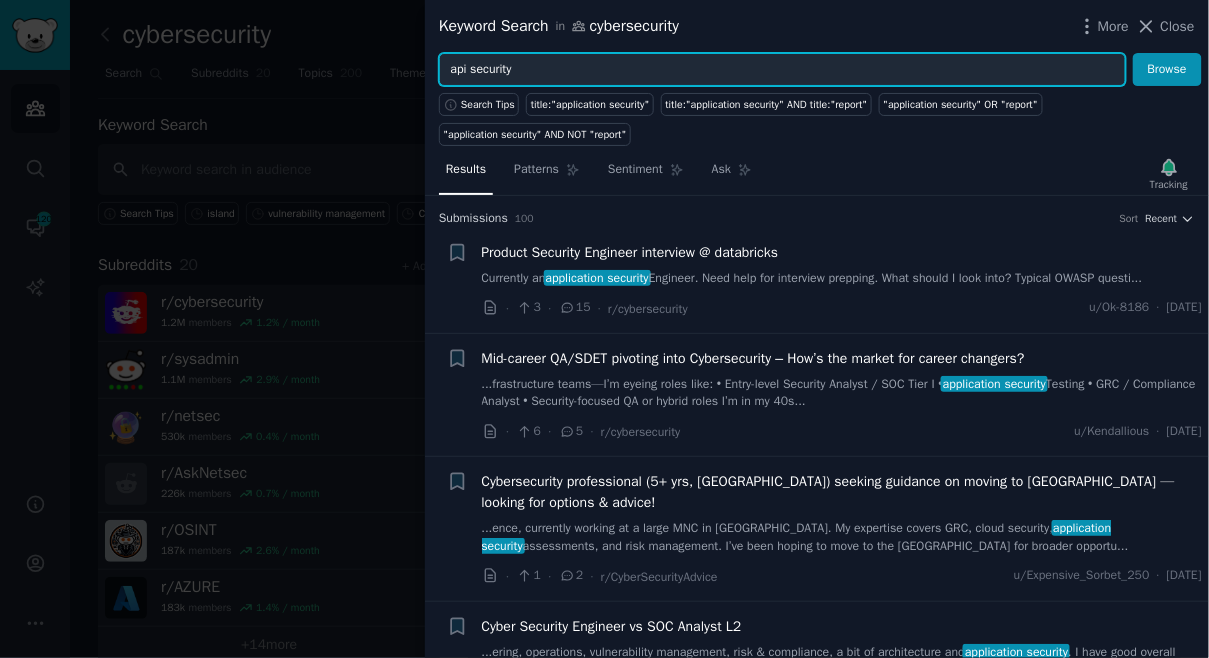 click on "Browse" at bounding box center [1167, 70] 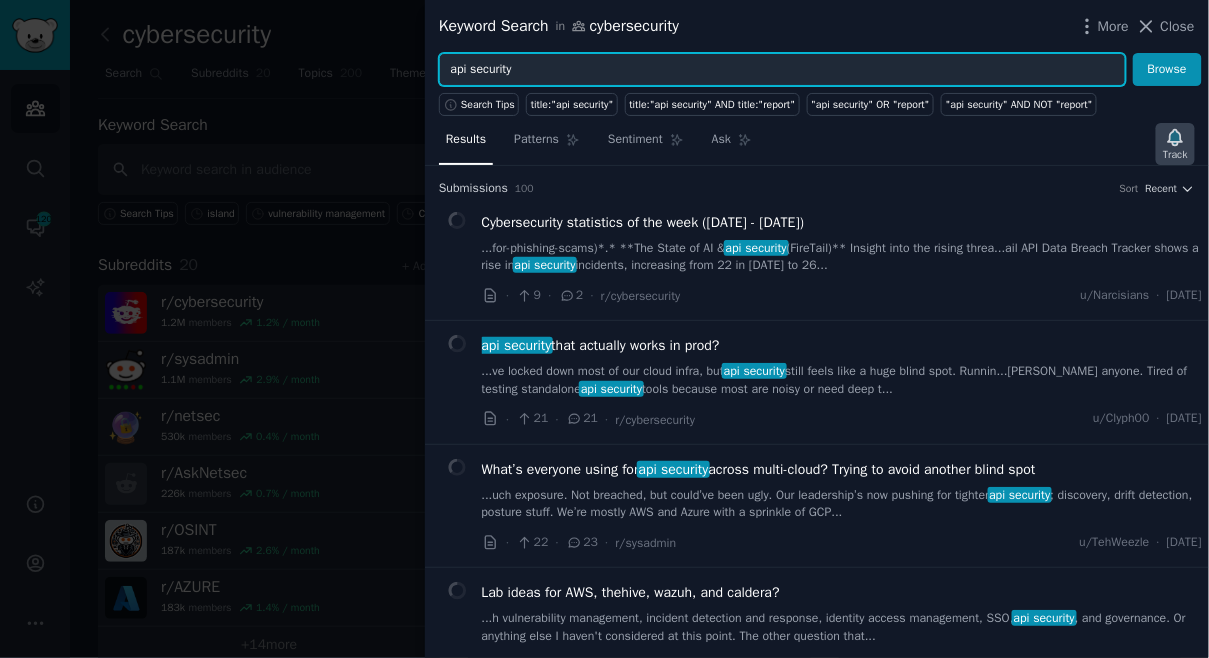 click on "Track" at bounding box center [1175, 155] 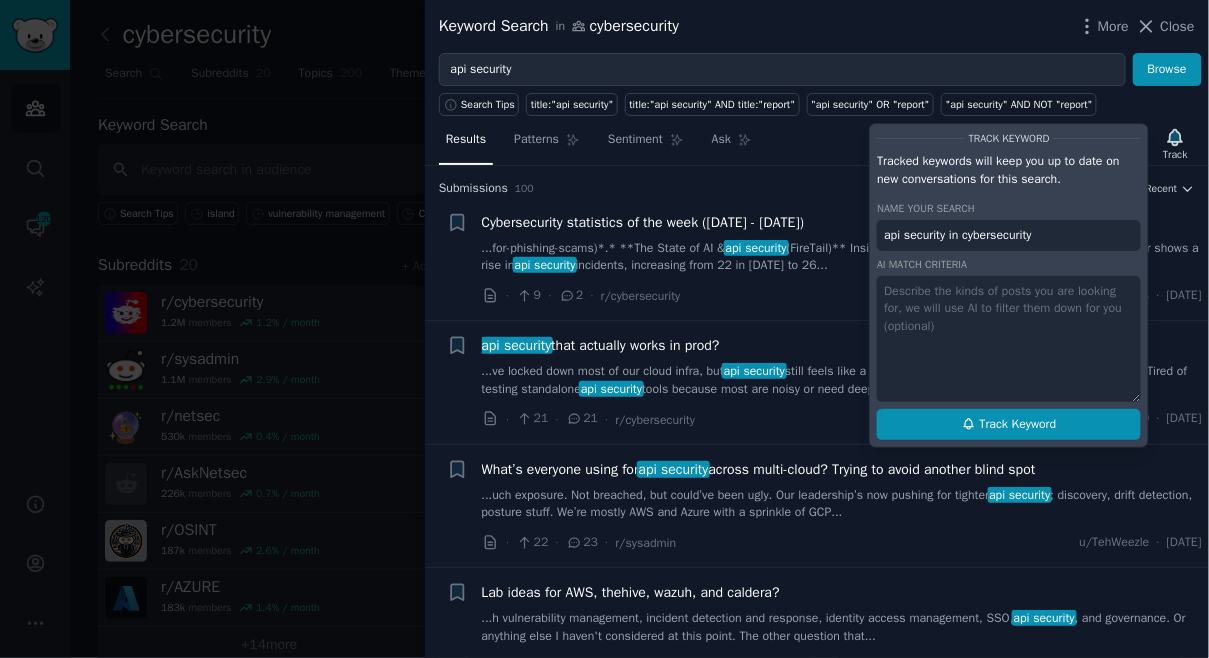click on "Track Keyword" at bounding box center [1009, 425] 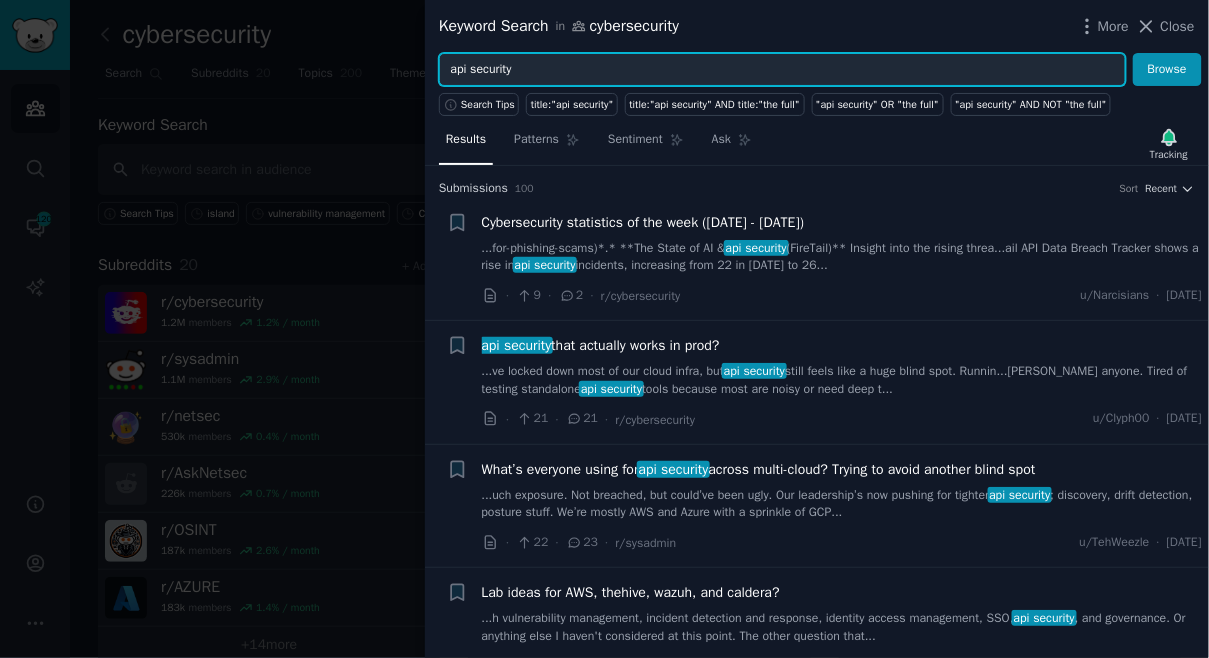 click on "api security" at bounding box center (782, 70) 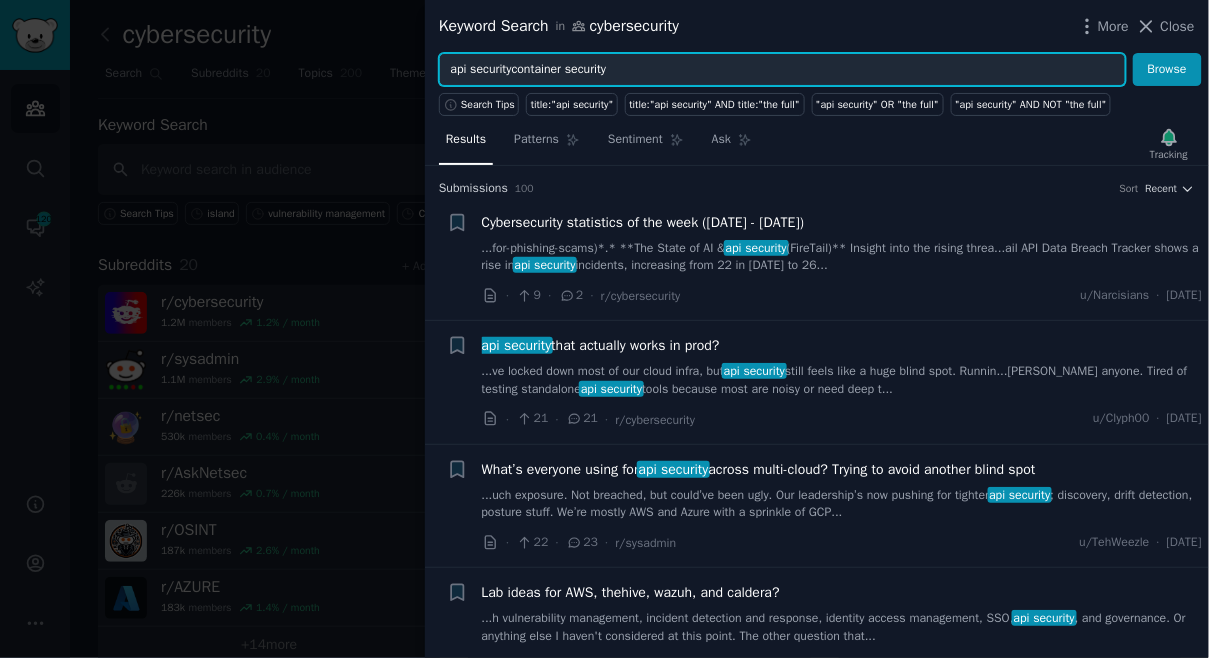 click on "api securitycontainer security" at bounding box center [782, 70] 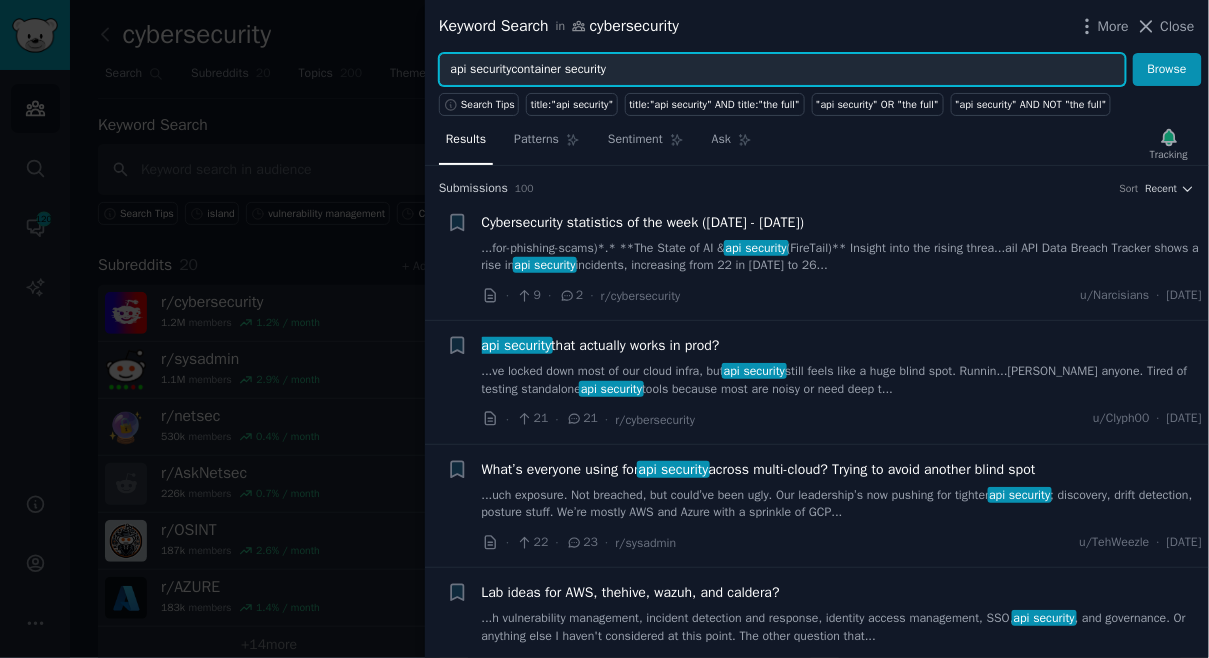 click on "api securitycontainer security" at bounding box center (782, 70) 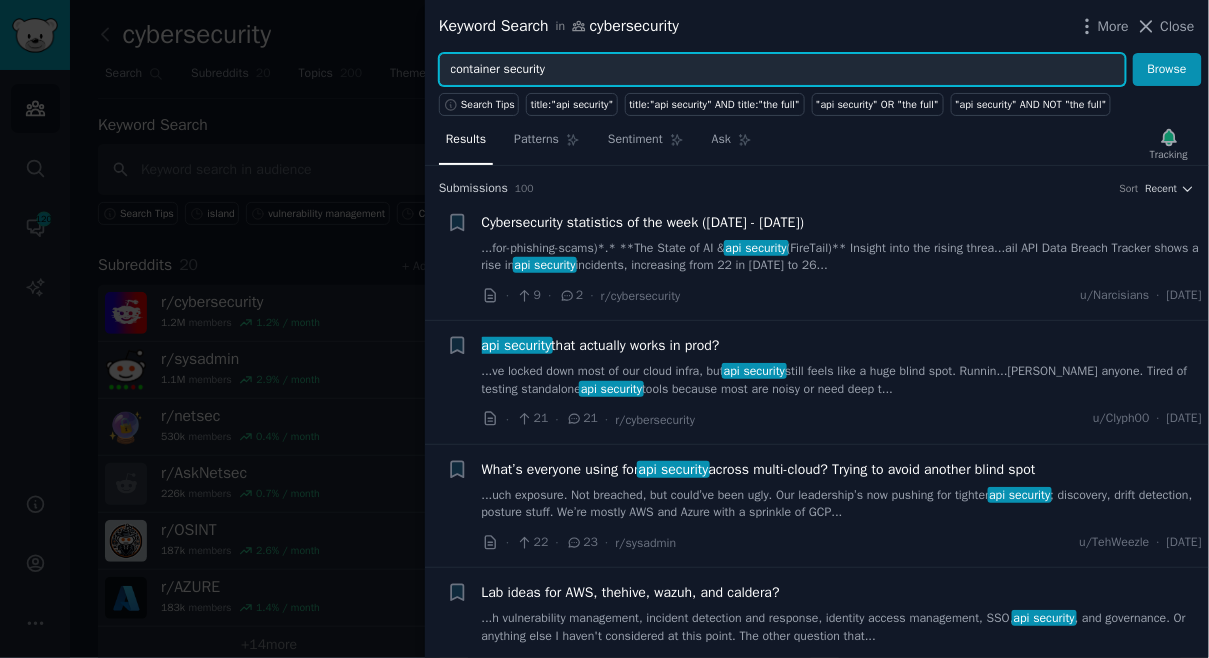 type on "container security" 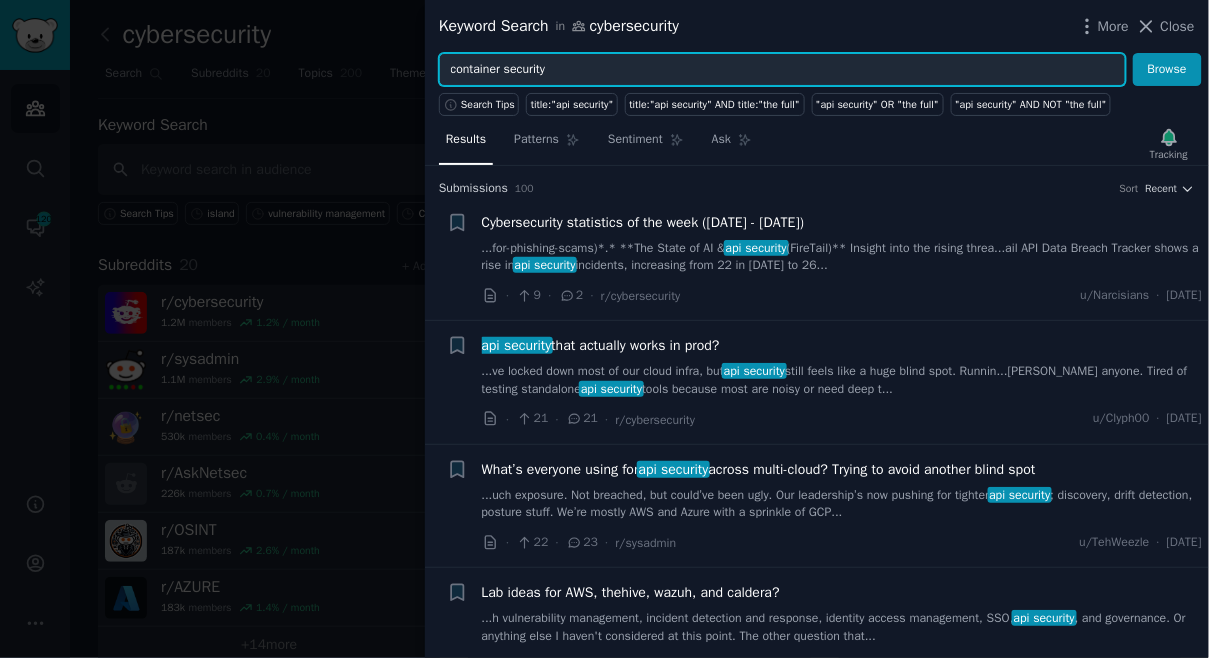 click on "Browse" at bounding box center [1167, 70] 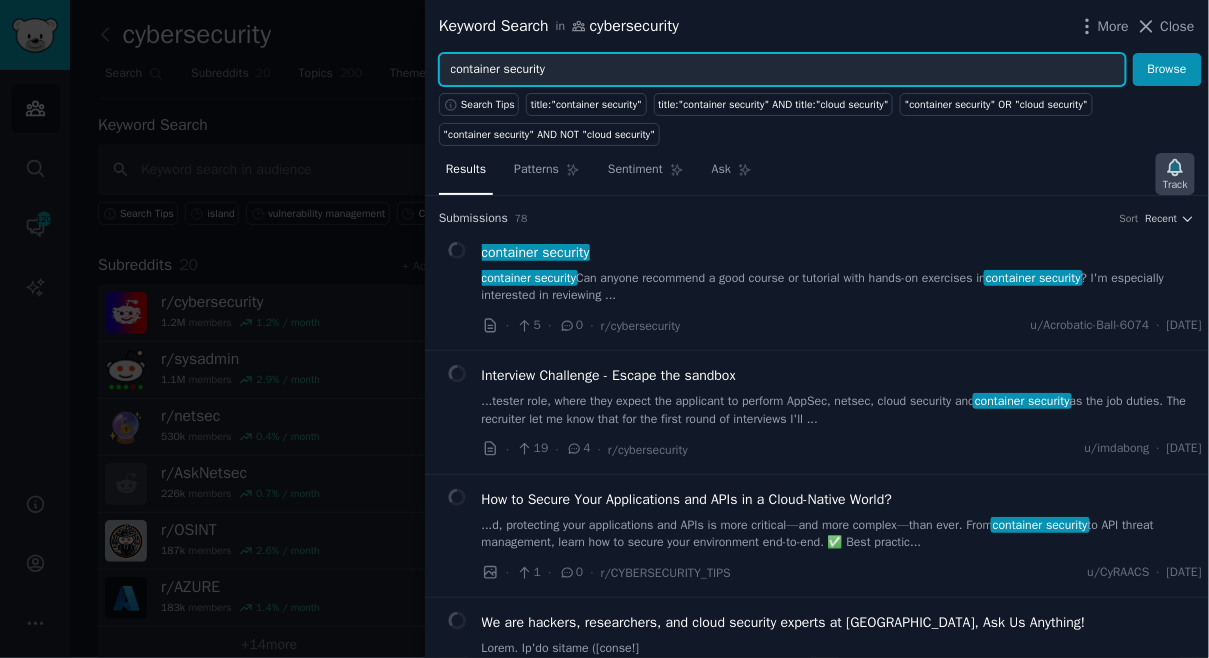 click on "Track" at bounding box center (1175, 185) 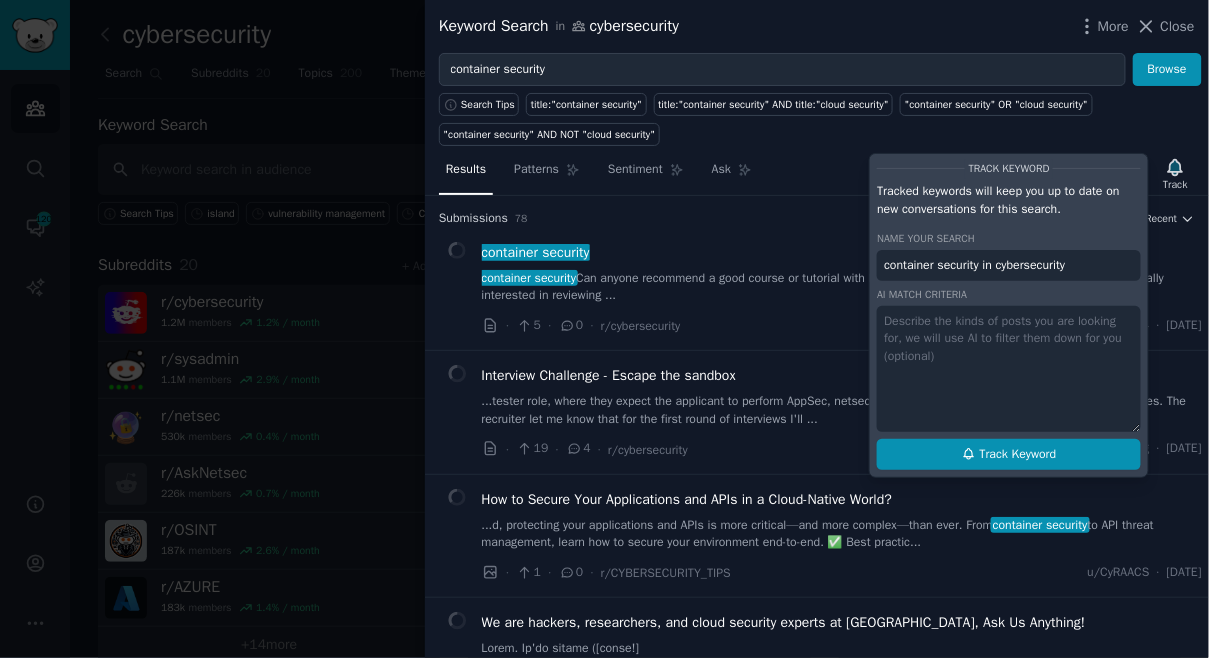 click on "Track Keyword" at bounding box center [1009, 455] 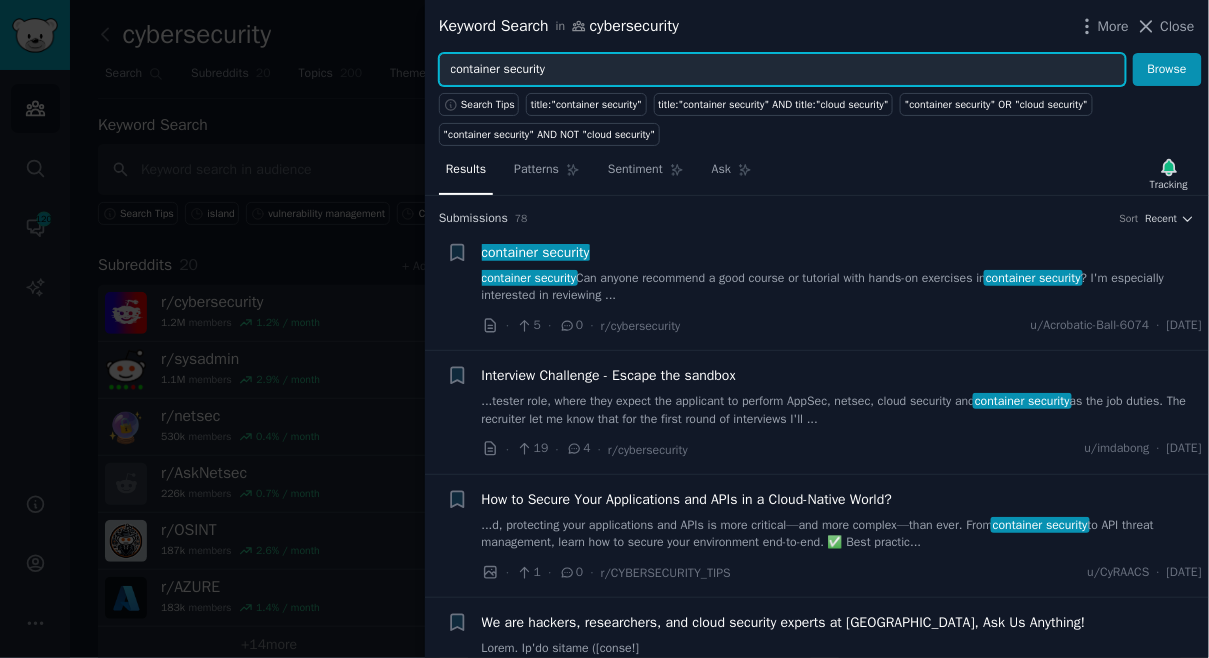 click on "container security" at bounding box center [782, 70] 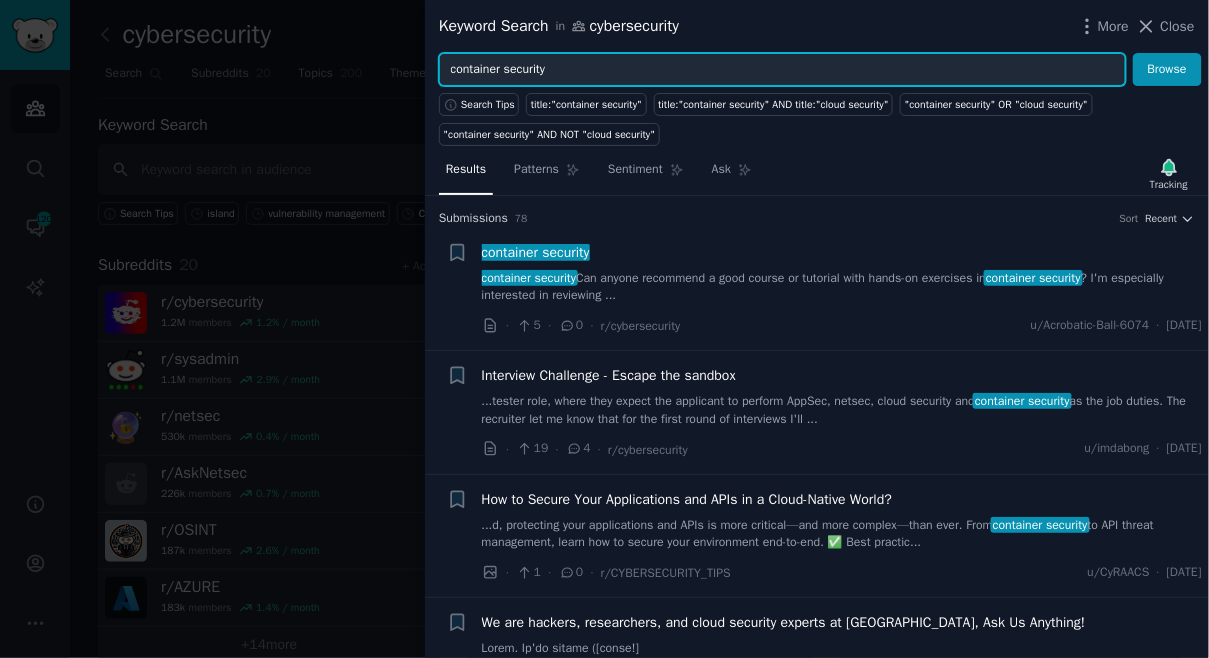 click on "container security" at bounding box center (782, 70) 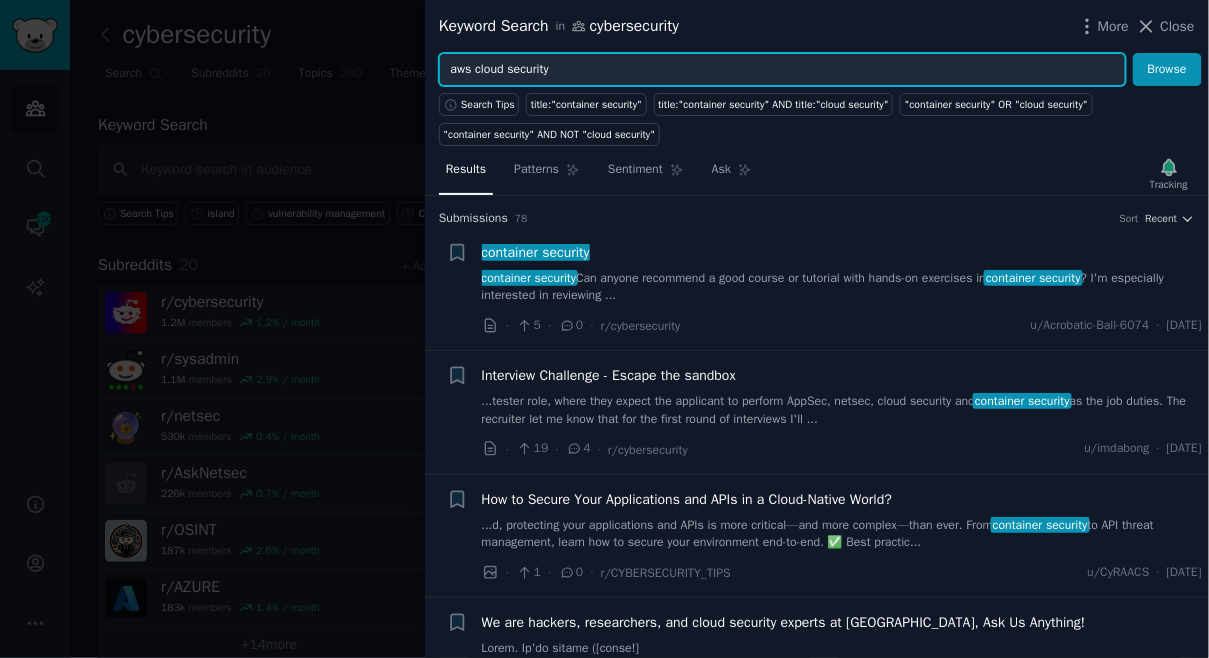 click on "Browse" at bounding box center [1167, 70] 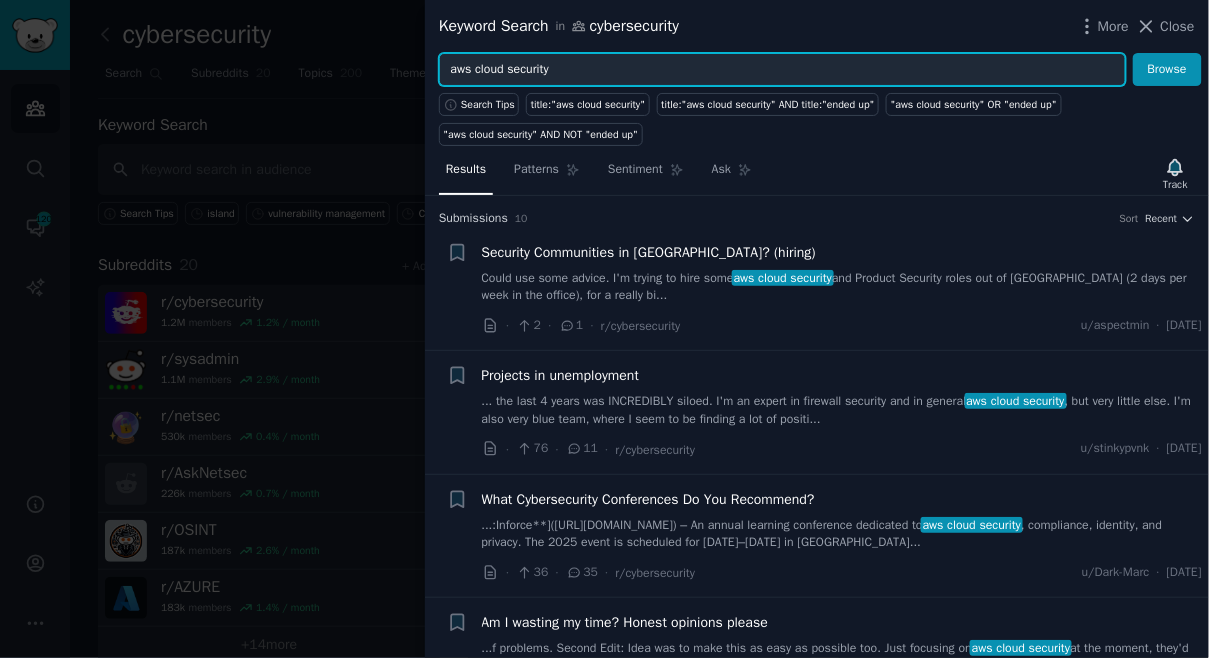 click on "aws cloud security" at bounding box center (782, 70) 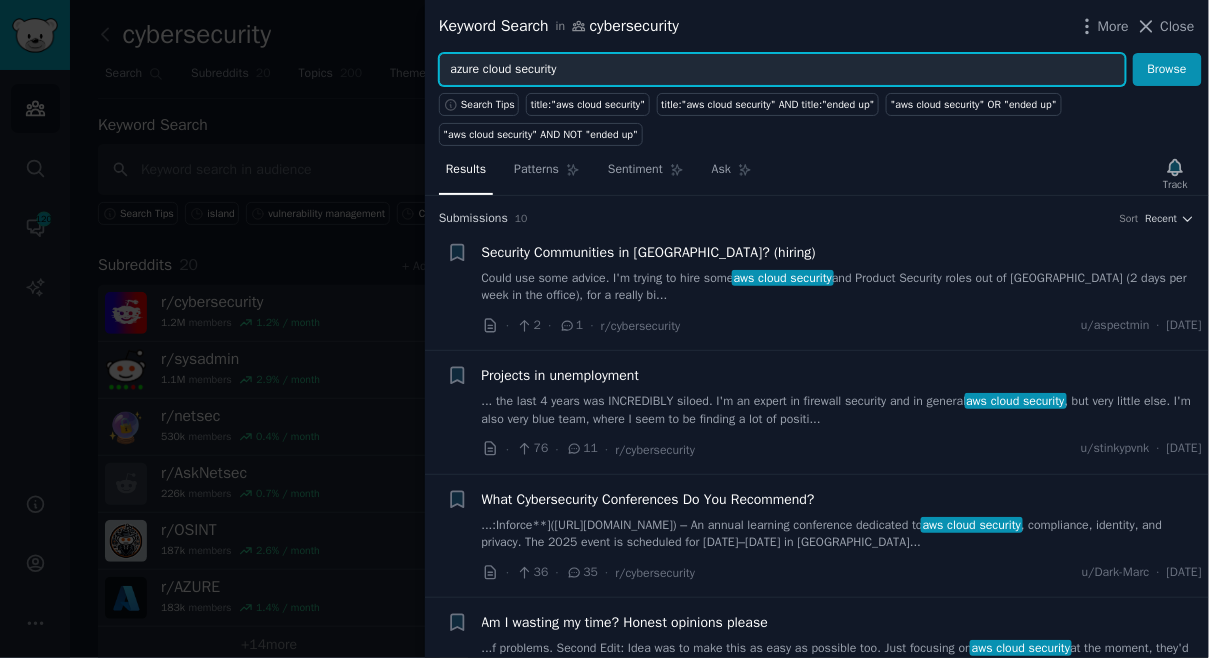 type on "azure cloud security" 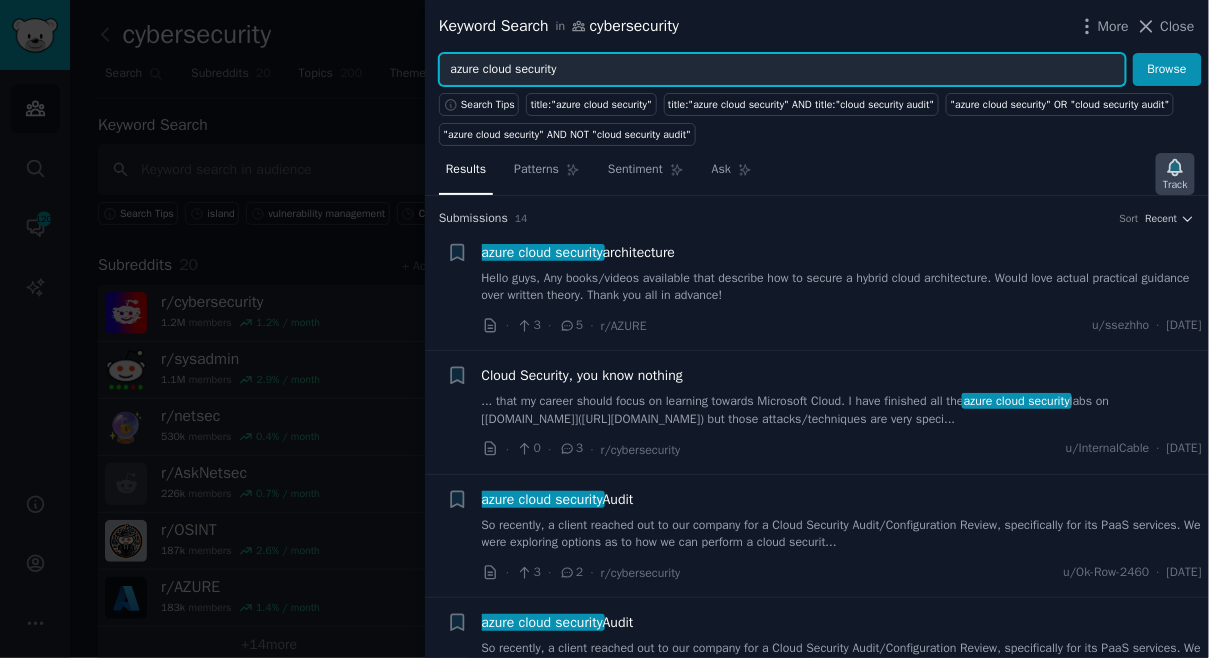 click 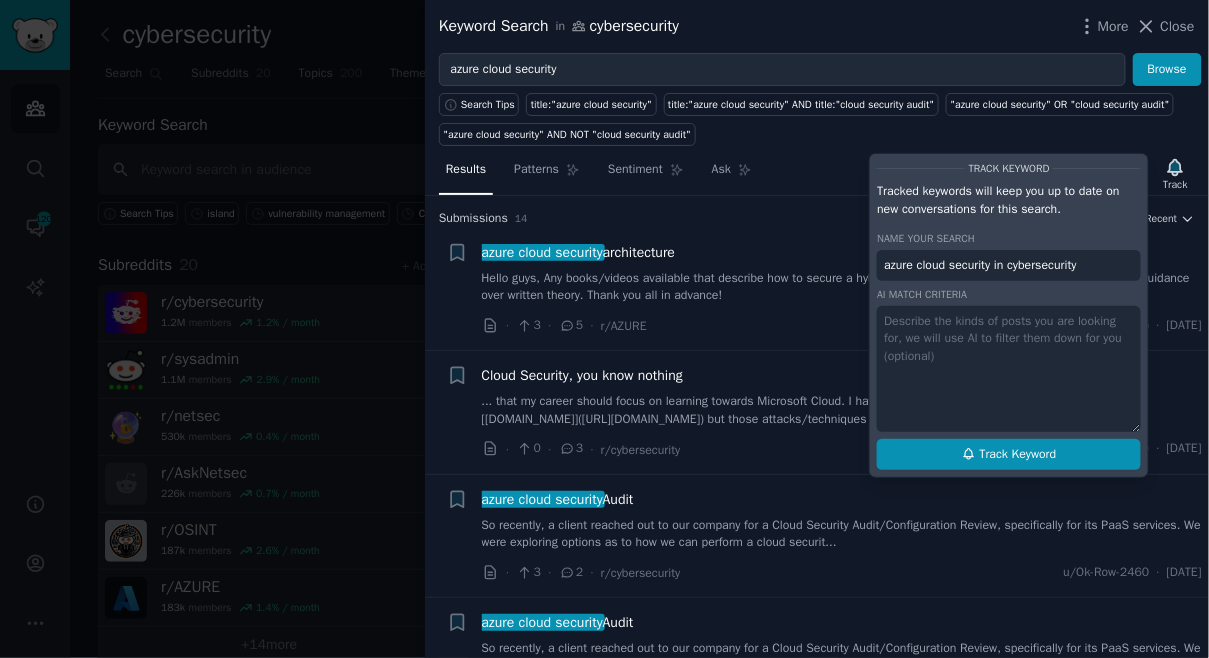 click on "Track Keyword" at bounding box center [1009, 455] 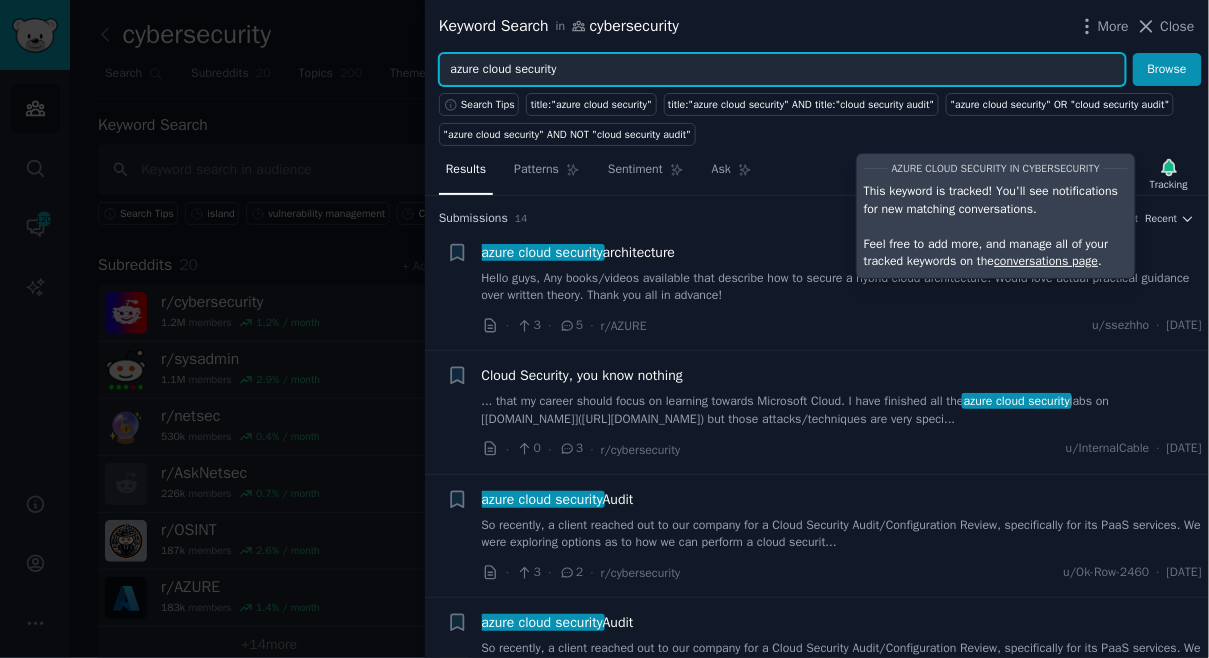 click on "azure cloud security" at bounding box center [782, 70] 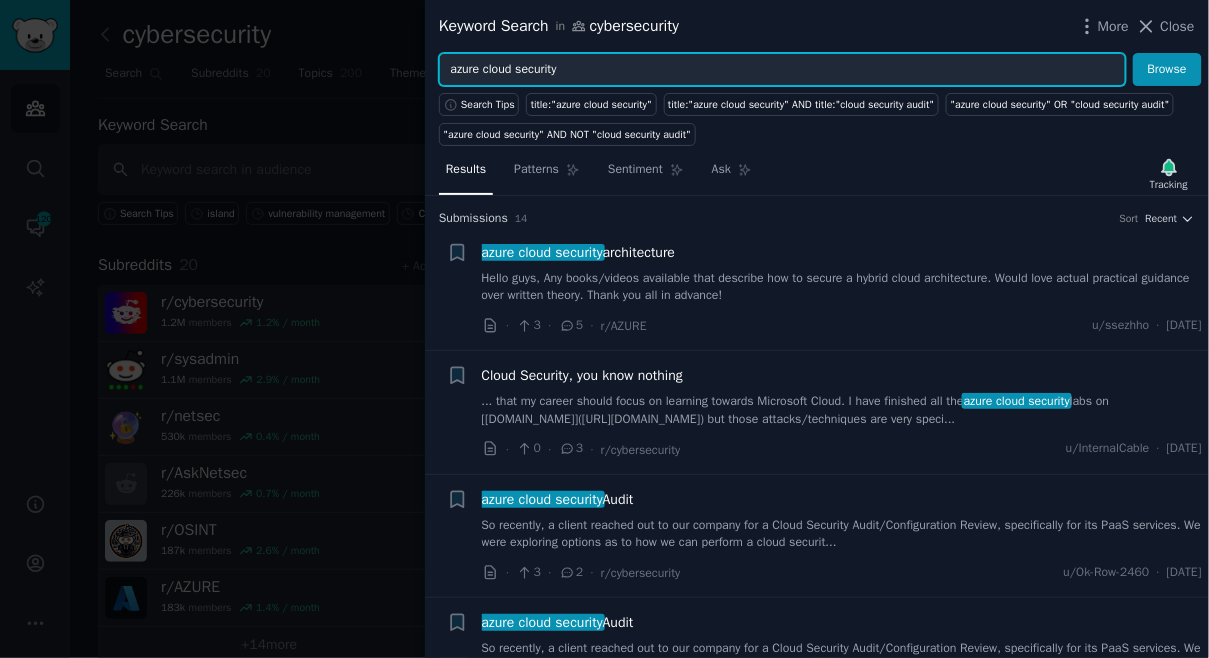 click on "azure cloud security" at bounding box center (782, 70) 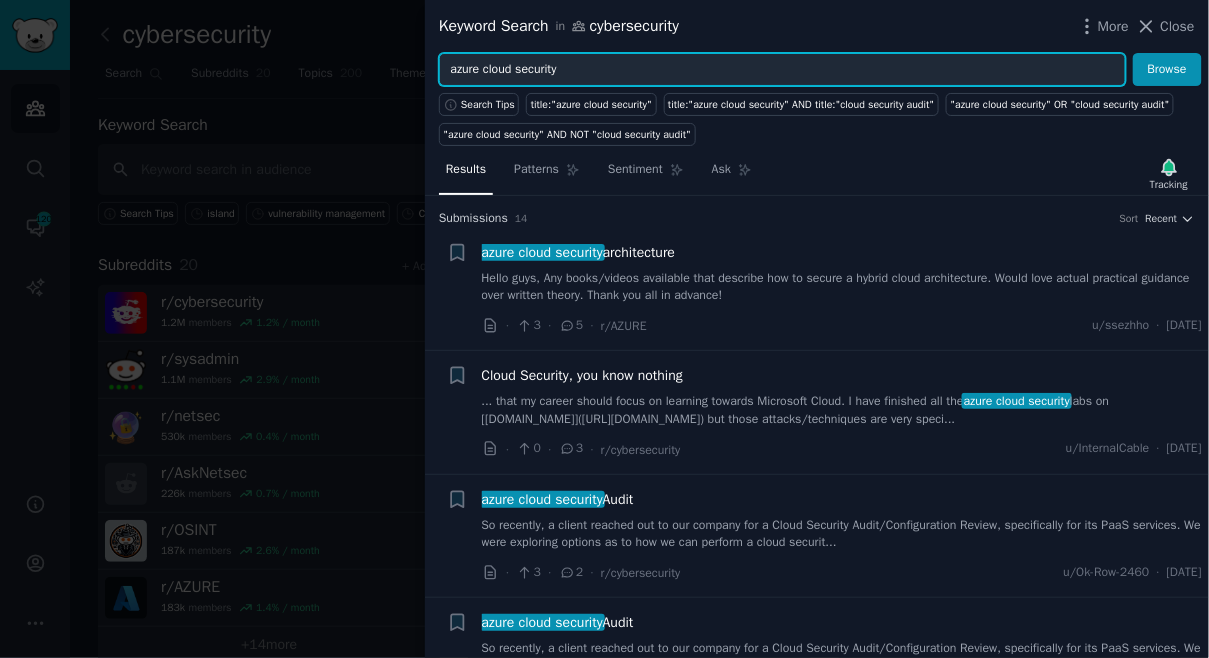 click on "azure cloud security" at bounding box center [782, 70] 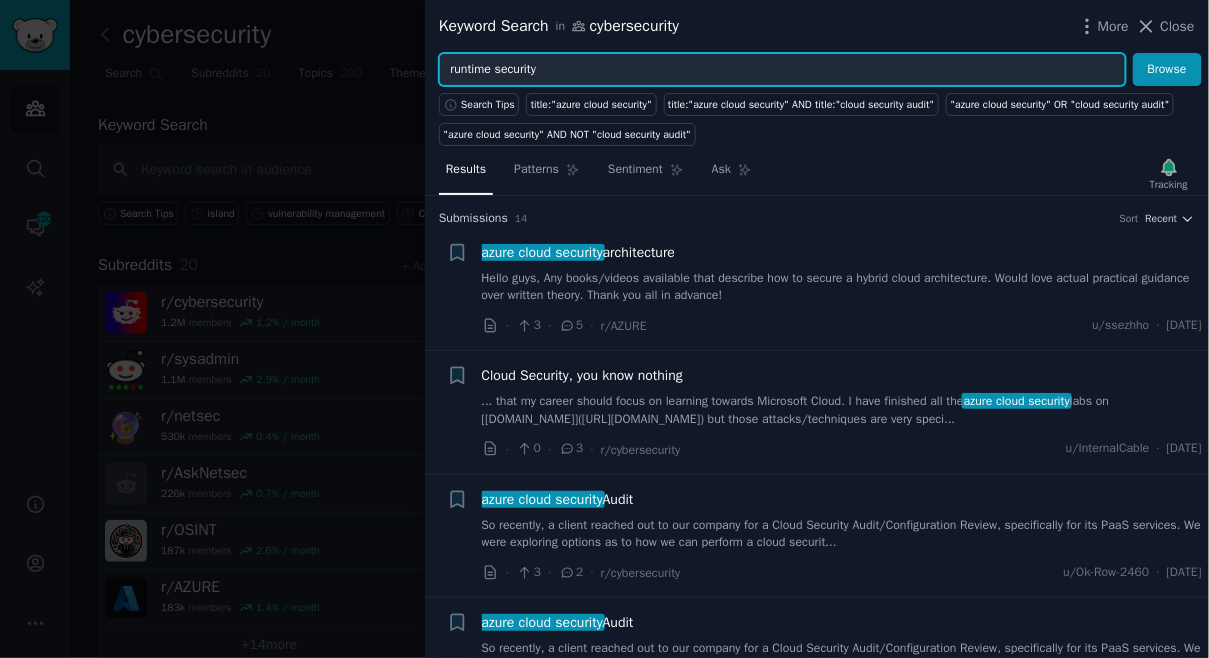 type on "runtime security" 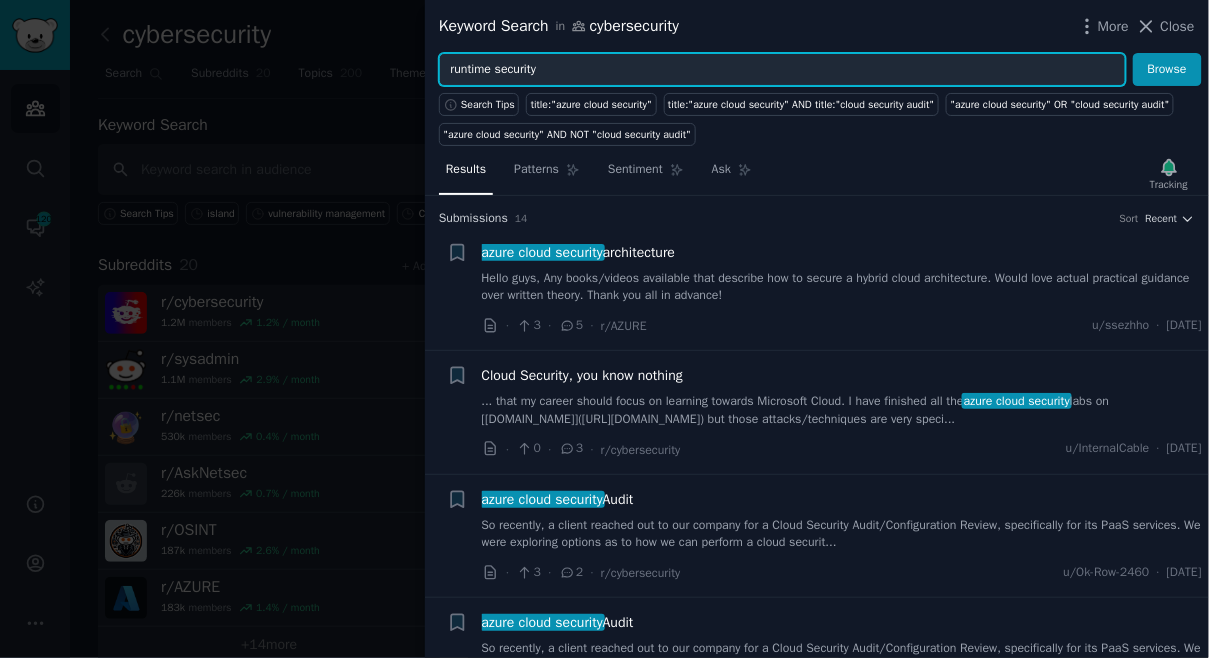 click on "Browse" at bounding box center [1167, 70] 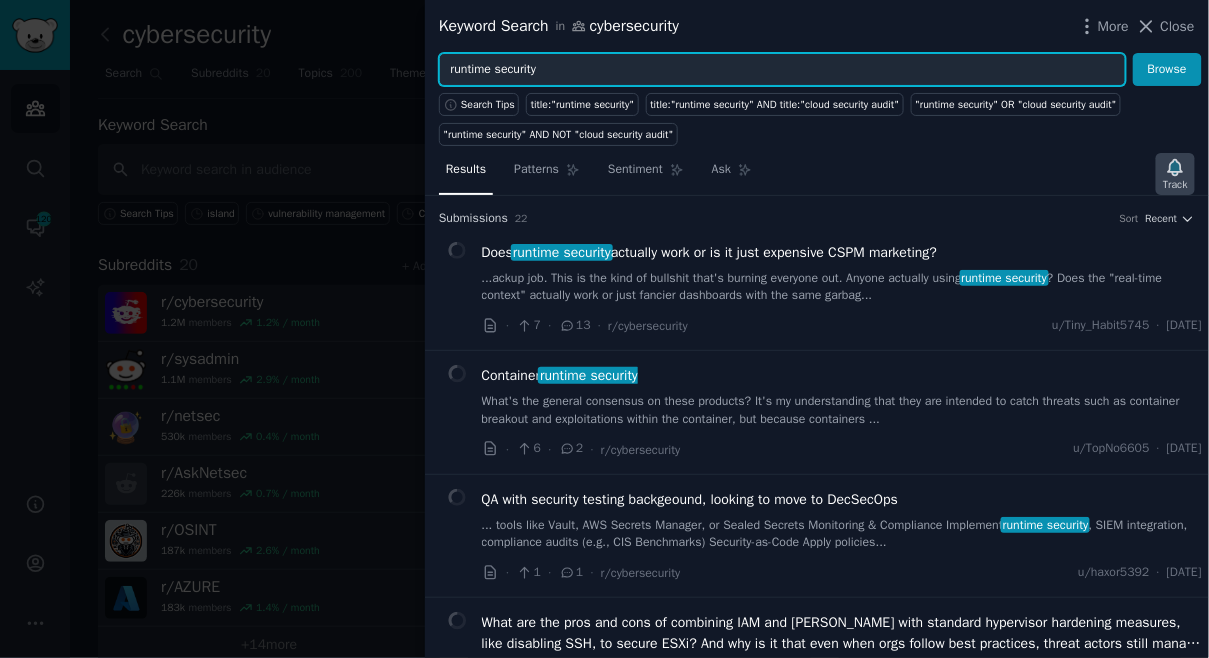 click 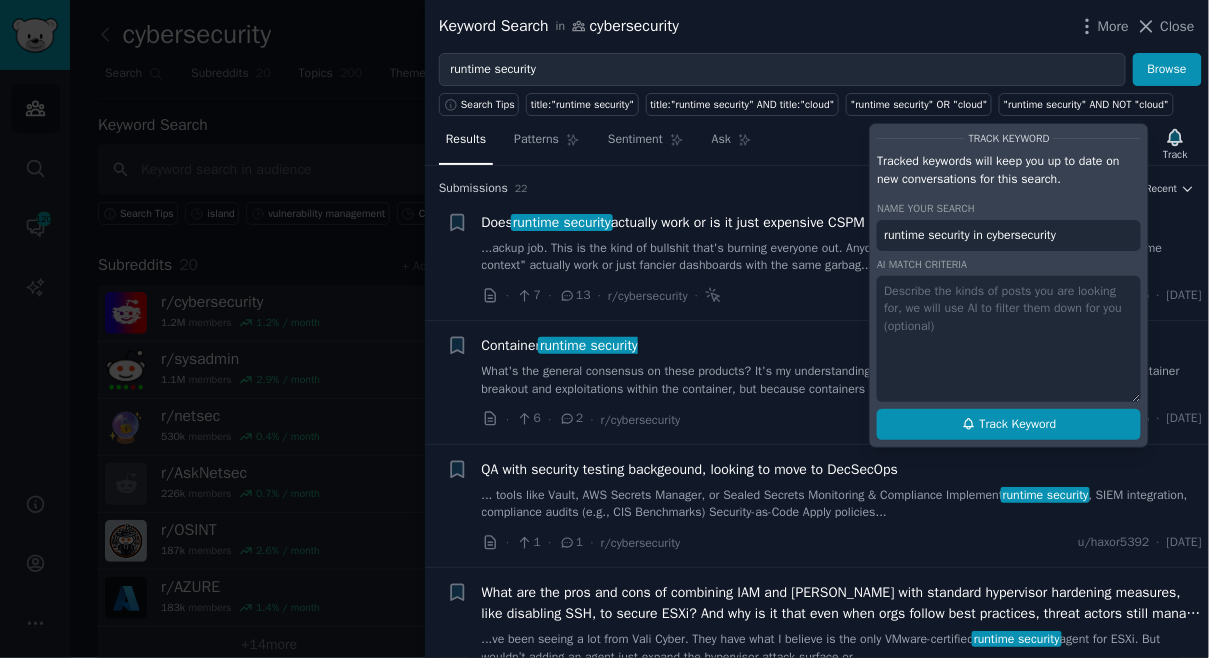 click on "Track Keyword" at bounding box center [1009, 425] 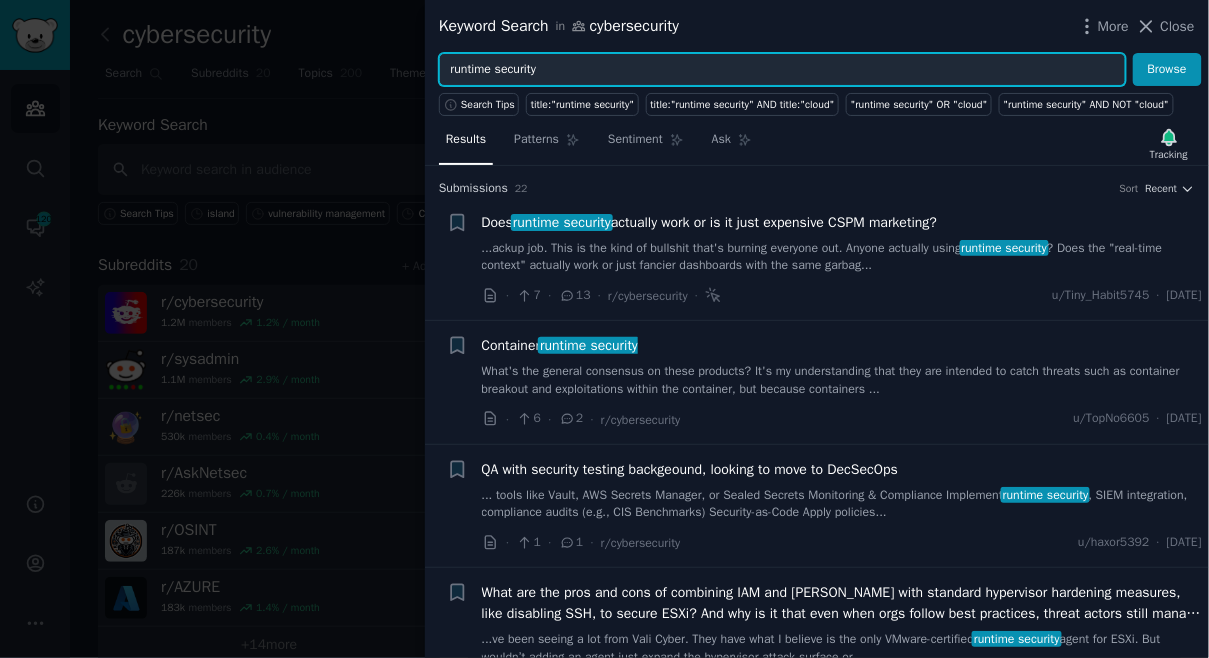 click on "runtime security" at bounding box center (782, 70) 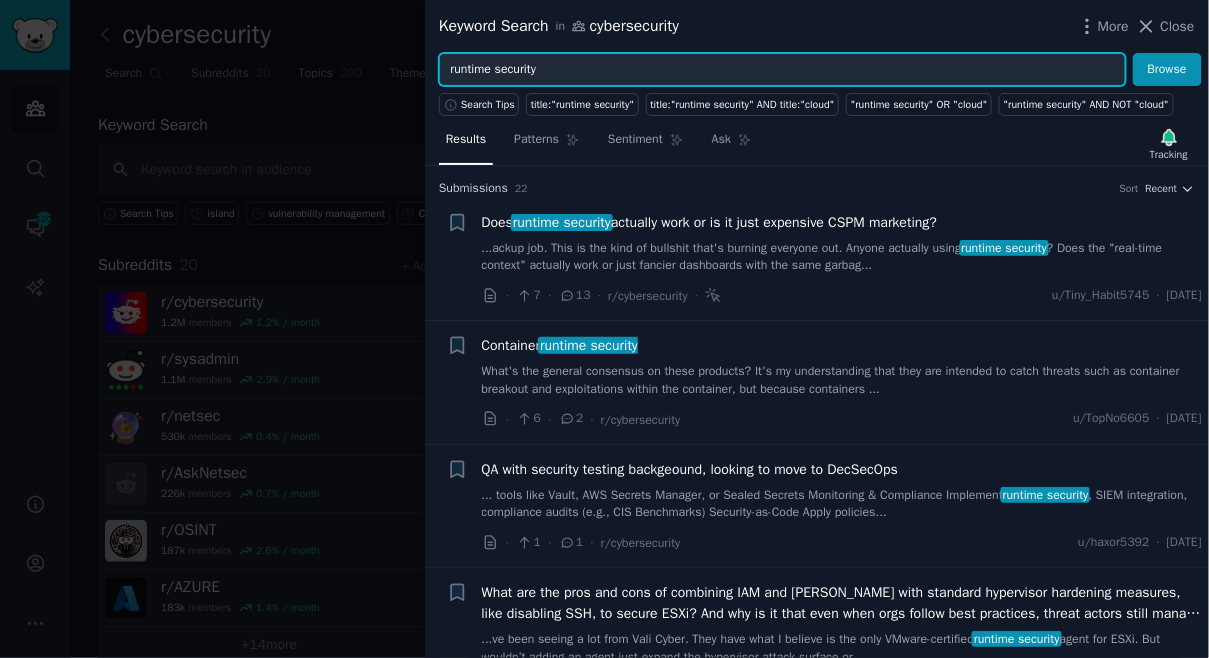 click on "runtime security" at bounding box center (782, 70) 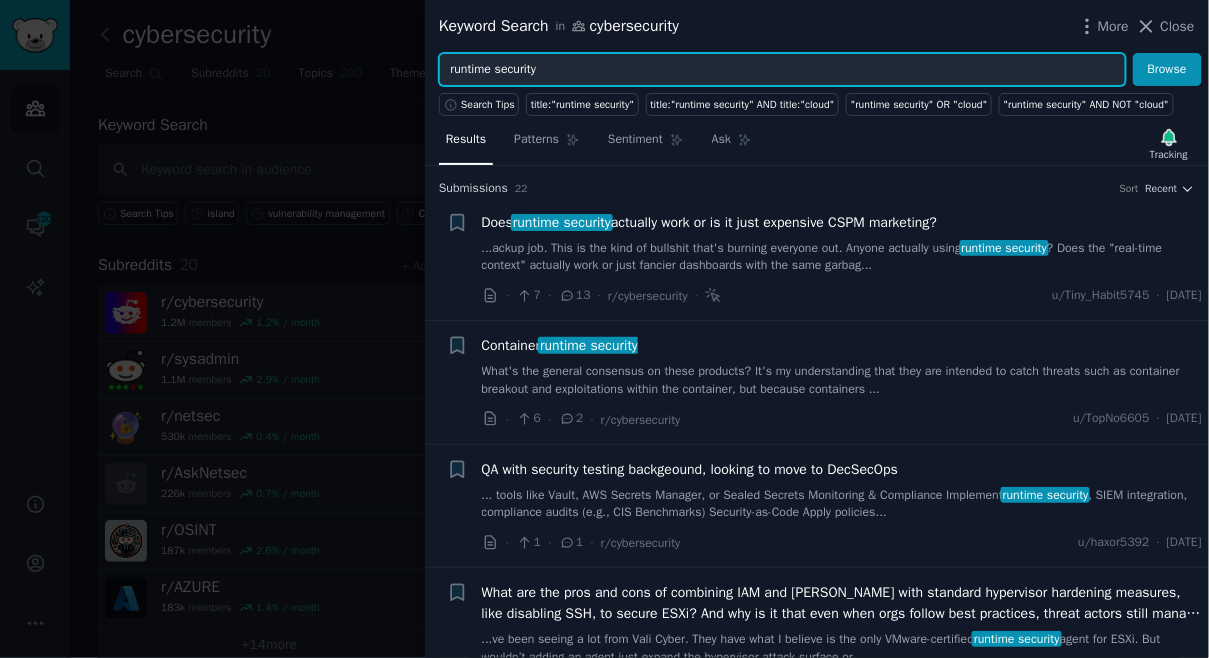 click on "runtime security" at bounding box center [782, 70] 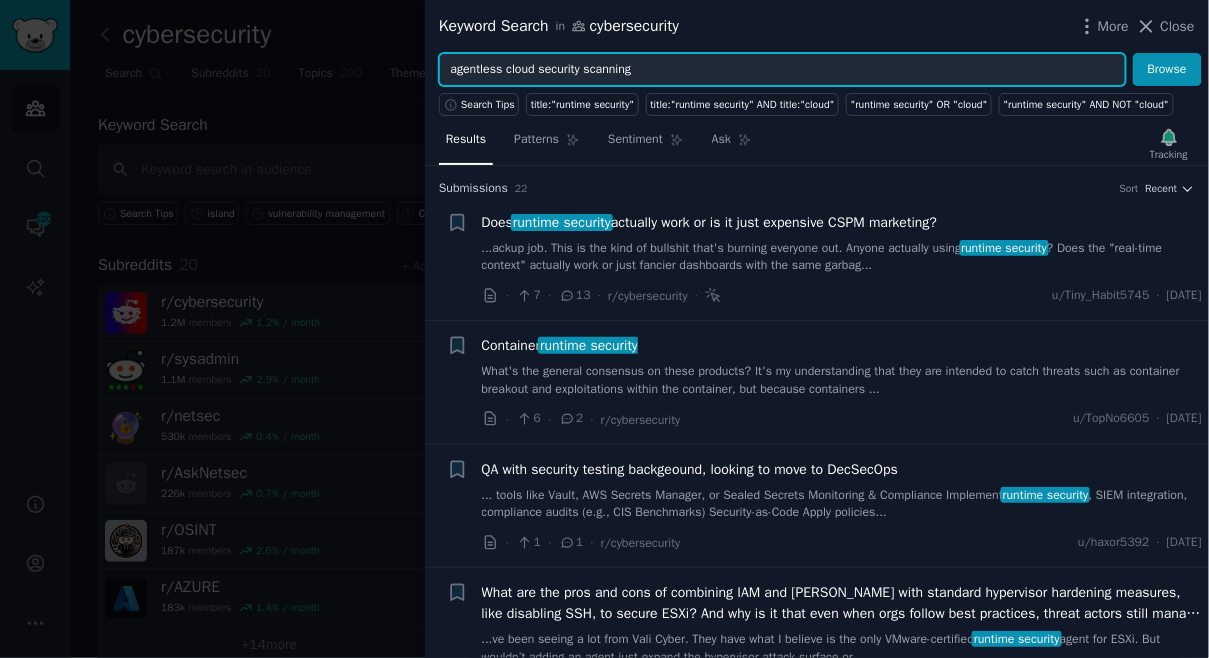 click on "Browse" at bounding box center [1167, 70] 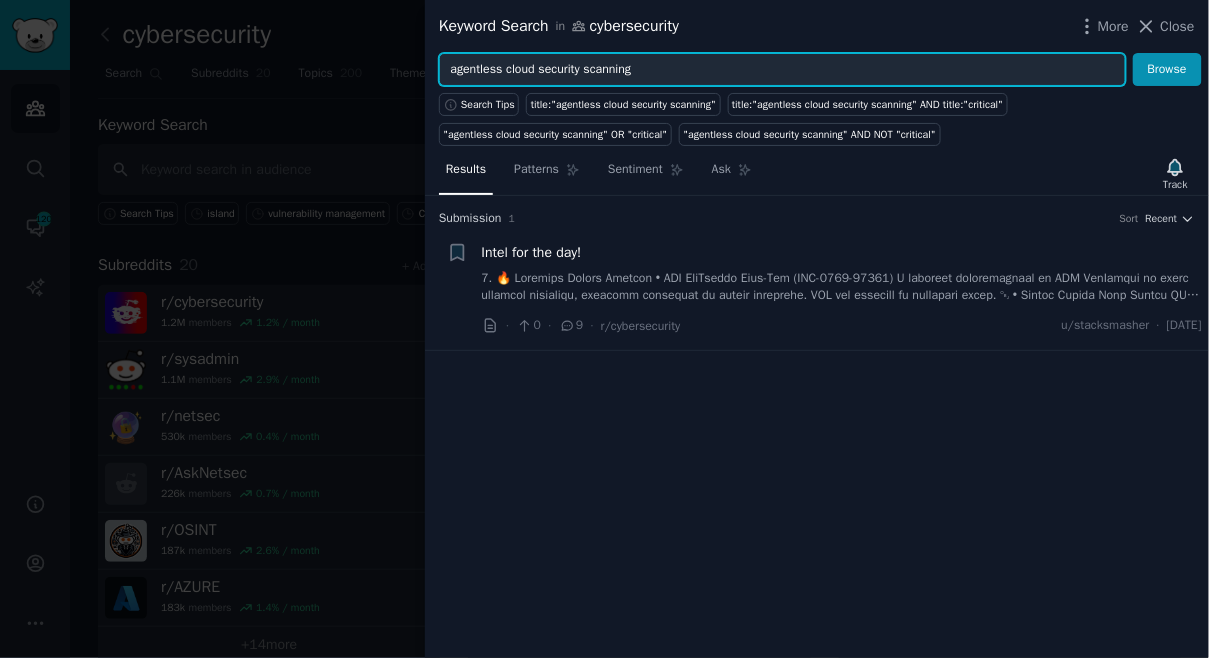 drag, startPoint x: 646, startPoint y: 60, endPoint x: 513, endPoint y: 65, distance: 133.09395 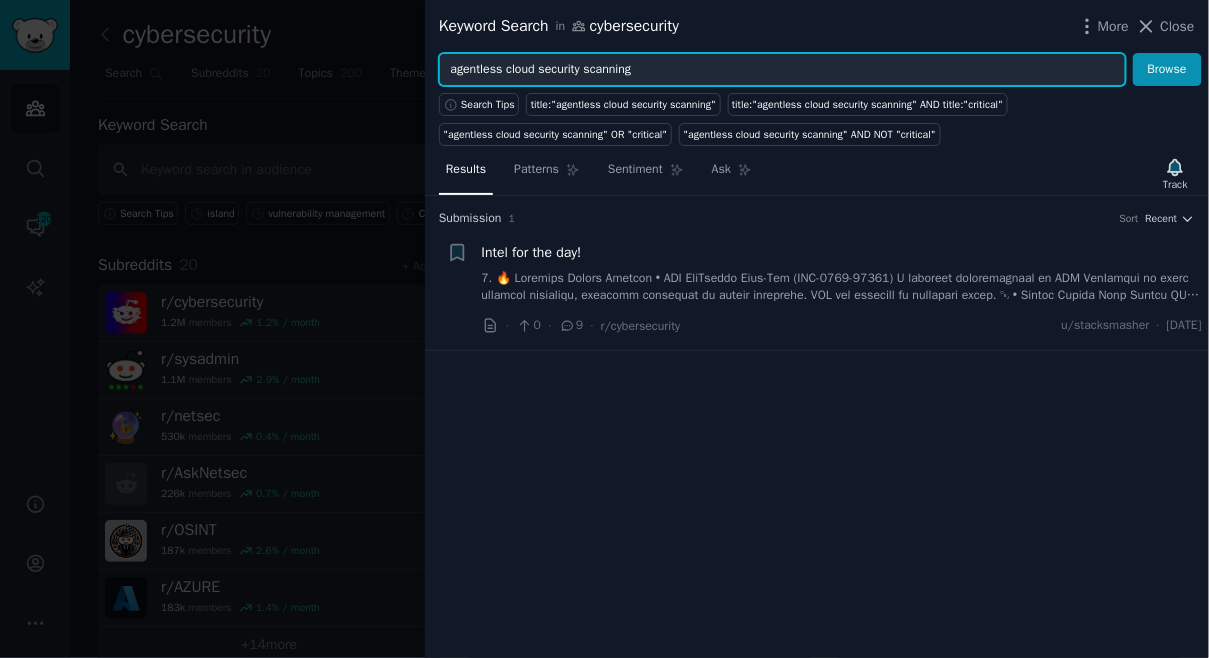 click on "agentless cloud security scanning" at bounding box center [782, 70] 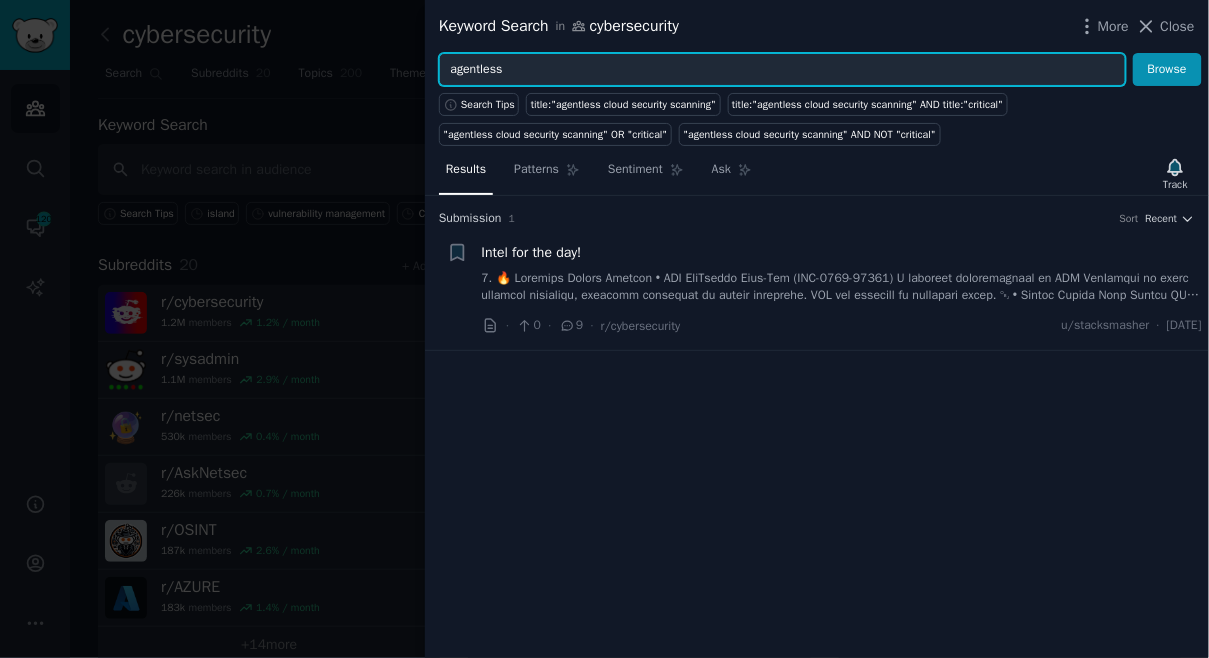 type on "agentless" 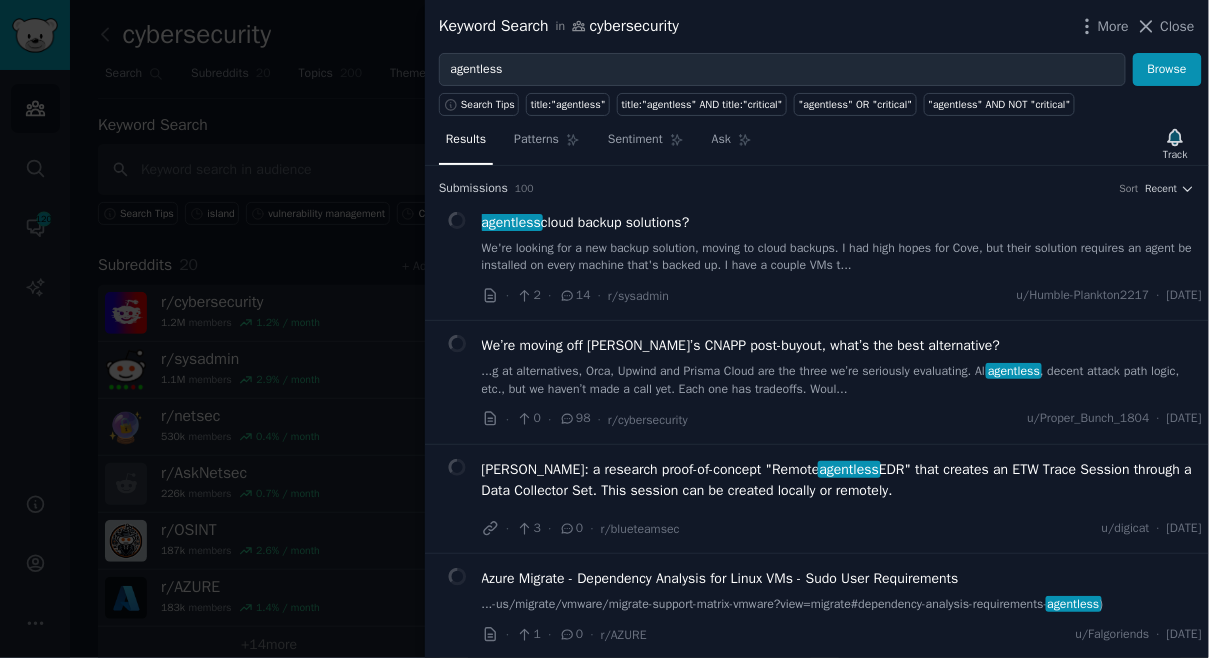 click on "Submission s 100   Sort Recent" at bounding box center (817, 182) 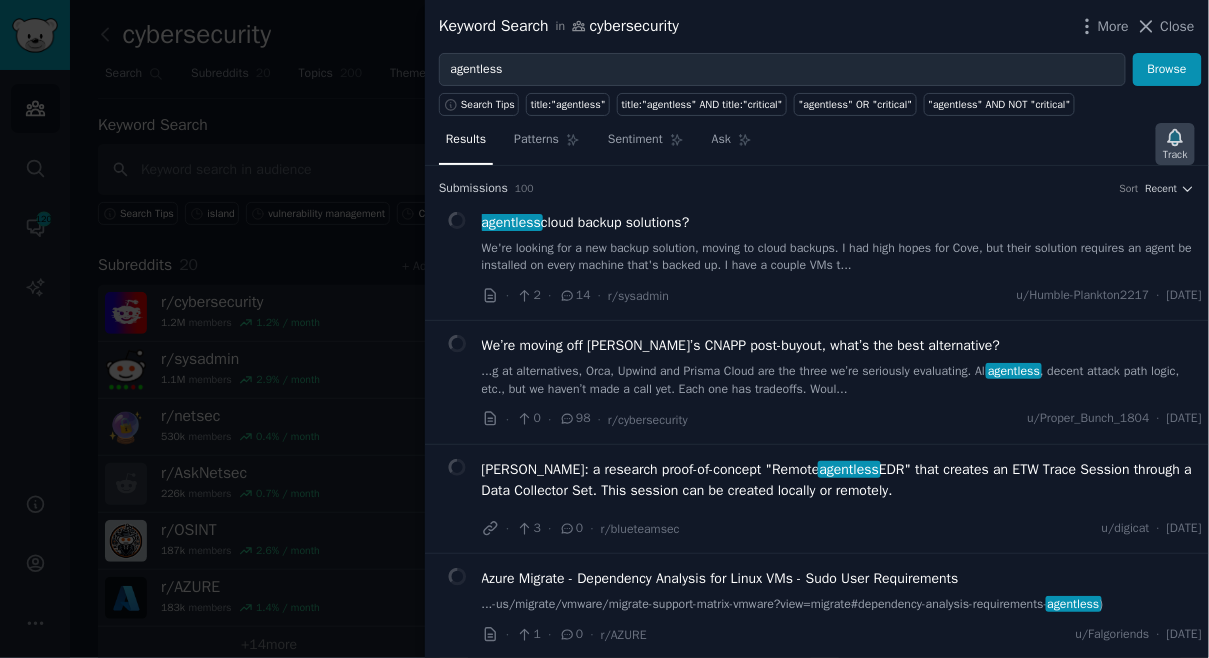 click on "Track" at bounding box center [1175, 155] 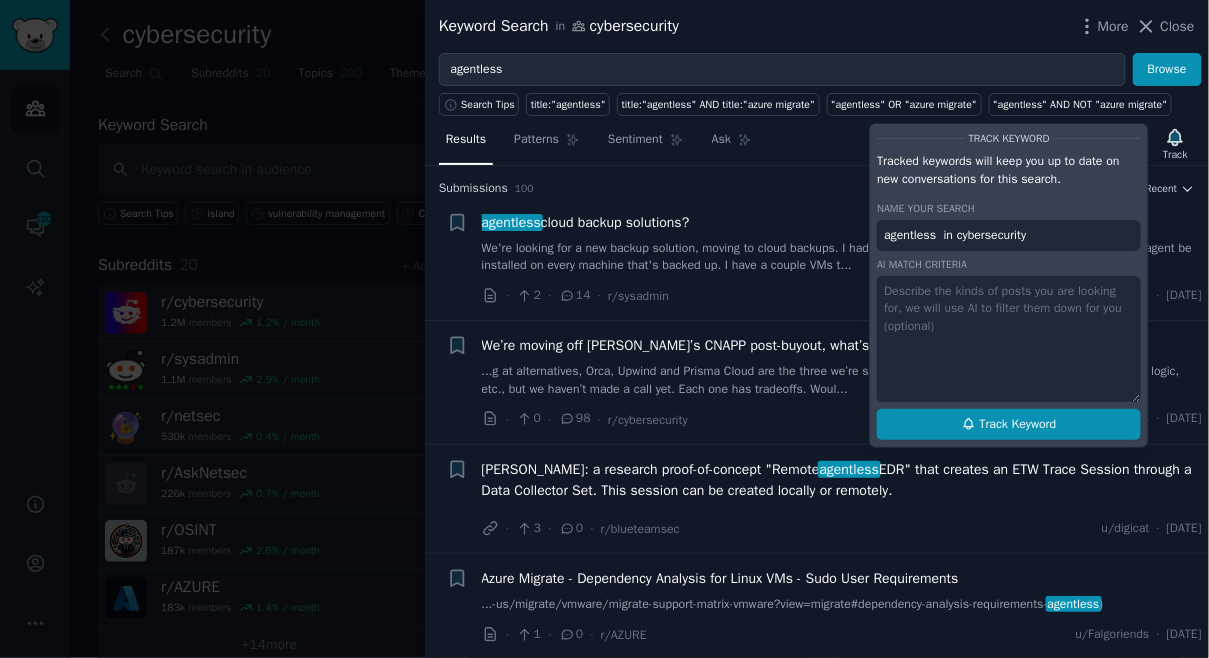 click on "Track Keyword" at bounding box center (1018, 425) 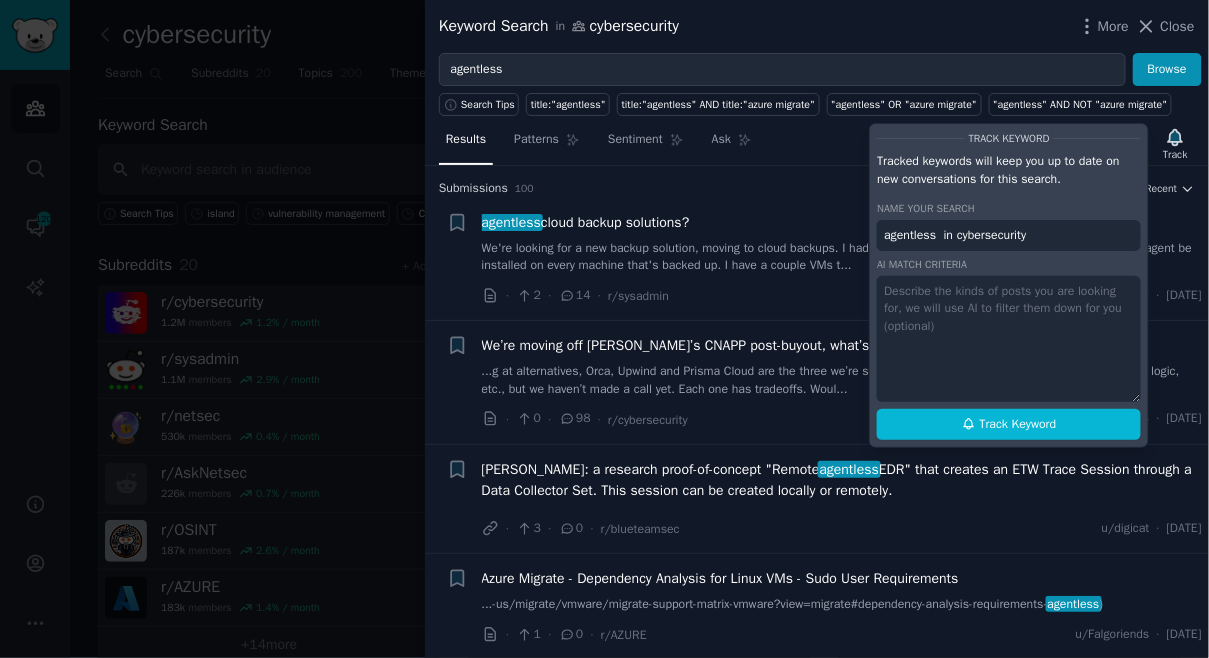 click at bounding box center (604, 329) 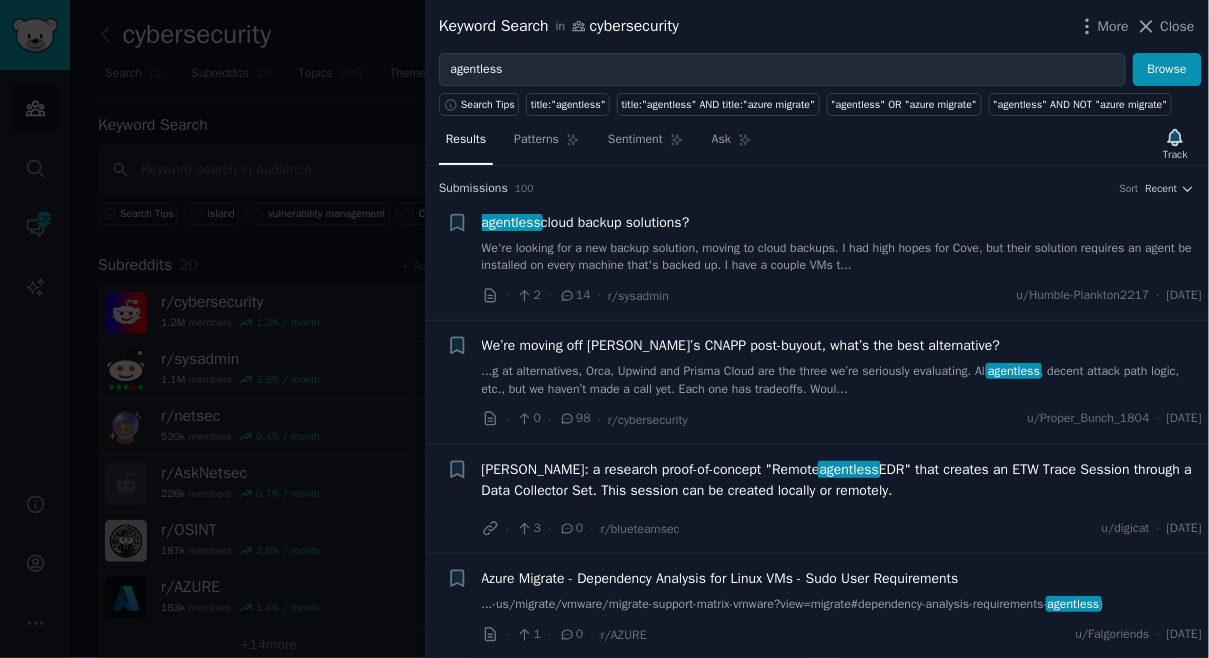 drag, startPoint x: 74, startPoint y: 229, endPoint x: 23, endPoint y: 271, distance: 66.068146 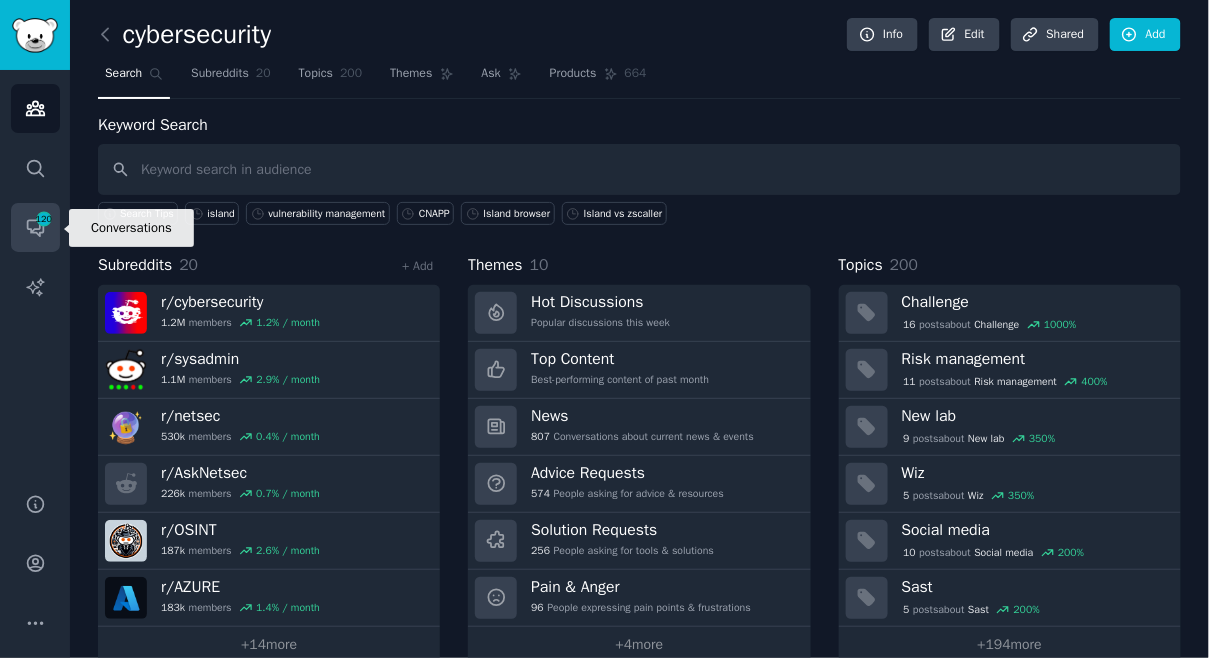 click 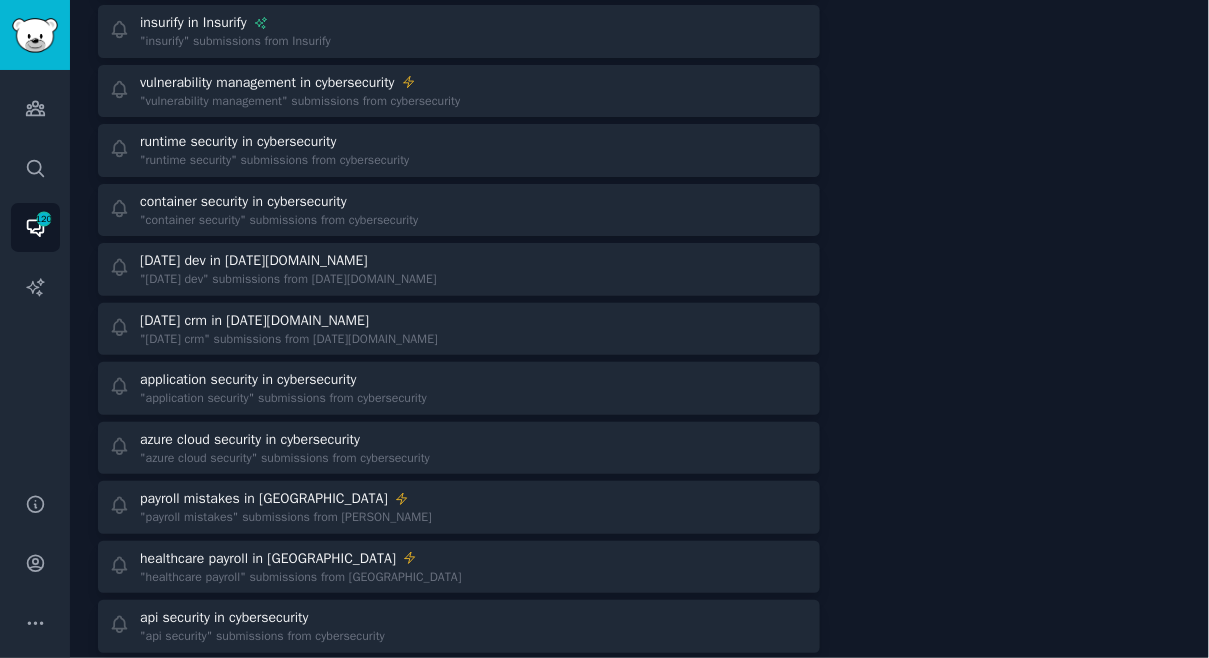 scroll, scrollTop: 1147, scrollLeft: 0, axis: vertical 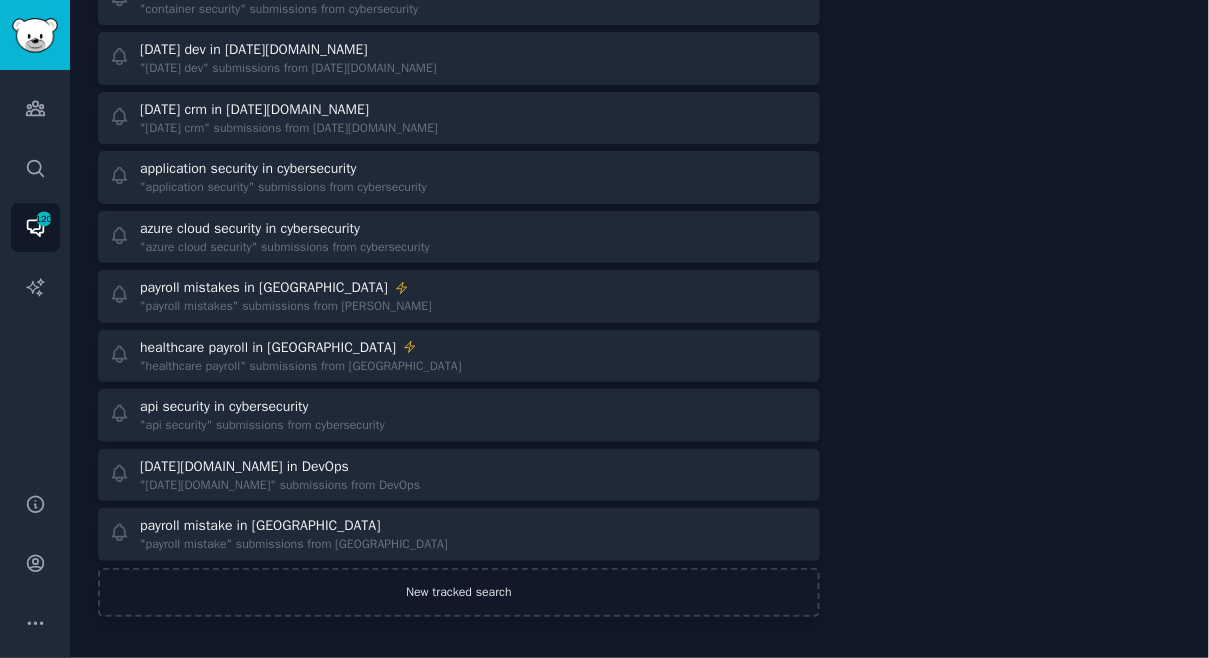 click on "New tracked search" 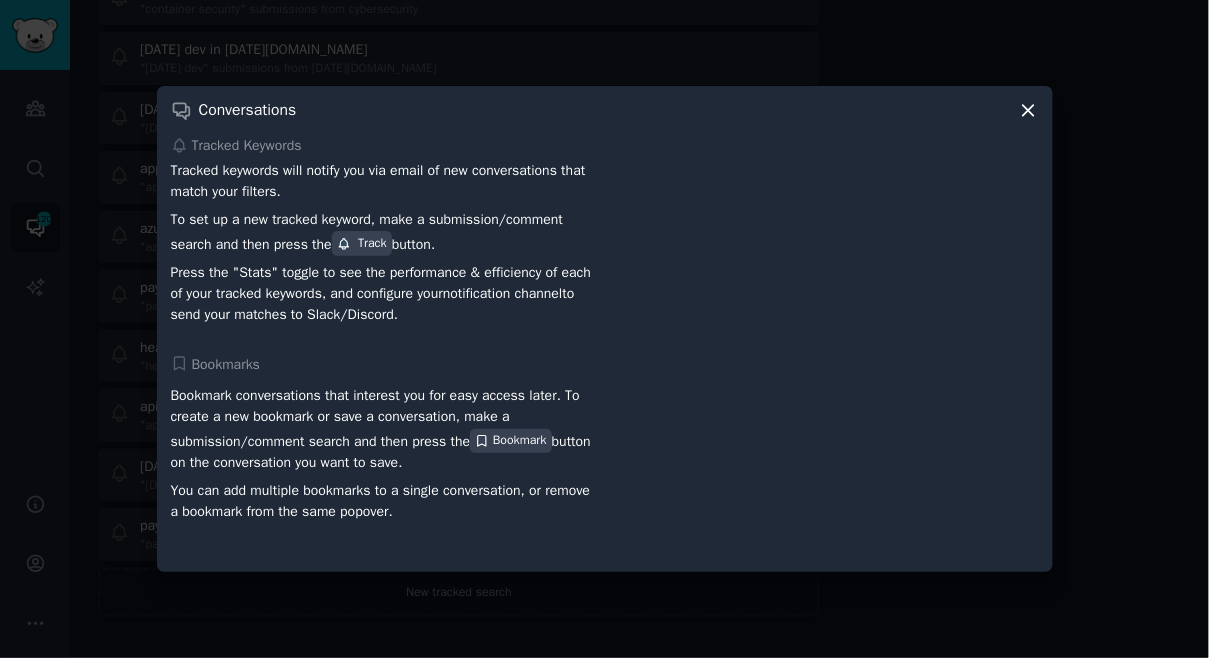 click on "Conversations Tracked Keywords Tracked keywords will notify you via email of new conversations that match your filters. To set up a new tracked keyword, make a submission/comment search and then press the   Track  button. Press the "Stats" toggle to see the performance & efficiency of each of your tracked keywords, and configure your  notification channel  to send your matches to Slack/Discord. Bookmarks Bookmark conversations that interest you for easy access later. To create a new bookmark or save a conversation, make a submission/comment search and then press the    Bookmark  button on the conversation you want to save. You can add multiple bookmarks to a single conversation, or remove a bookmark from the same popover." at bounding box center (605, 329) 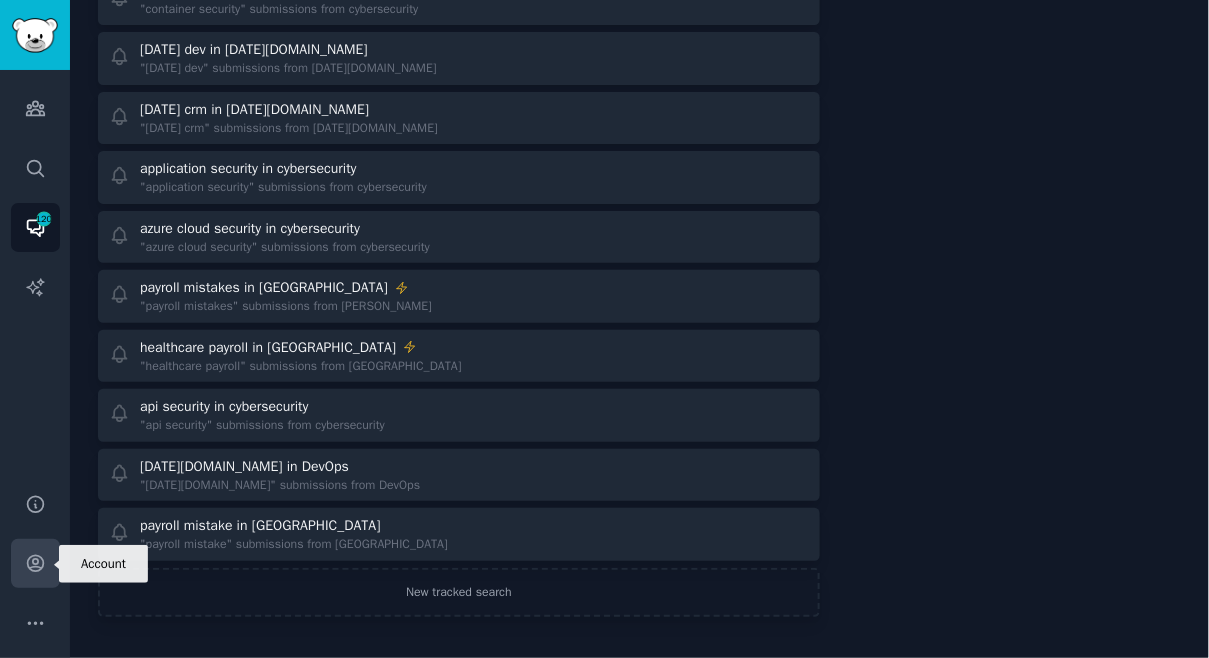 click 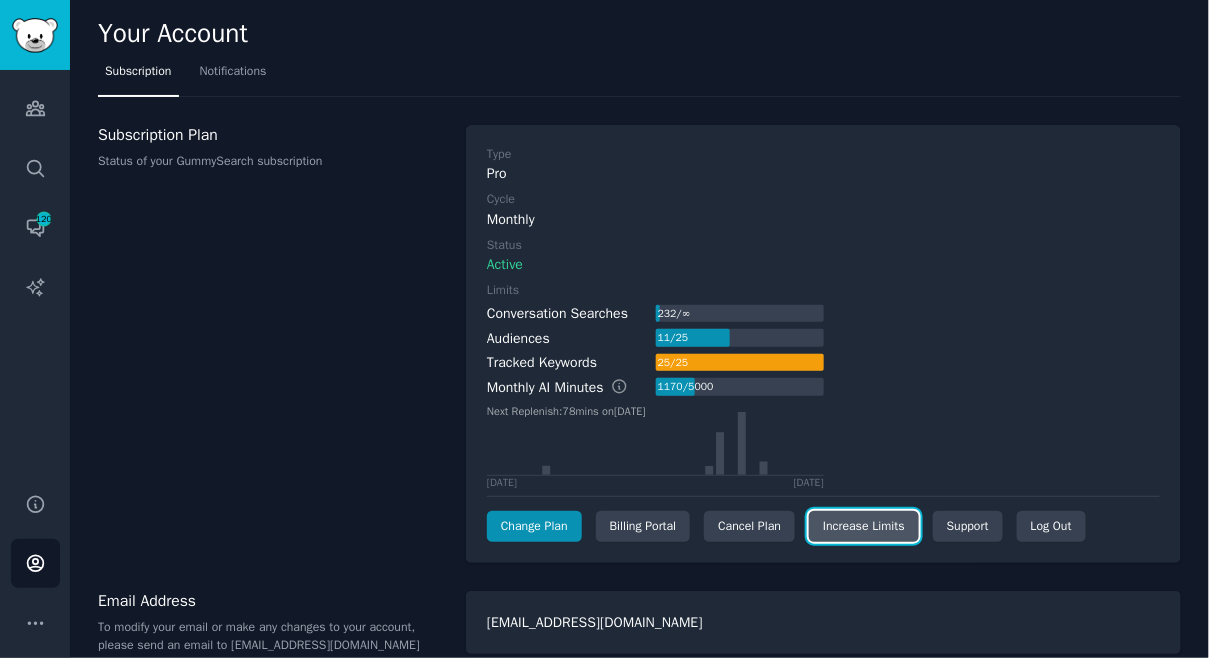 click on "Increase Limits" at bounding box center [864, 527] 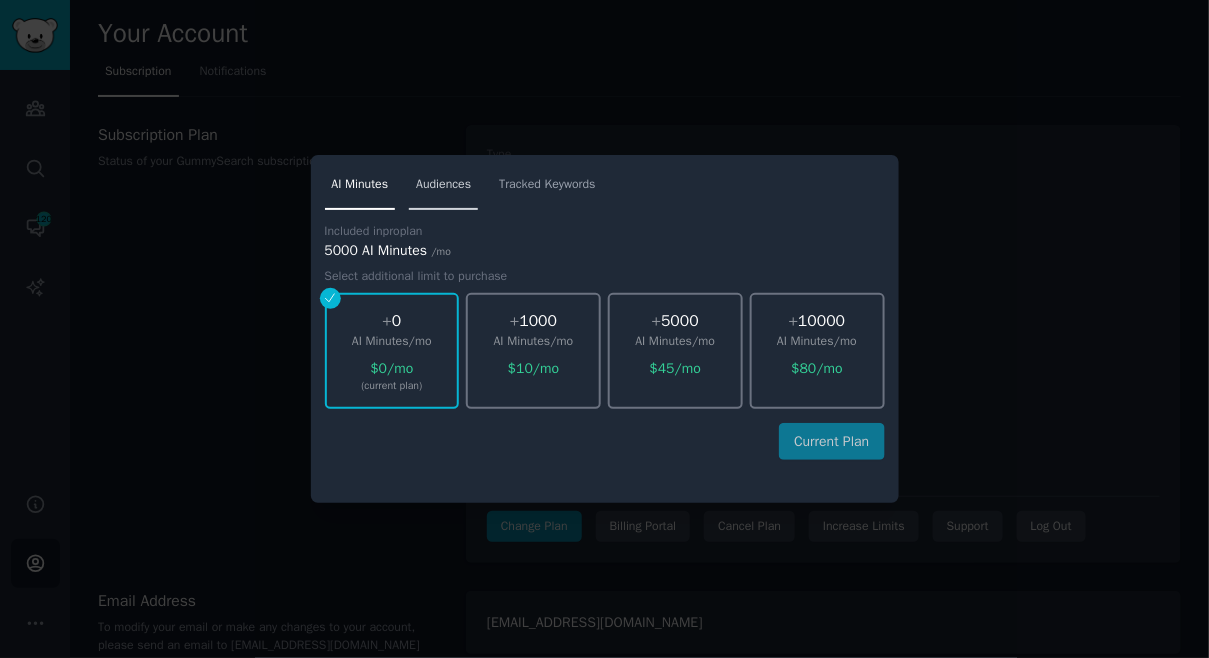click on "Audiences" at bounding box center [443, 185] 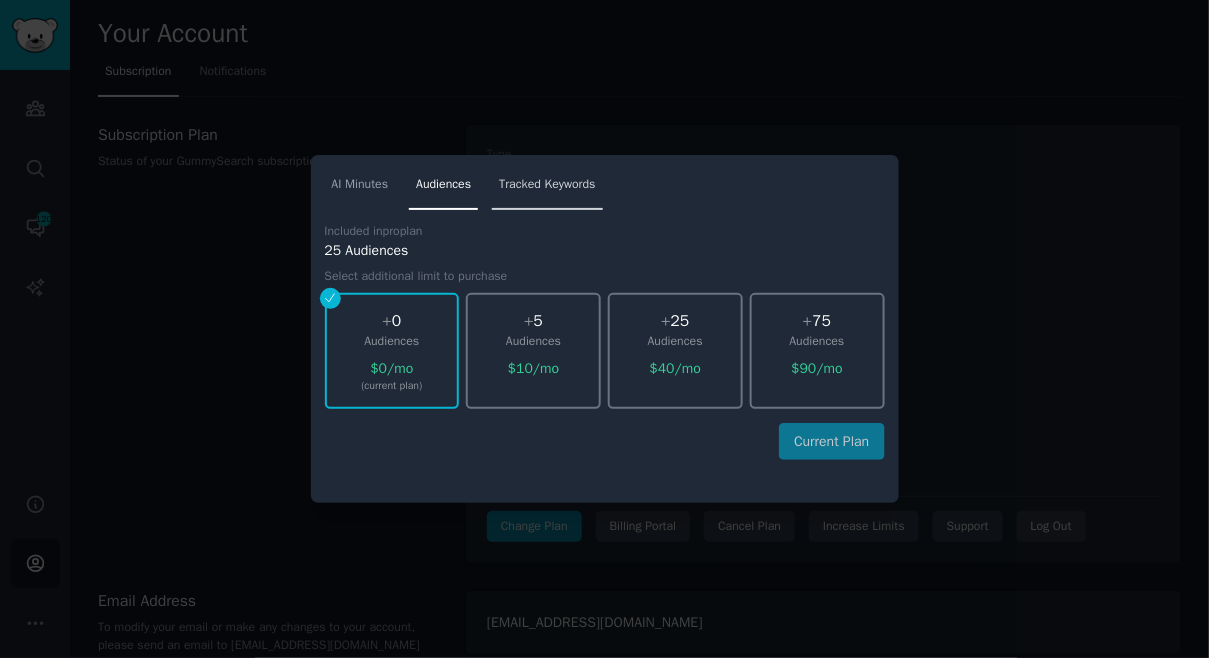 click on "Tracked Keywords" at bounding box center [547, 185] 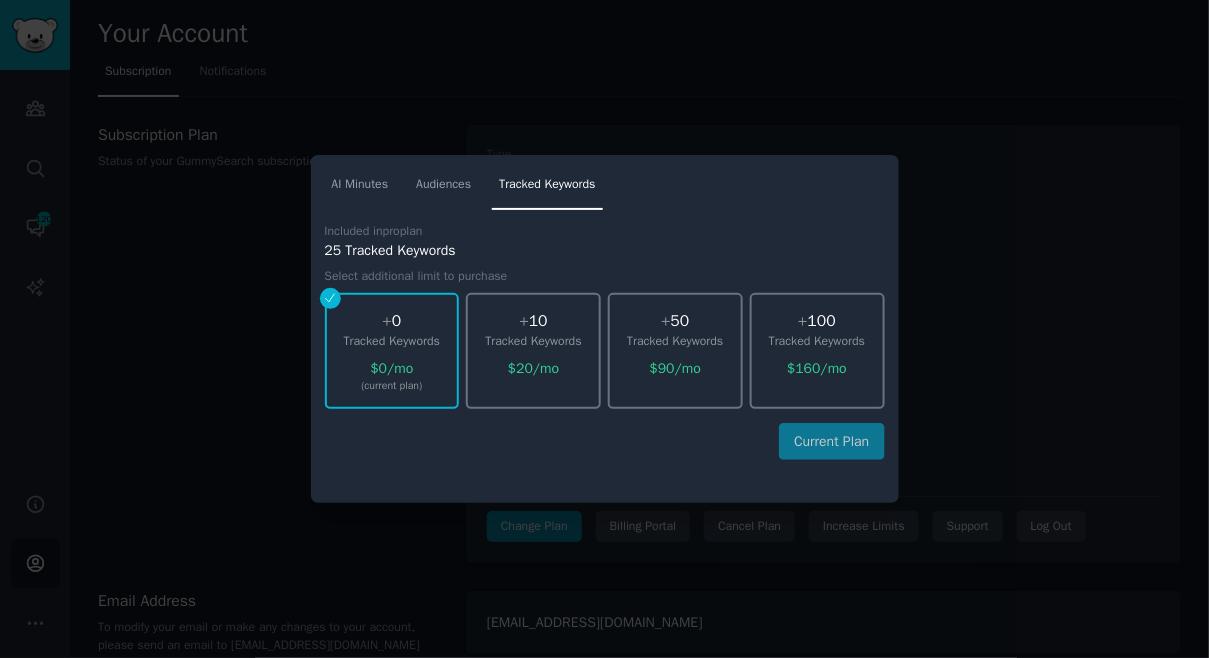 click on "Current Plan" at bounding box center [605, 441] 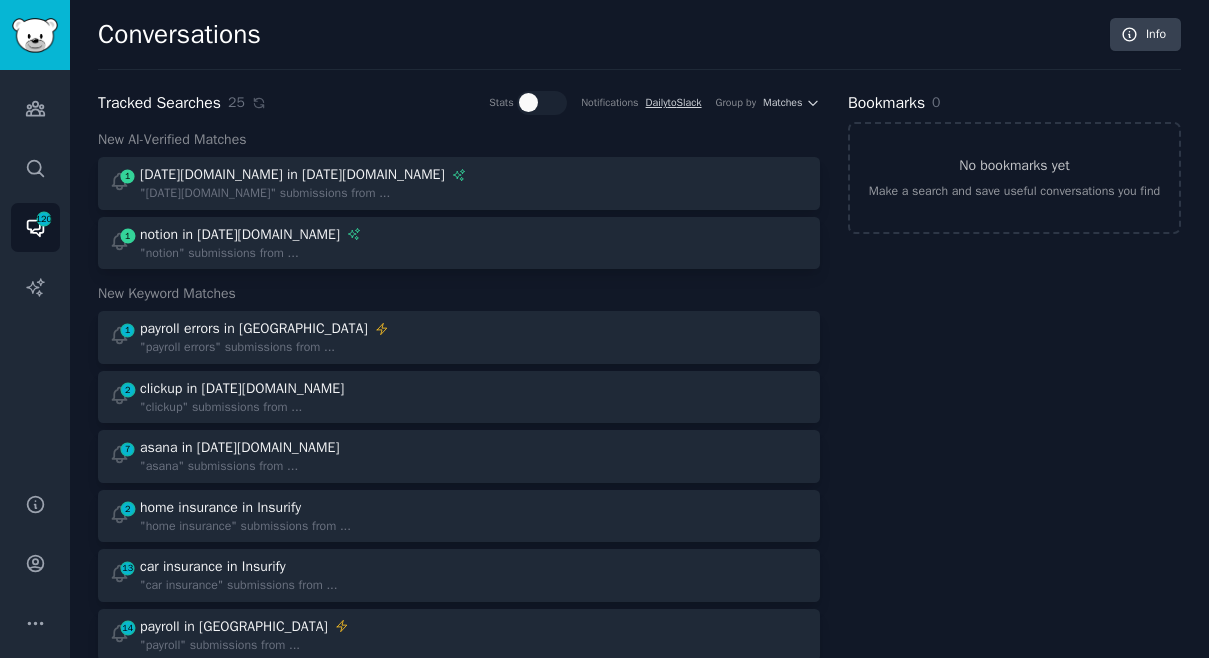 scroll, scrollTop: 0, scrollLeft: 0, axis: both 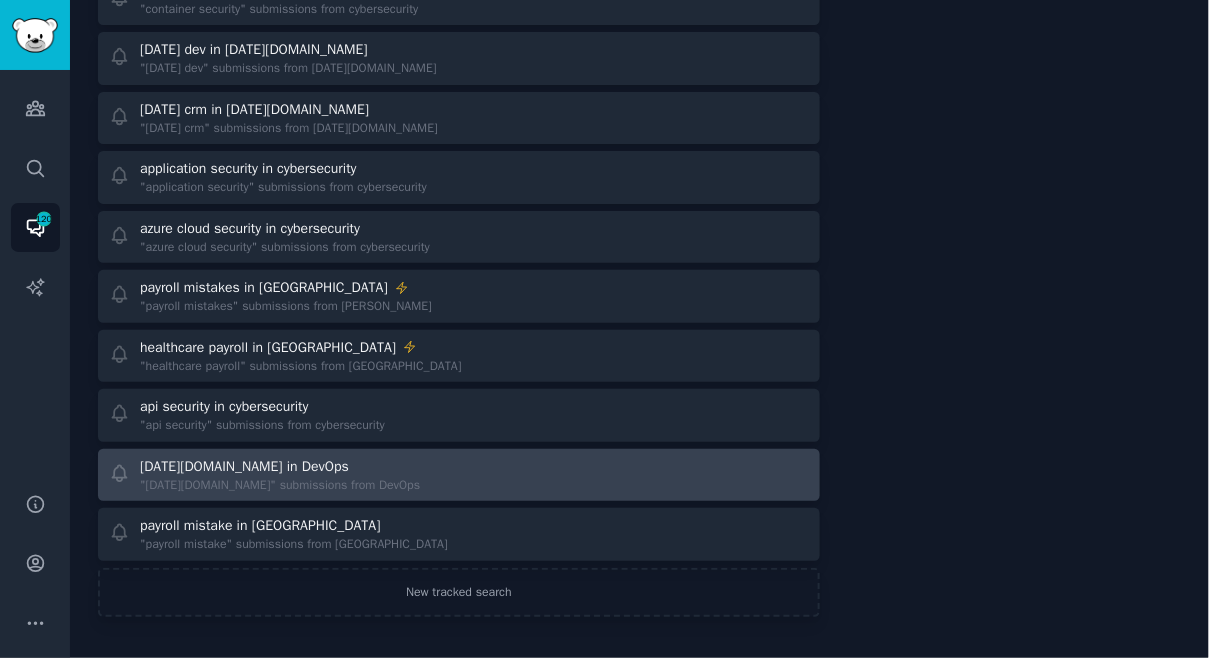 click on "[DATE][DOMAIN_NAME] in DevOps "[DATE][DOMAIN_NAME]" submissions from DevOps" at bounding box center (459, 475) 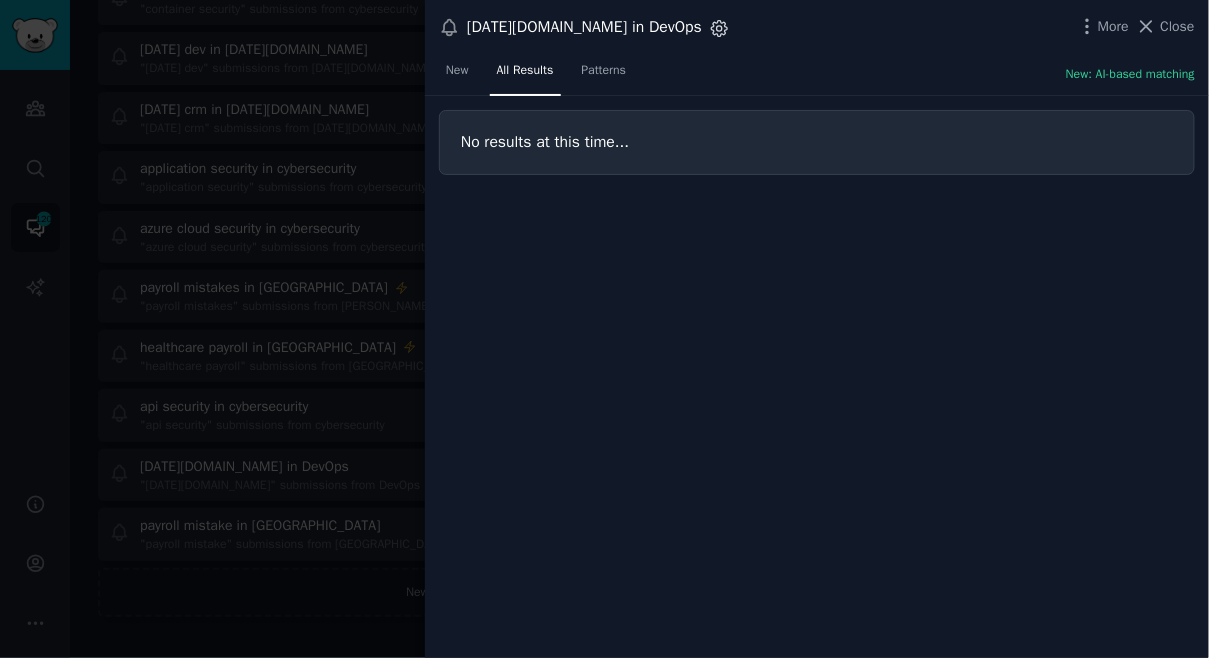 click 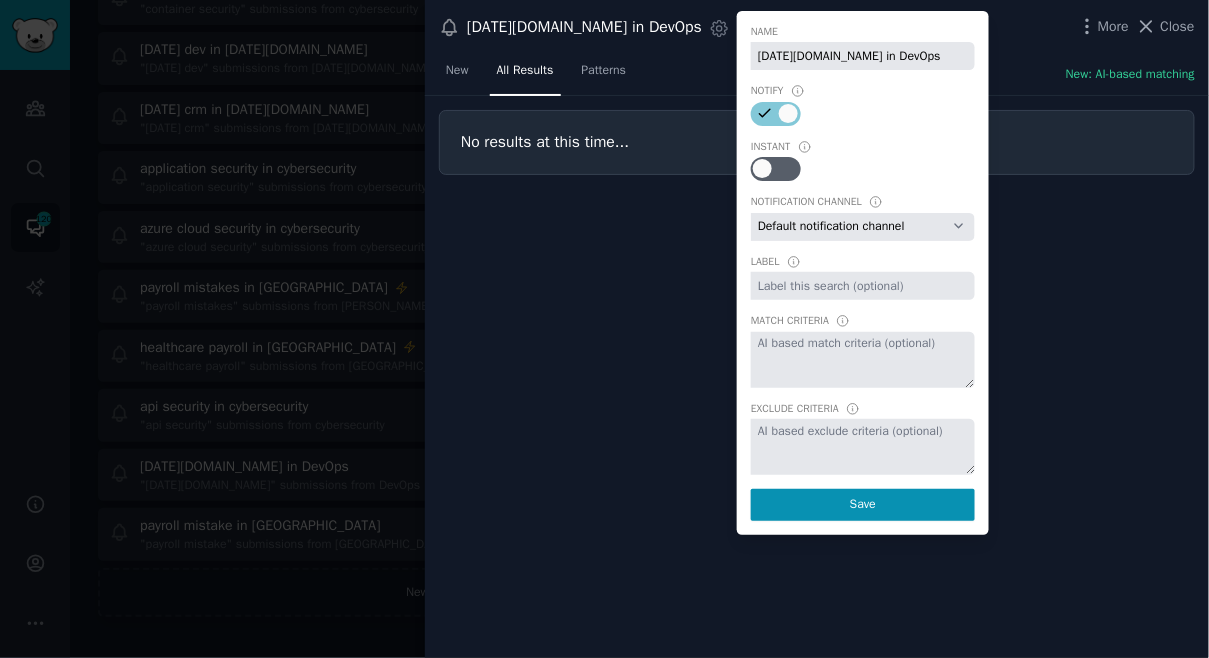 drag, startPoint x: 923, startPoint y: 98, endPoint x: 958, endPoint y: 92, distance: 35.510563 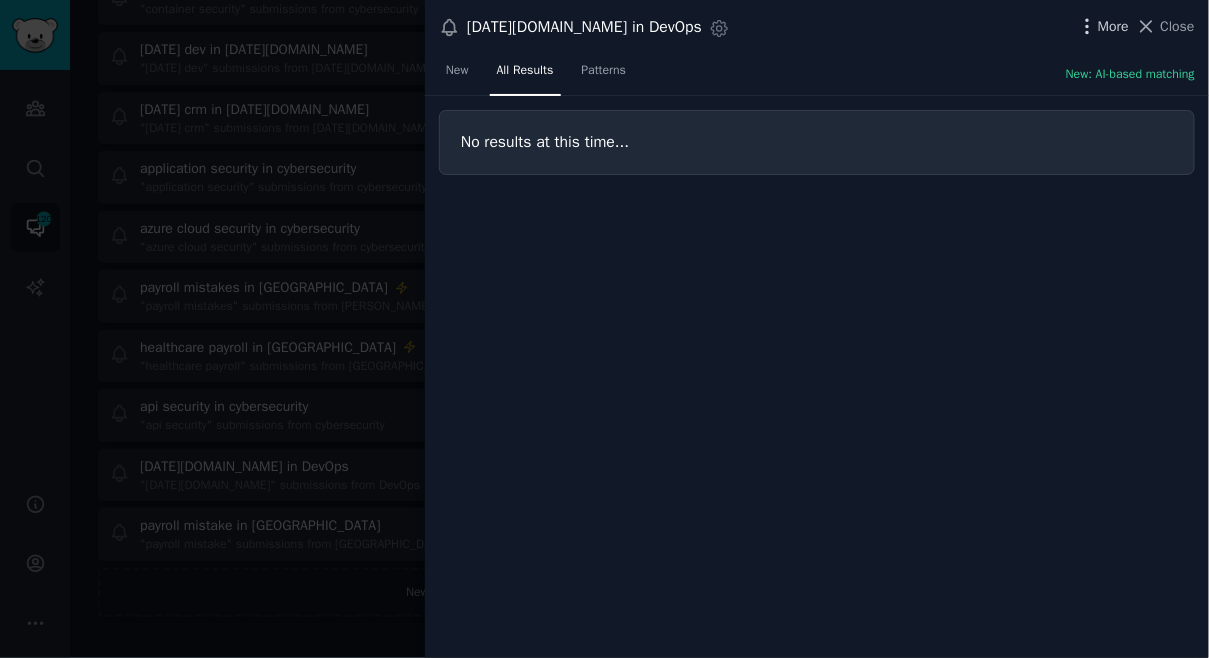click 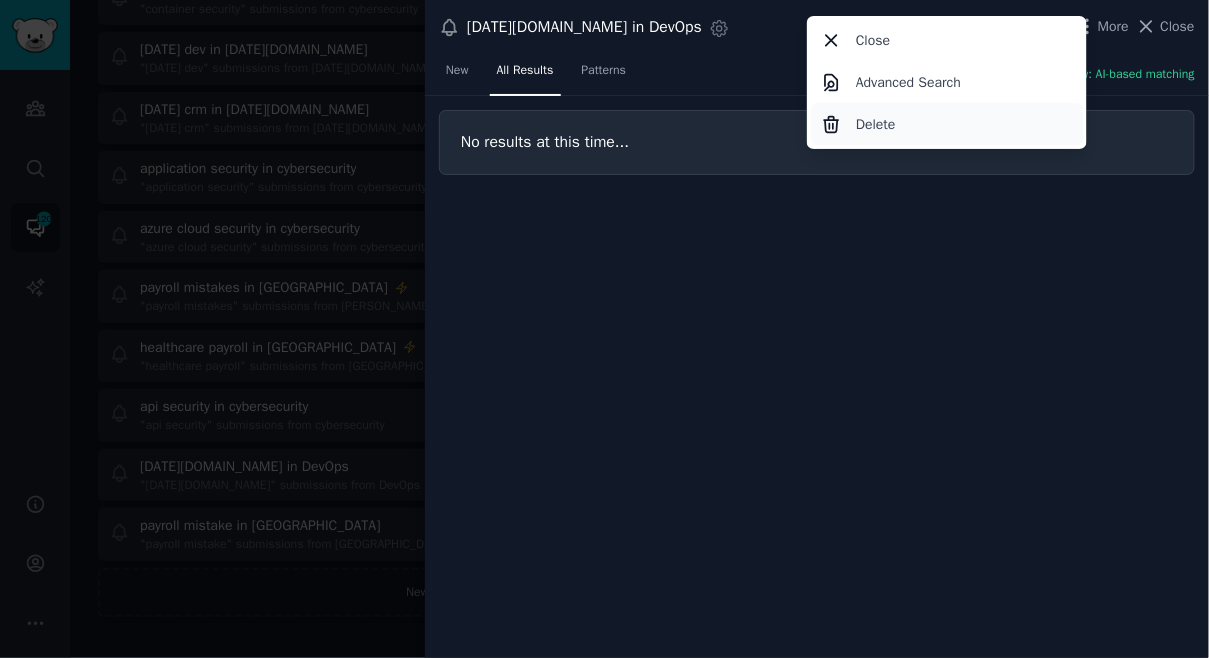 click on "Delete" 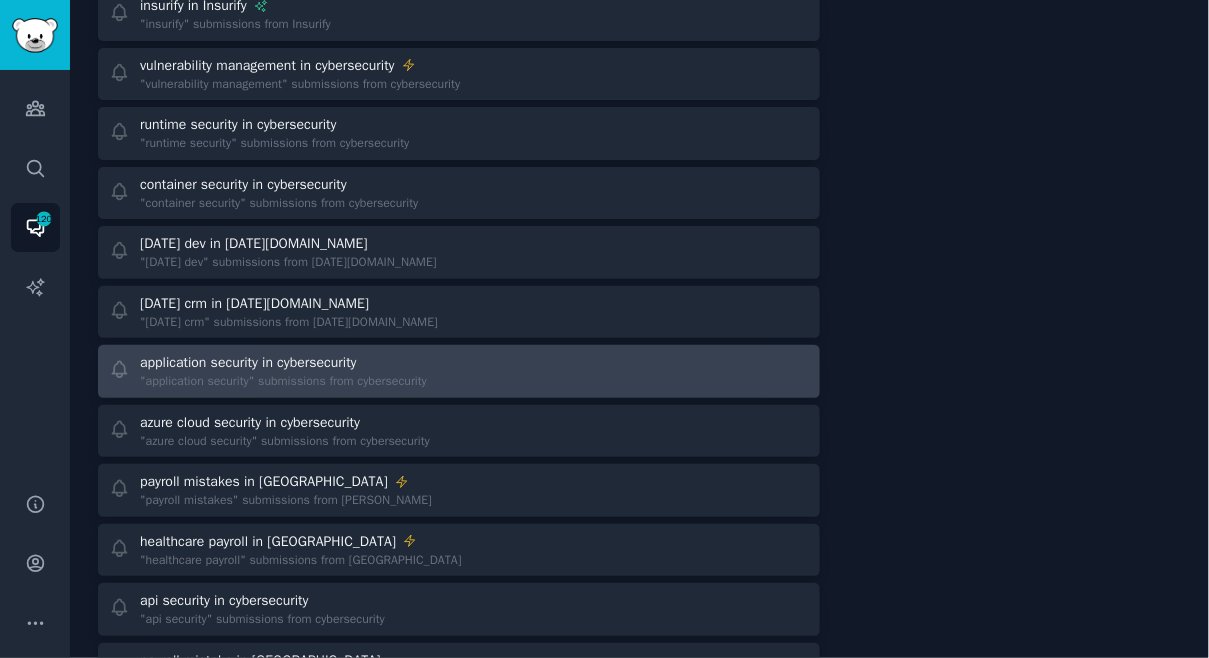 scroll, scrollTop: 952, scrollLeft: 0, axis: vertical 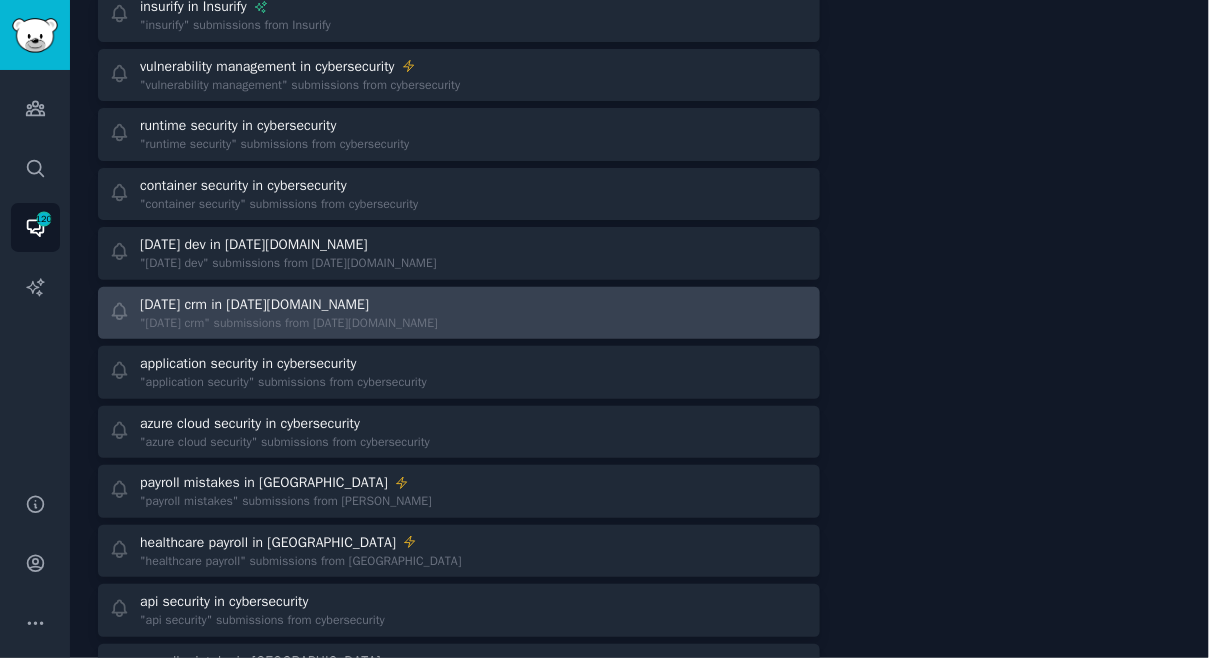 click on "[DATE] crm in [DATE][DOMAIN_NAME] "[DATE] crm" submissions from [DATE][DOMAIN_NAME]" at bounding box center [459, 313] 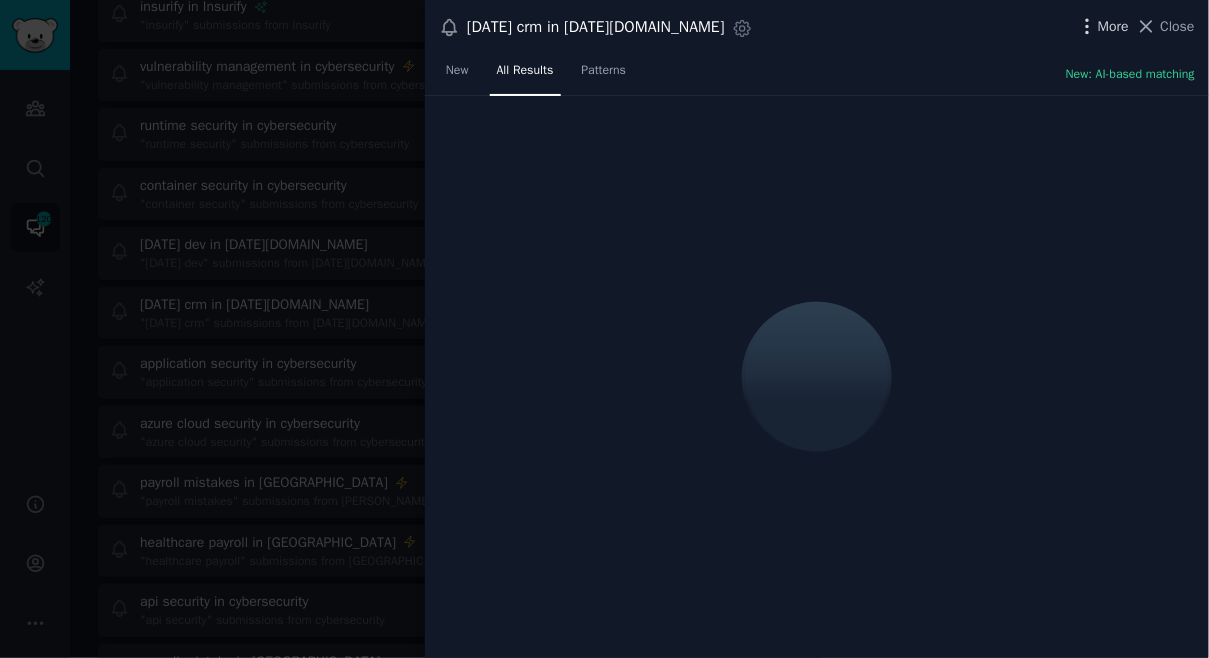 click on "[DATE] crm in [DATE][DOMAIN_NAME] Settings More Close" at bounding box center (817, 27) 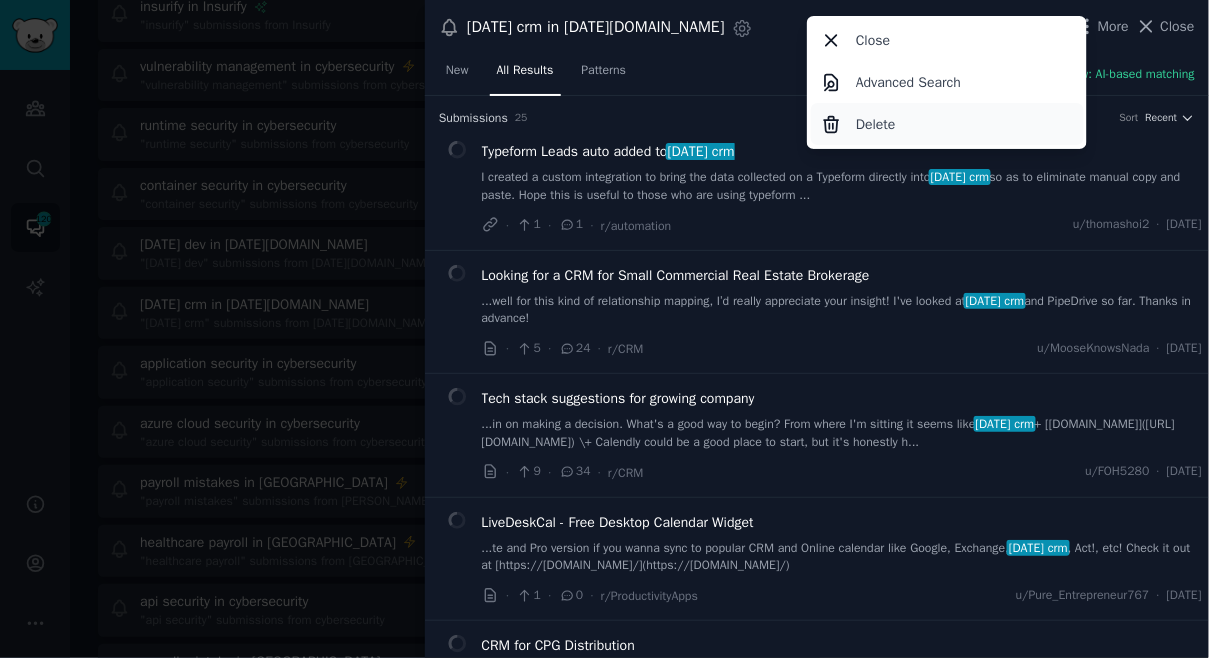 click on "Delete" 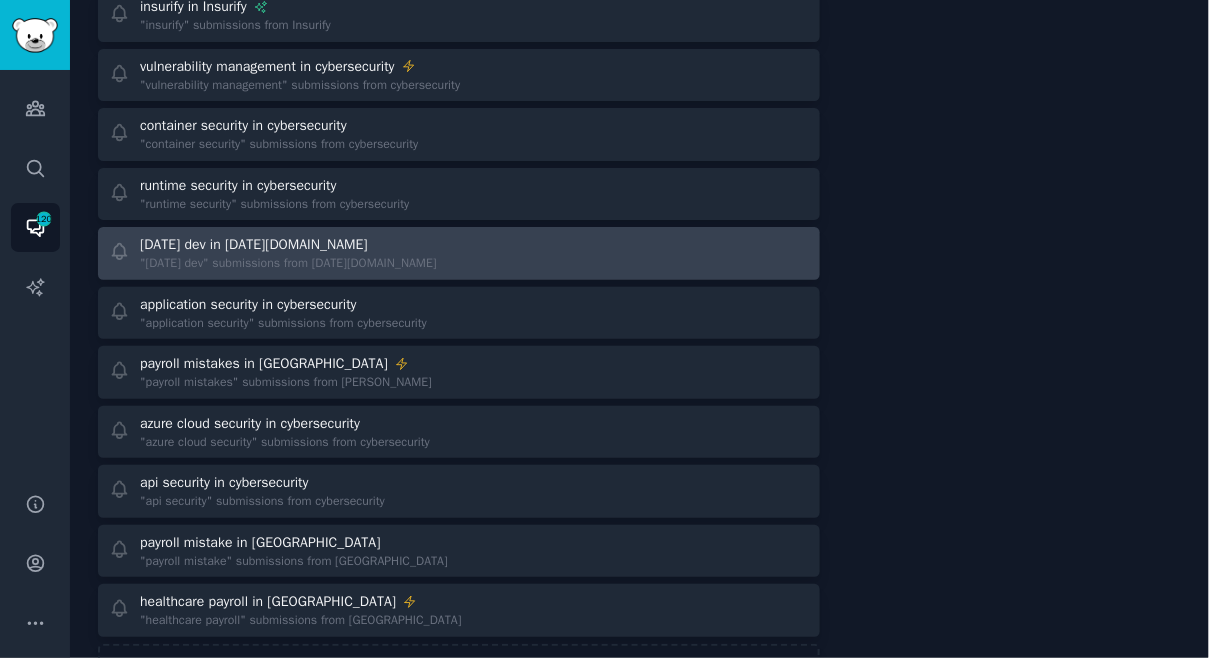 click on ""[DATE] dev" submissions from [DATE][DOMAIN_NAME]" at bounding box center [288, 264] 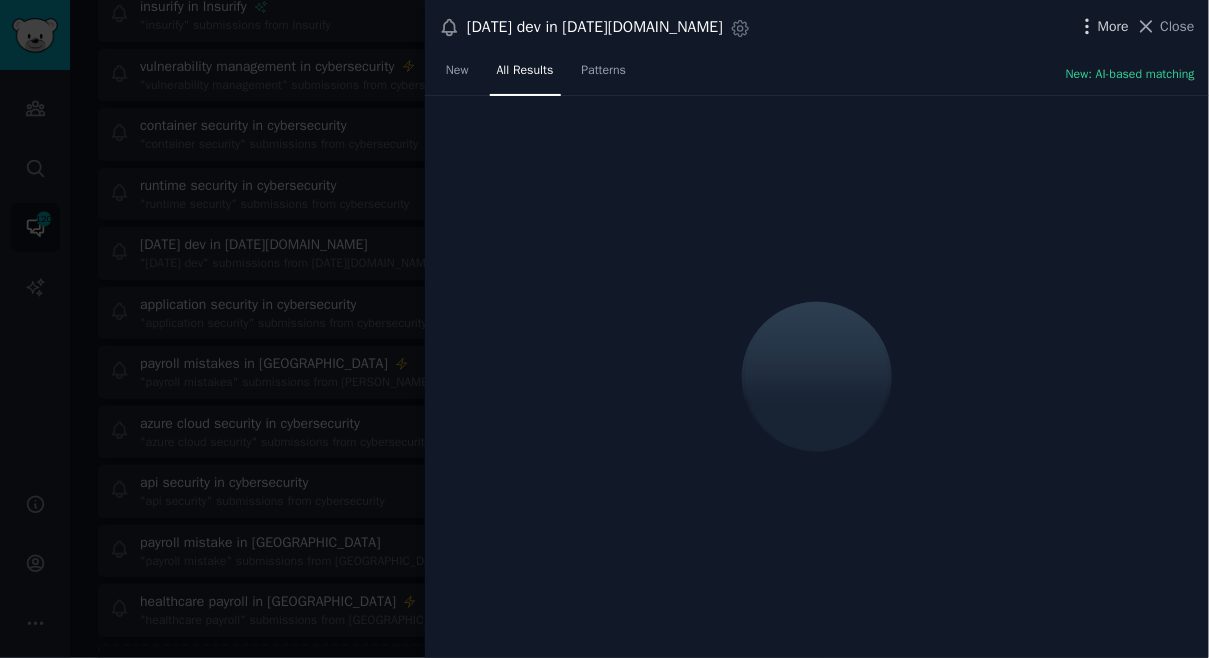 click on "[DATE] dev in [DATE][DOMAIN_NAME] Settings More Close" at bounding box center [817, 27] 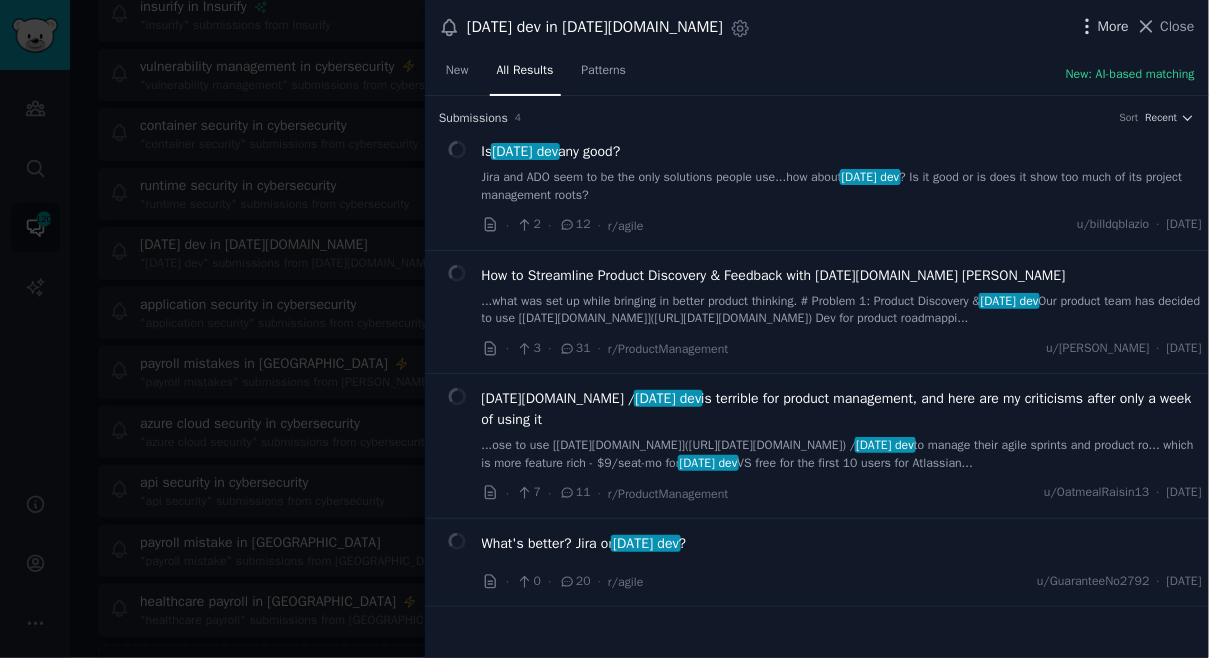 click 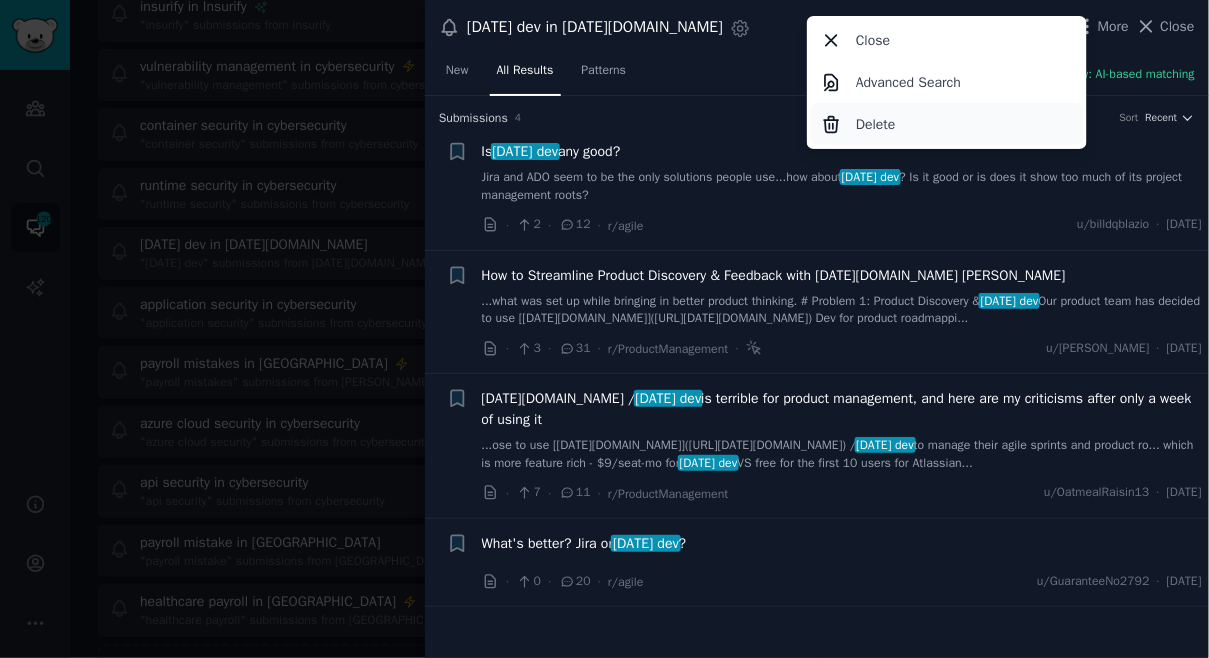 click on "Delete" at bounding box center (876, 124) 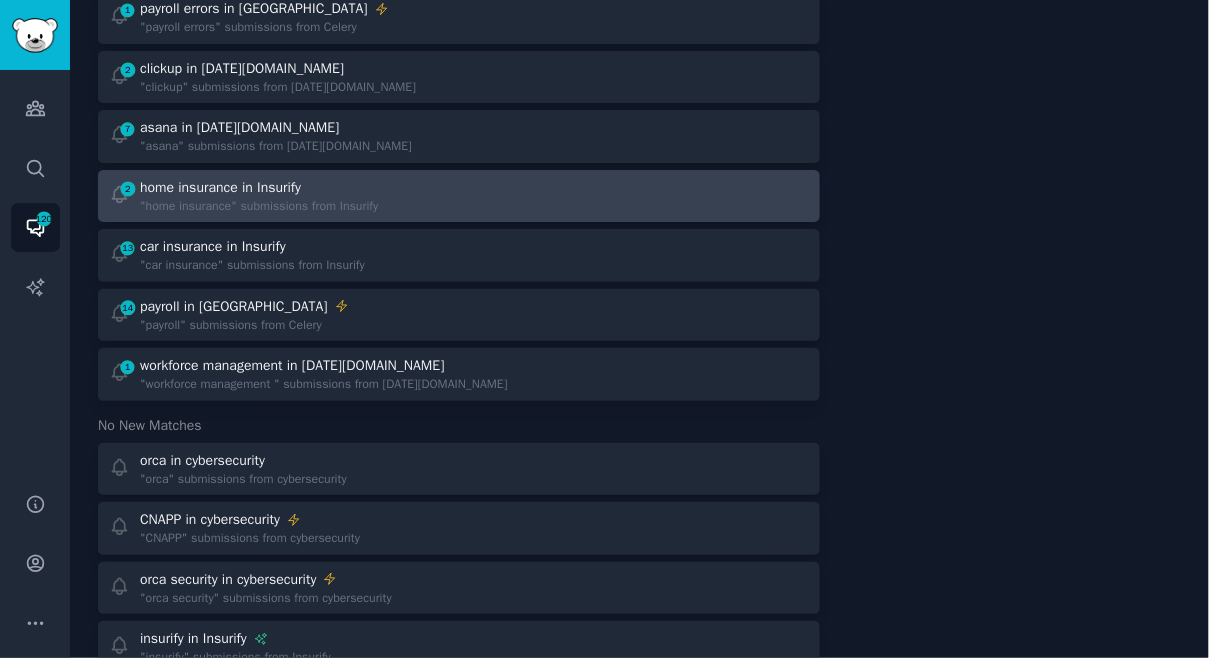scroll, scrollTop: 272, scrollLeft: 0, axis: vertical 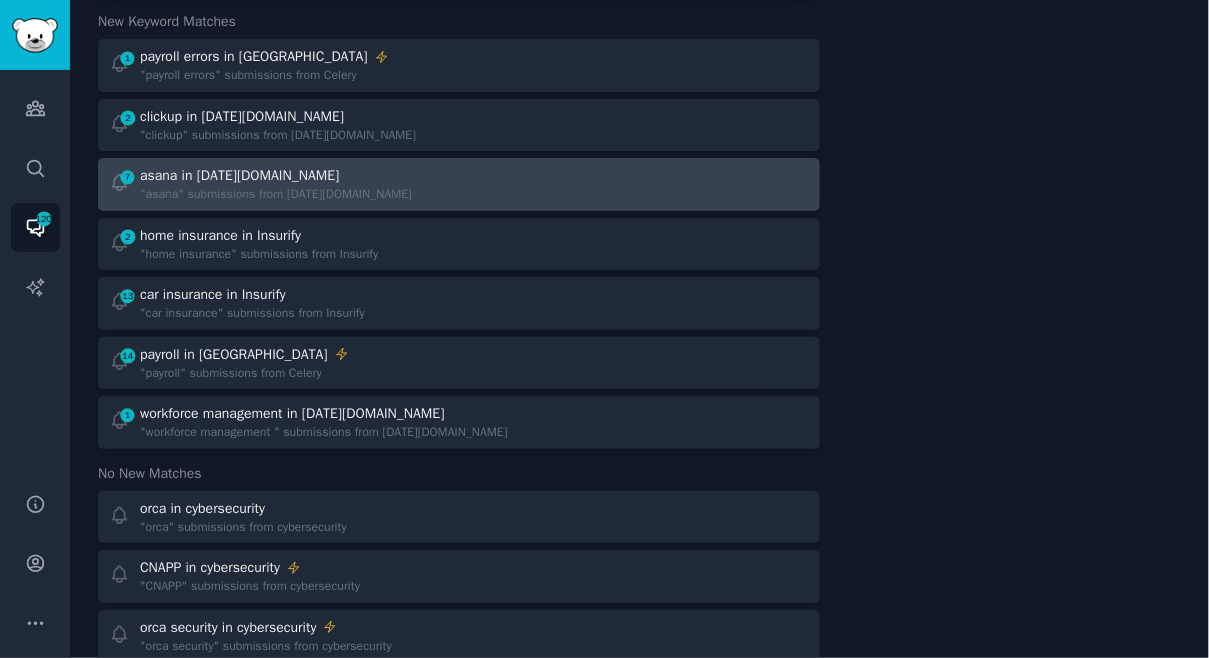 click on "7 asana in [DATE][DOMAIN_NAME] "asana" submissions from [DATE][DOMAIN_NAME]" at bounding box center (459, 184) 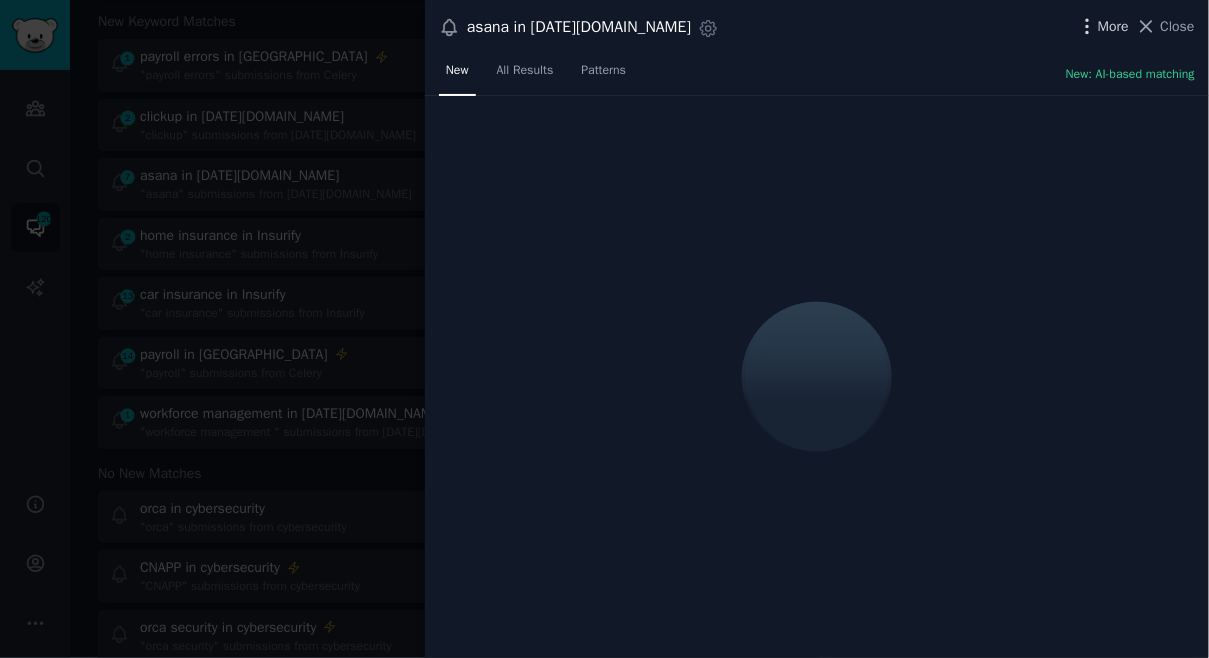 click 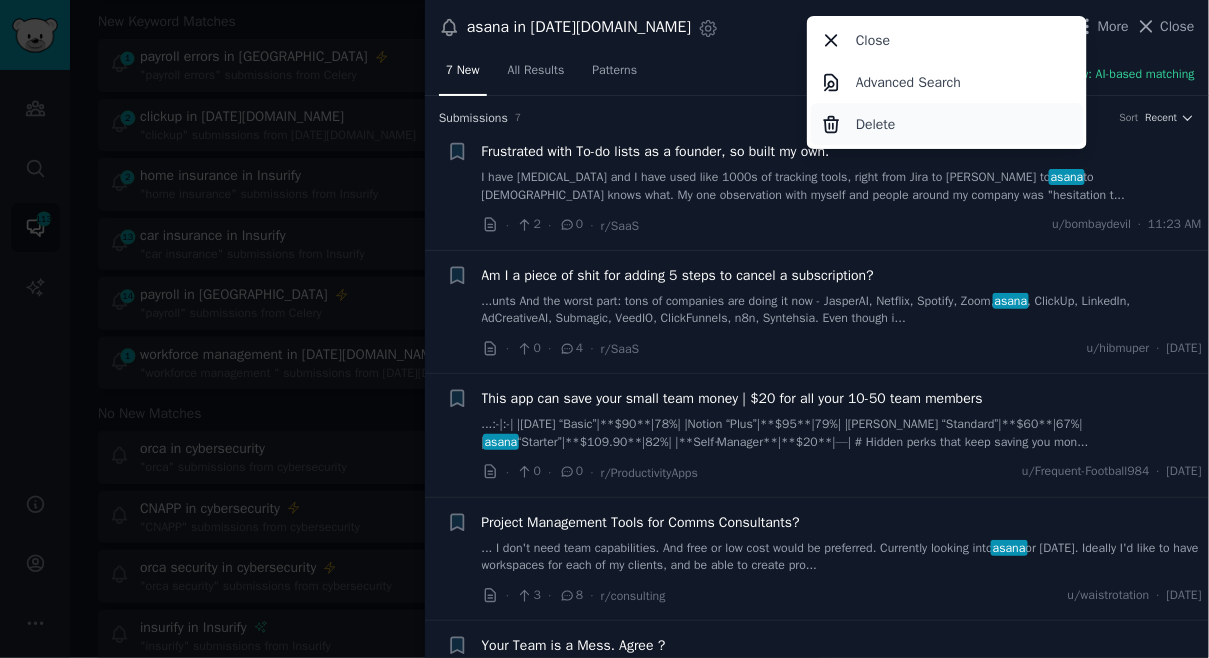 click on "Delete" 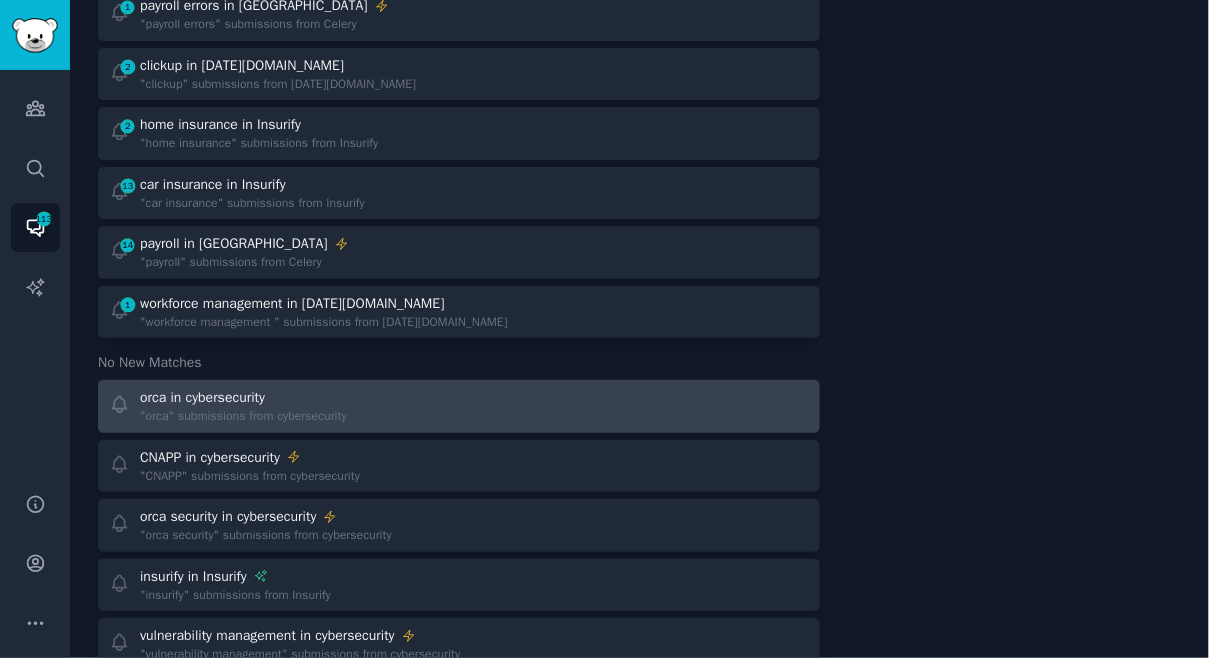 scroll, scrollTop: 411, scrollLeft: 0, axis: vertical 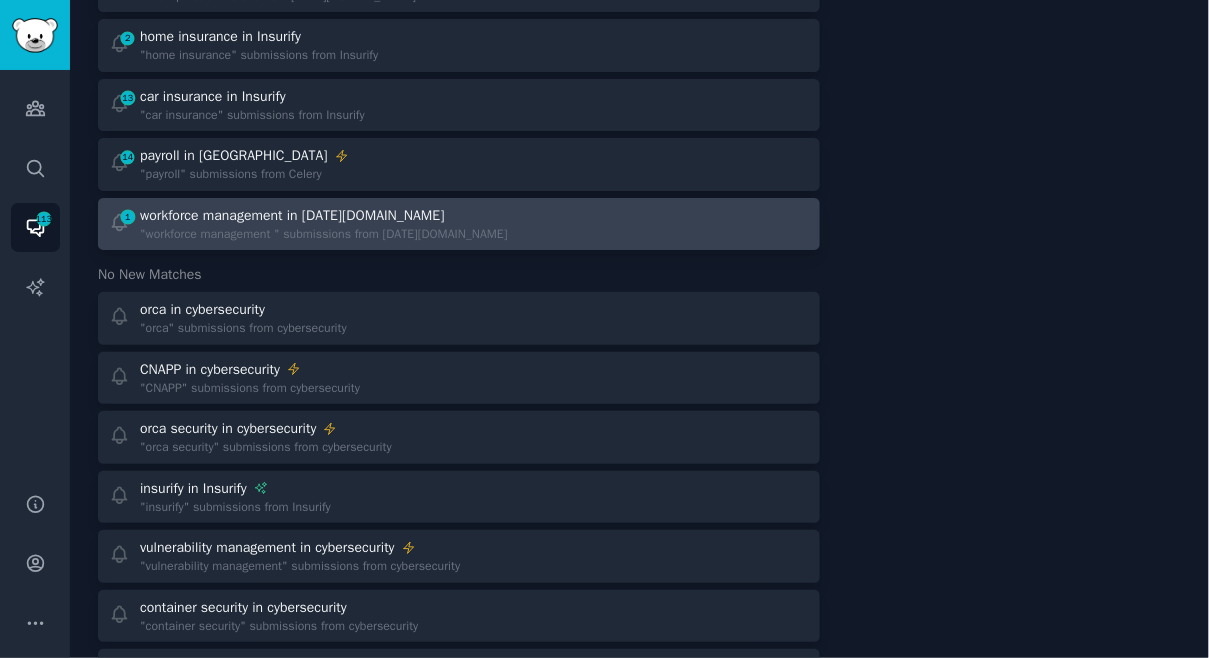 click on "workforce management  in [DATE][DOMAIN_NAME]" at bounding box center (324, 215) 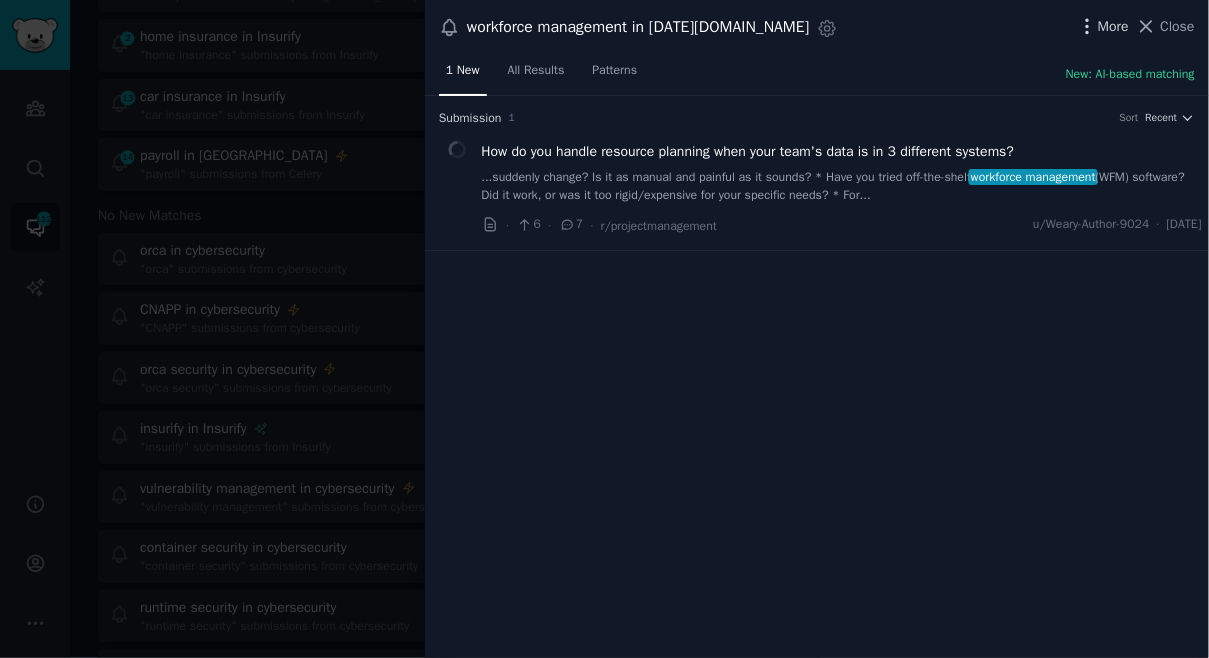 click 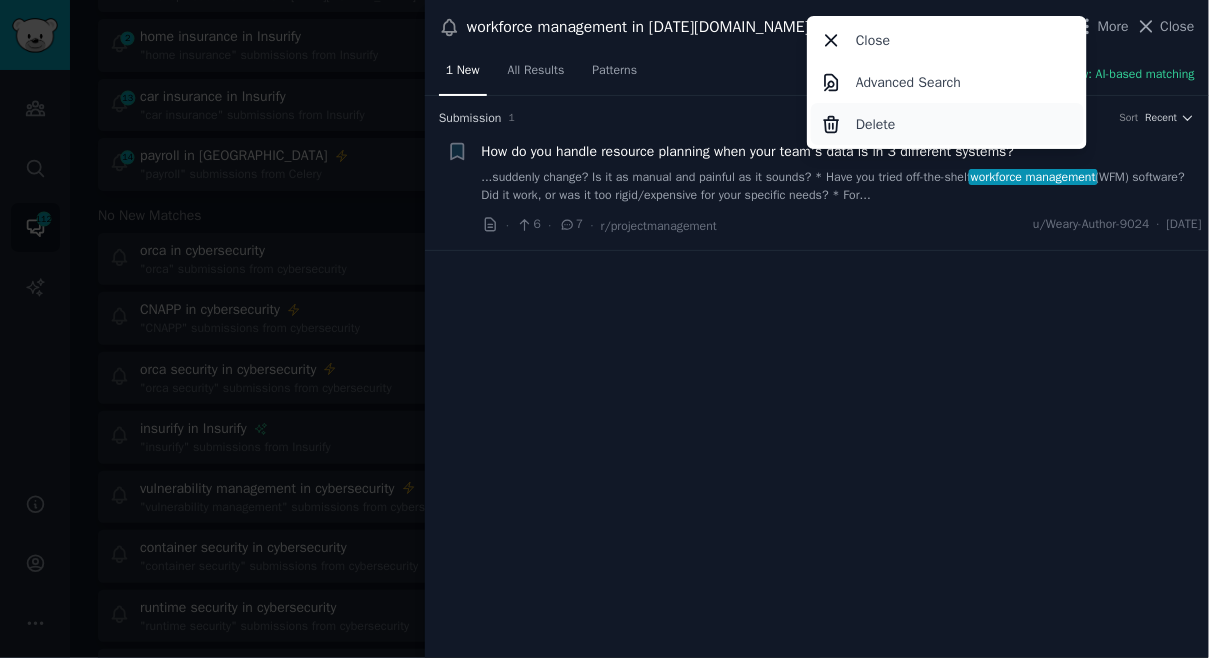 click on "Delete" 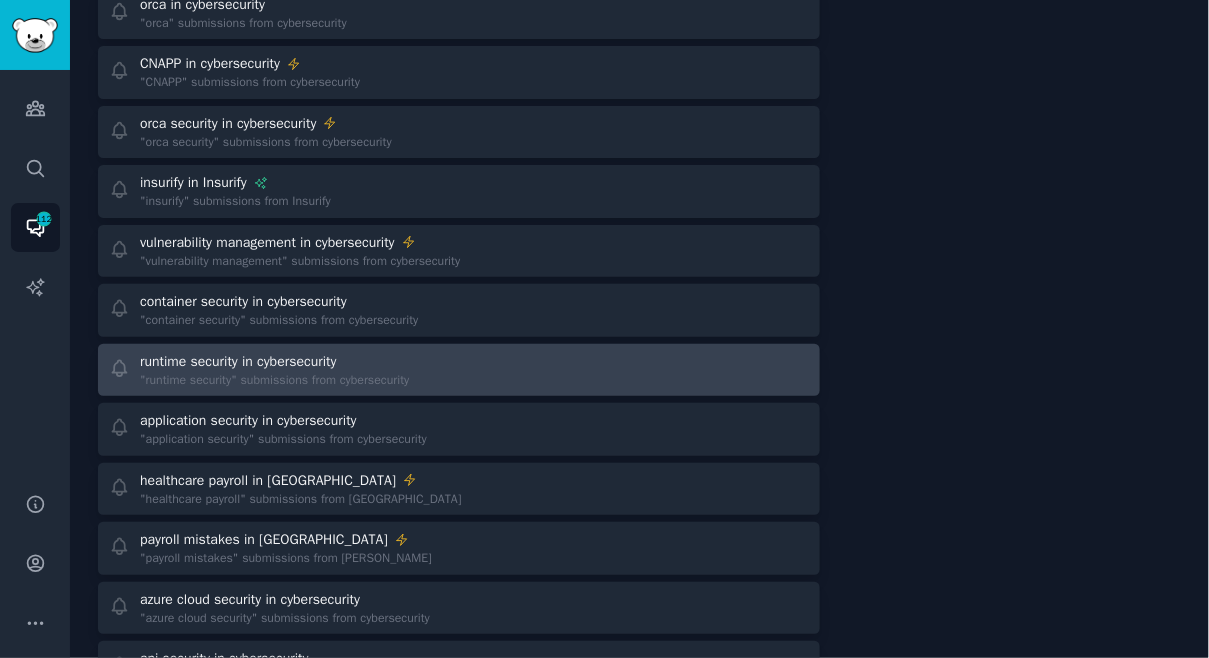 scroll, scrollTop: 690, scrollLeft: 0, axis: vertical 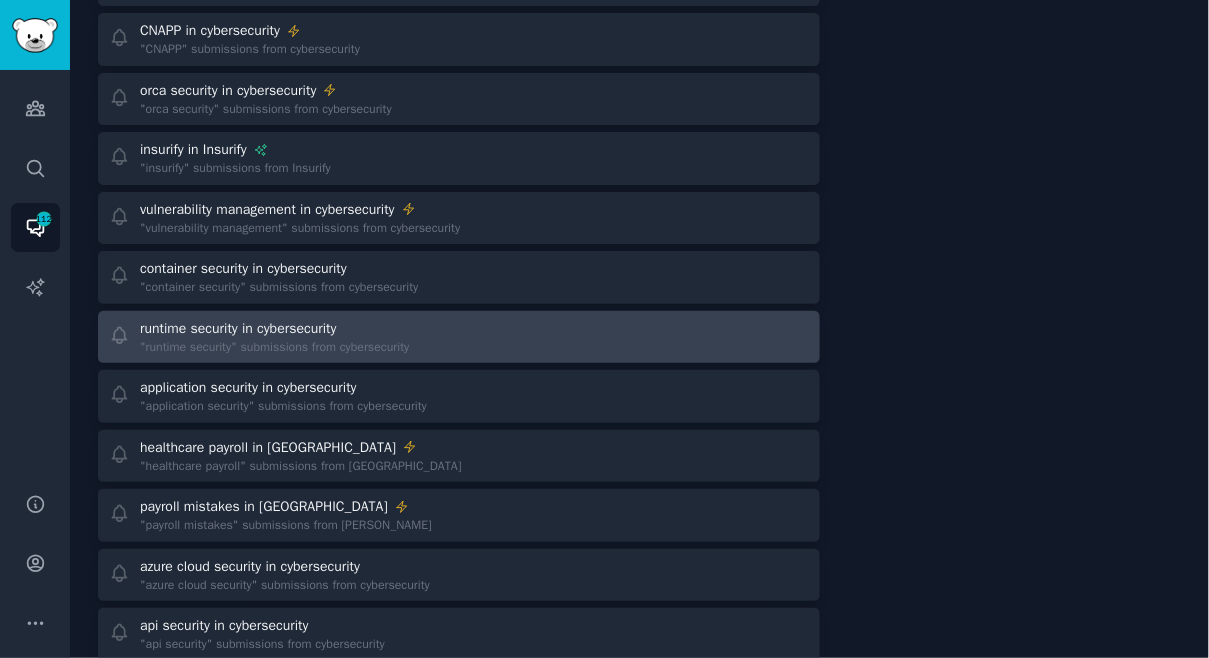click on "runtime security in cybersecurity "runtime security" submissions from cybersecurity" at bounding box center (459, 337) 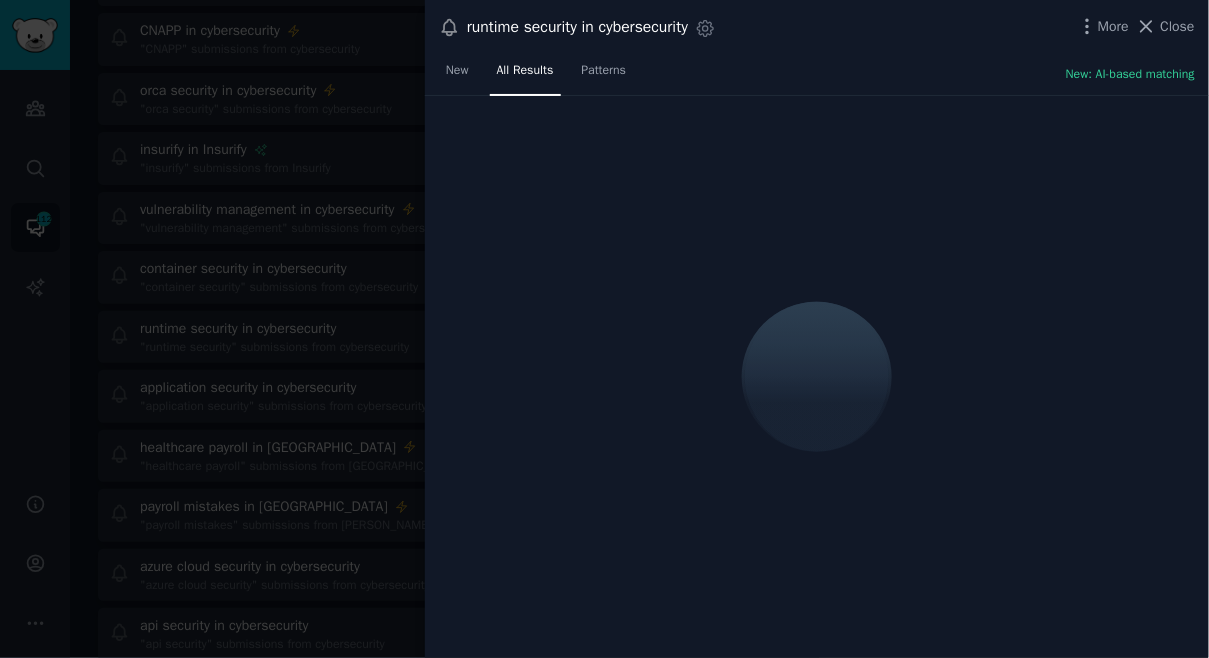 click at bounding box center (817, 377) 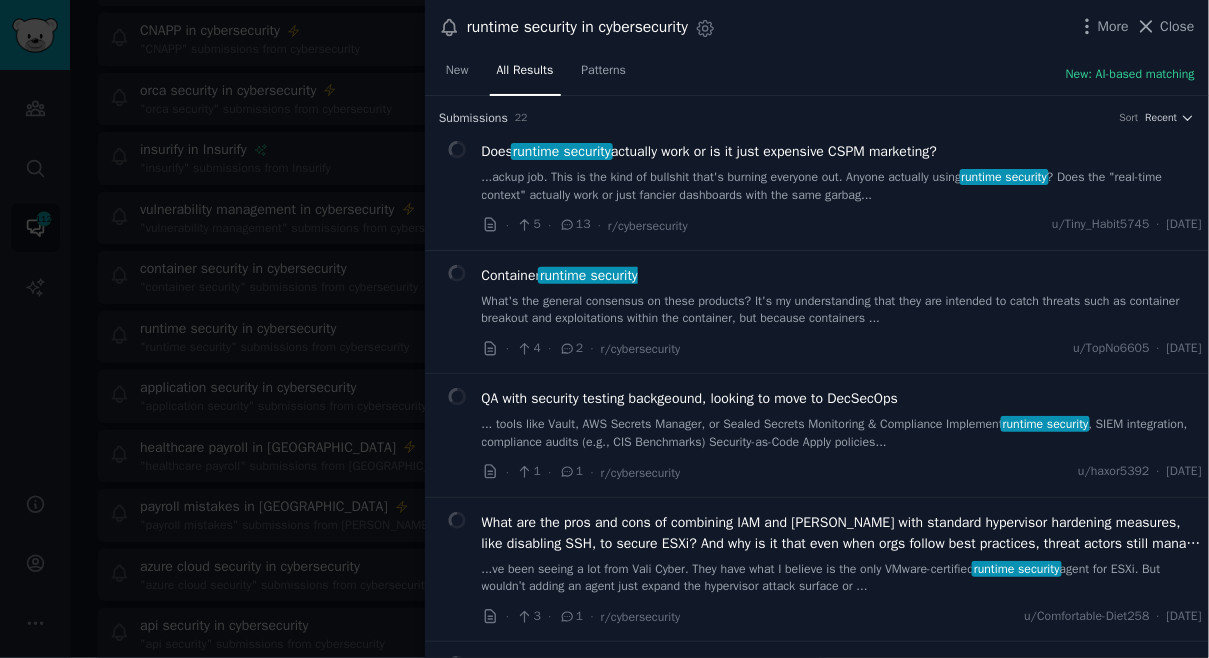 click at bounding box center [604, 329] 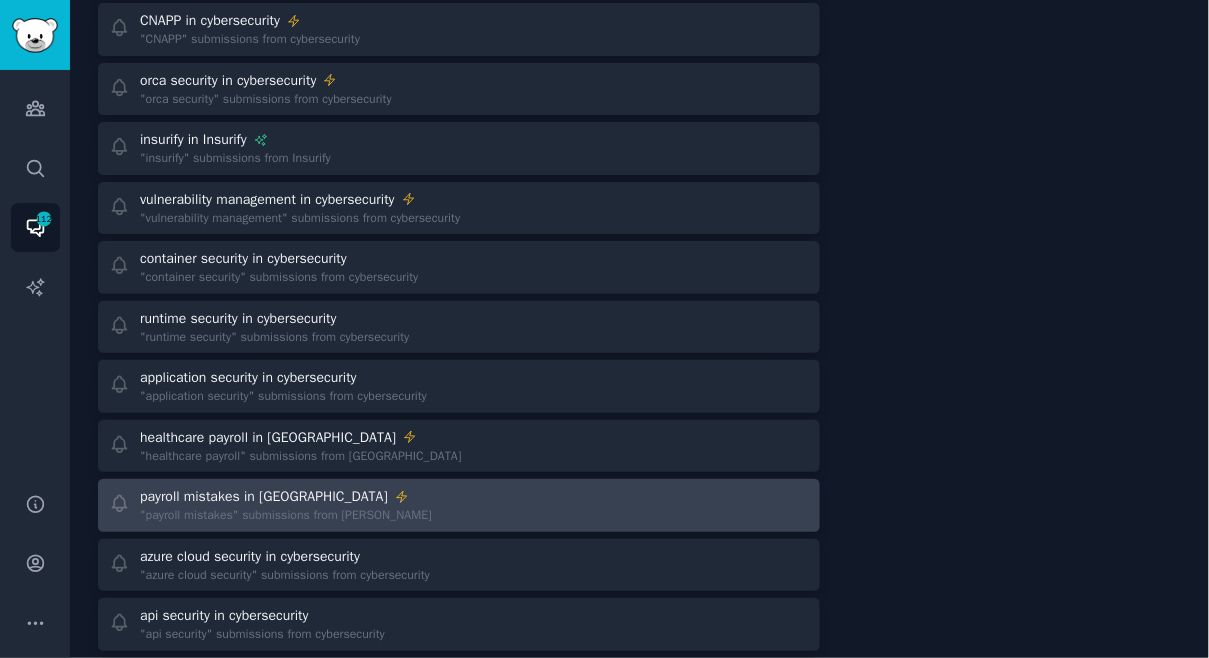 scroll, scrollTop: 756, scrollLeft: 0, axis: vertical 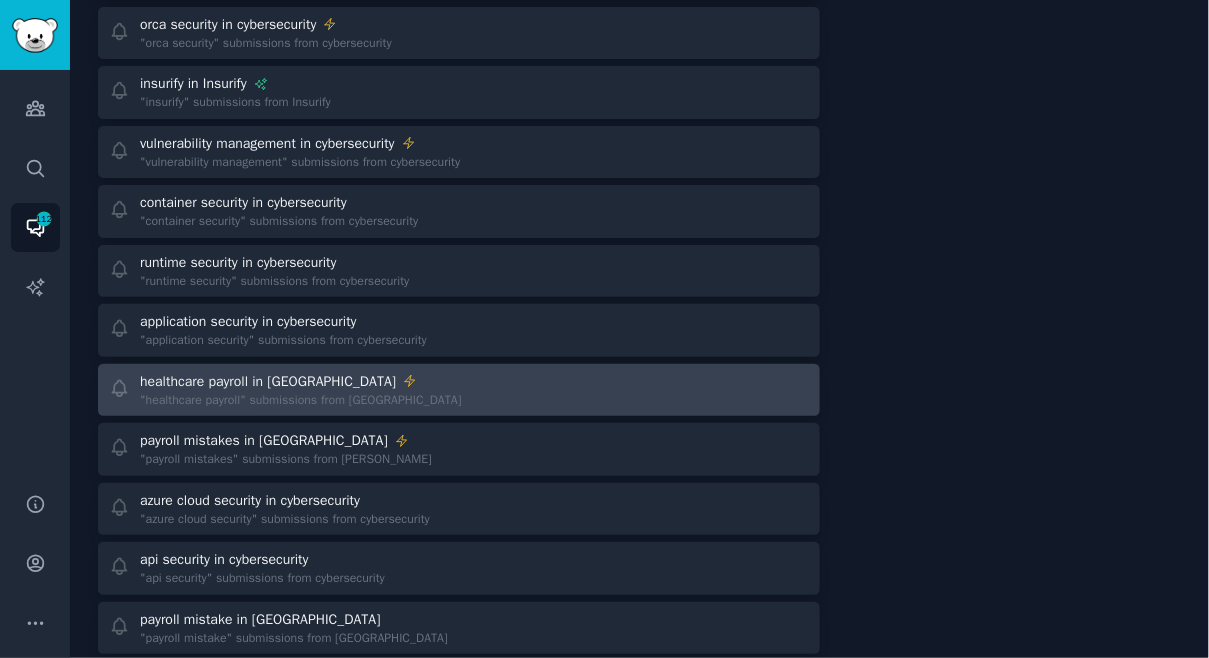 click on "healthcare payroll in Celery "healthcare payroll" submissions from Celery" at bounding box center [459, 390] 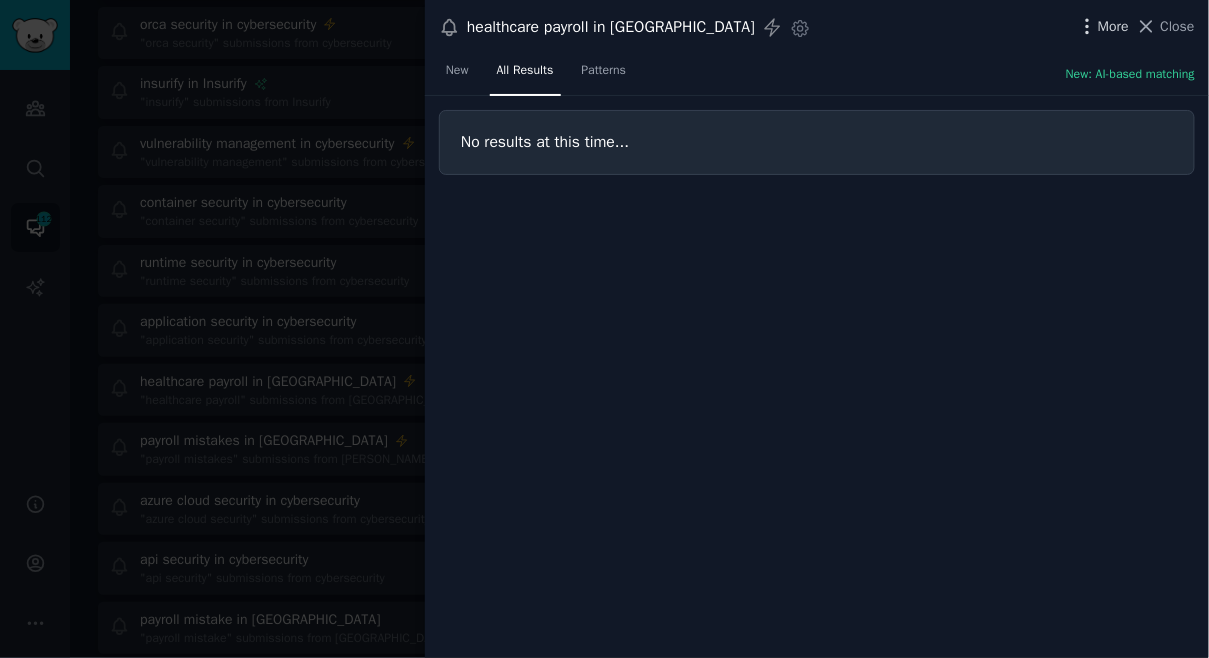 click 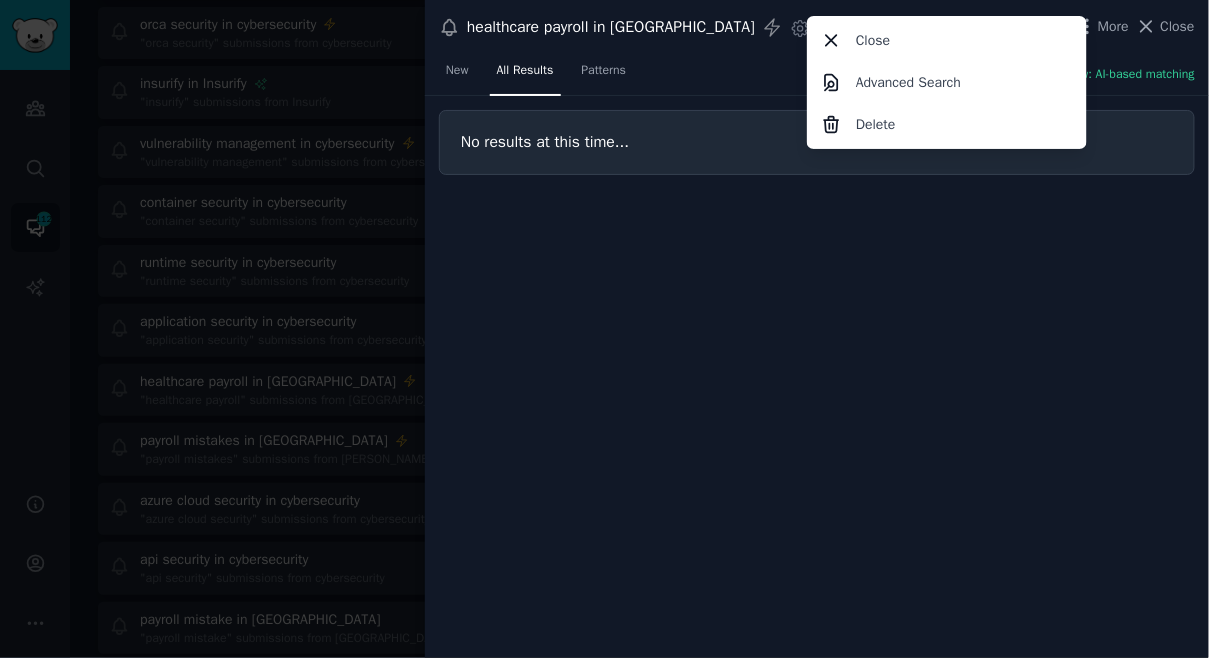 click at bounding box center (604, 329) 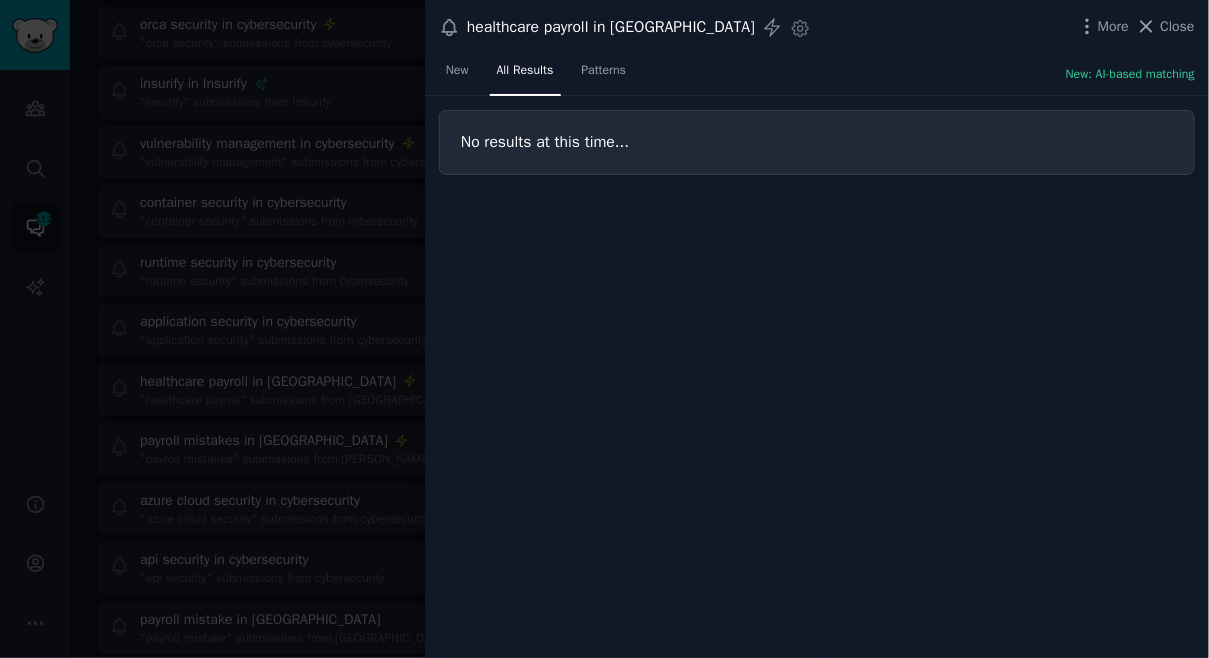 click at bounding box center [604, 329] 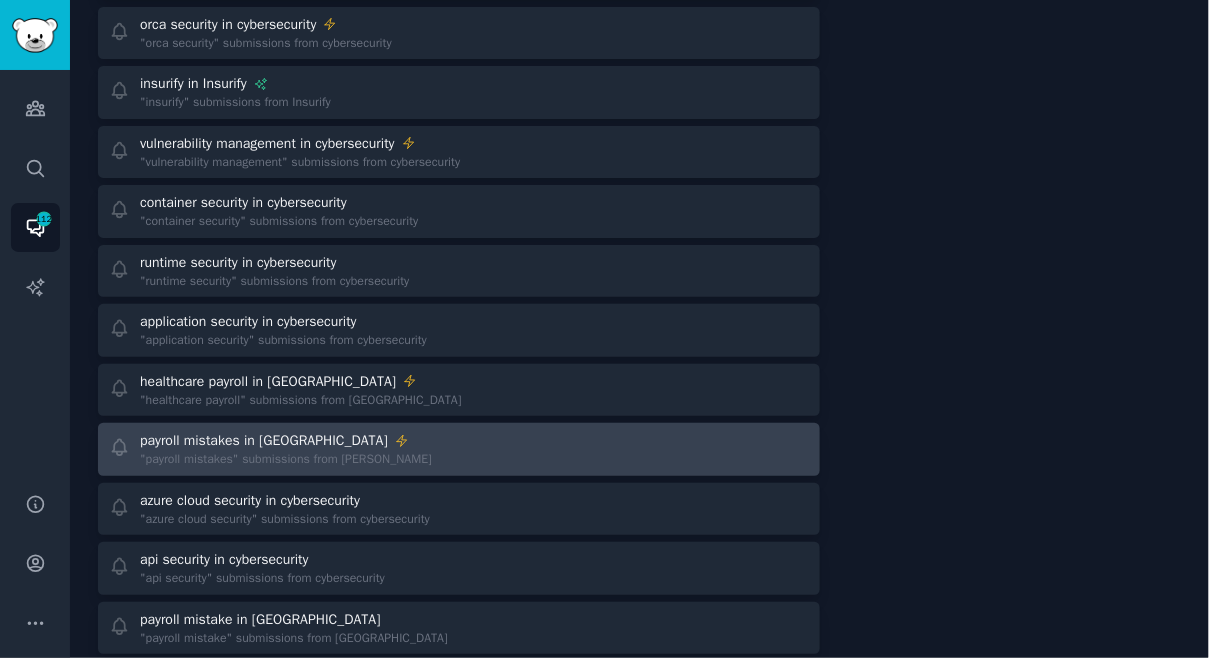 scroll, scrollTop: 849, scrollLeft: 0, axis: vertical 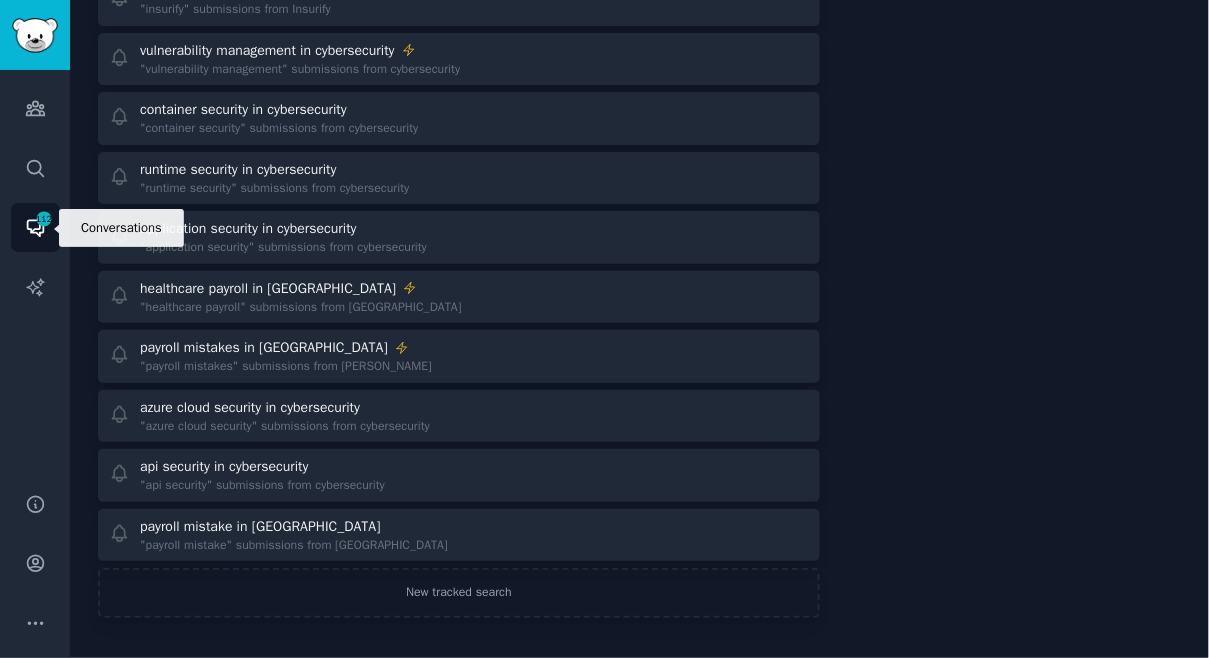 click on "Conversations 112" at bounding box center [35, 227] 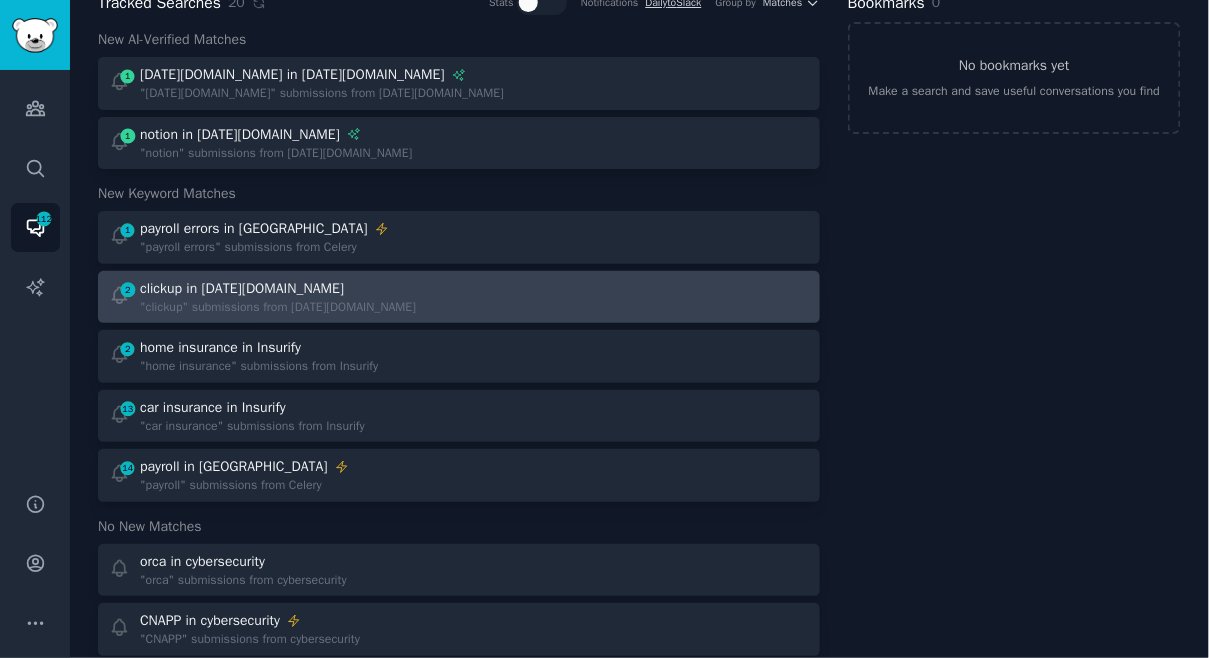 scroll, scrollTop: 0, scrollLeft: 0, axis: both 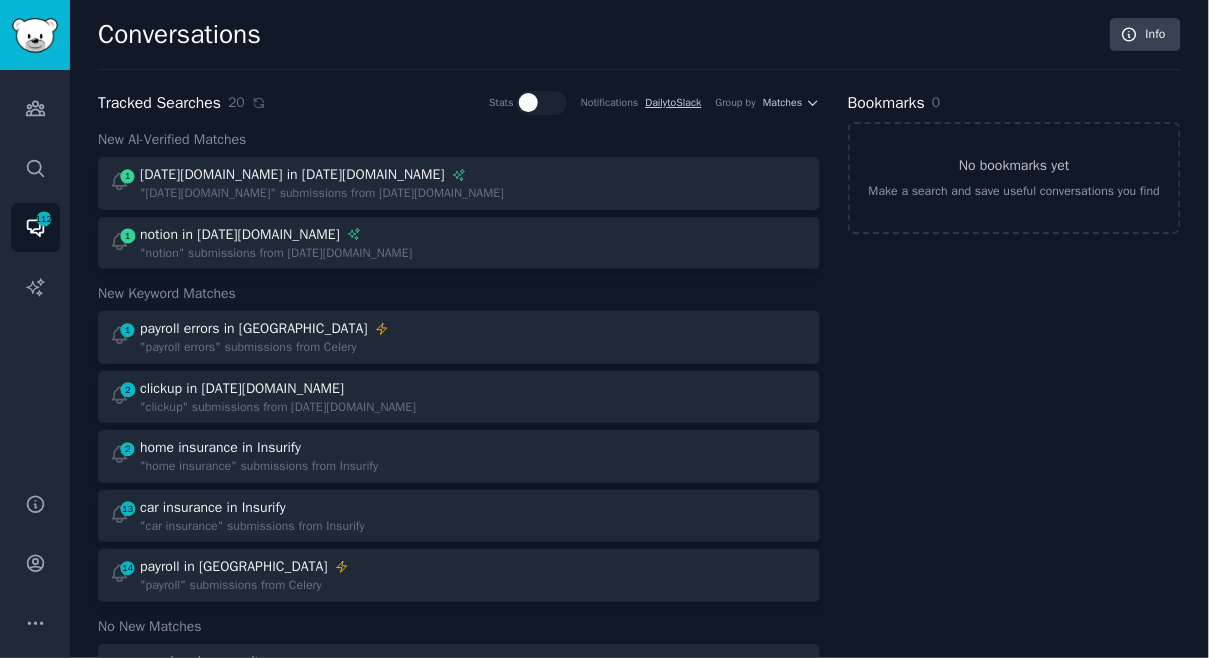 click on "Tracked Searches 20 Stats Notifications Daily  to  Slack Group by Matches New AI-Verified Matches 1 [DATE][DOMAIN_NAME] in [DATE][DOMAIN_NAME] "[DATE][DOMAIN_NAME]" submissions from [DATE][DOMAIN_NAME] 1 notion in [DATE][DOMAIN_NAME] "notion" submissions from [DATE][DOMAIN_NAME] New Keyword Matches 1 payroll errors in Celery "payroll errors" submissions from Celery 2 clickup in [DATE][DOMAIN_NAME] "clickup" submissions from [DATE][DOMAIN_NAME] 2 home insurance in Insurify "home insurance" submissions from Insurify 13 car insurance in Insurify "car insurance" submissions from Insurify 14 payroll in Celery "payroll" submissions from Celery No New Matches orca in cybersecurity "orca" submissions from cybersecurity CNAPP in cybersecurity "CNAPP" submissions from cybersecurity orca security in cybersecurity "orca security" submissions from cybersecurity insurify in Insurify "insurify" submissions from Insurify vulnerability management in cybersecurity "vulnerability management" submissions from cybersecurity container security in cybersecurity runtime security in cybersecurity" at bounding box center [459, 779] 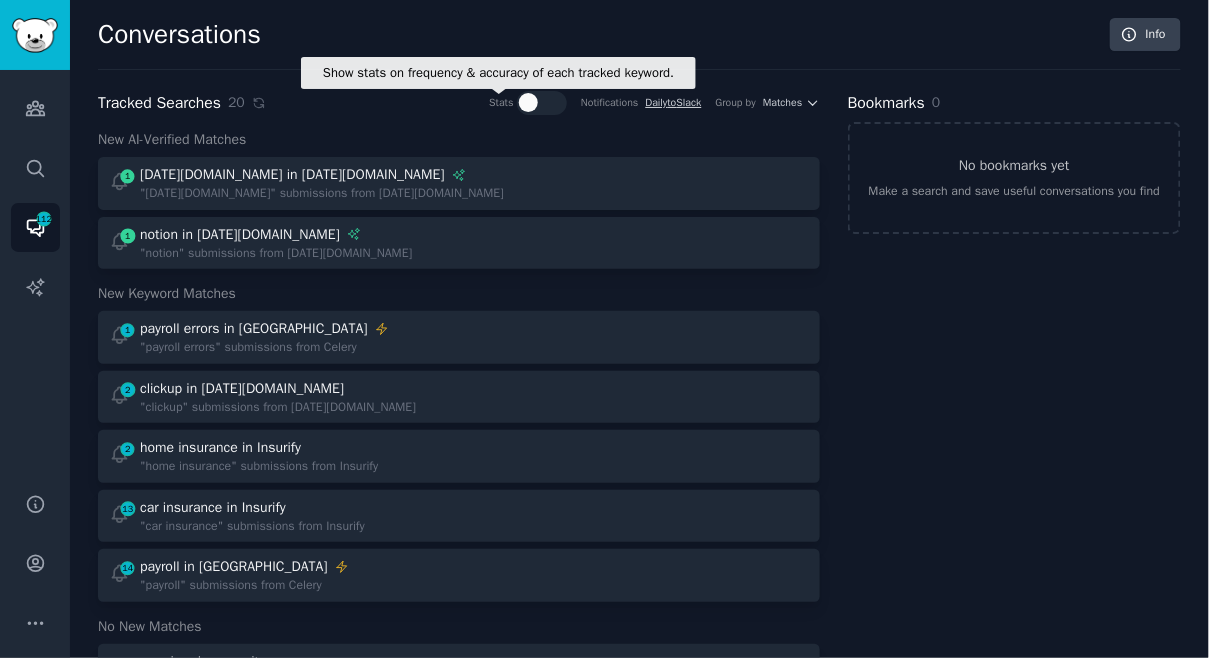 click at bounding box center [542, 103] 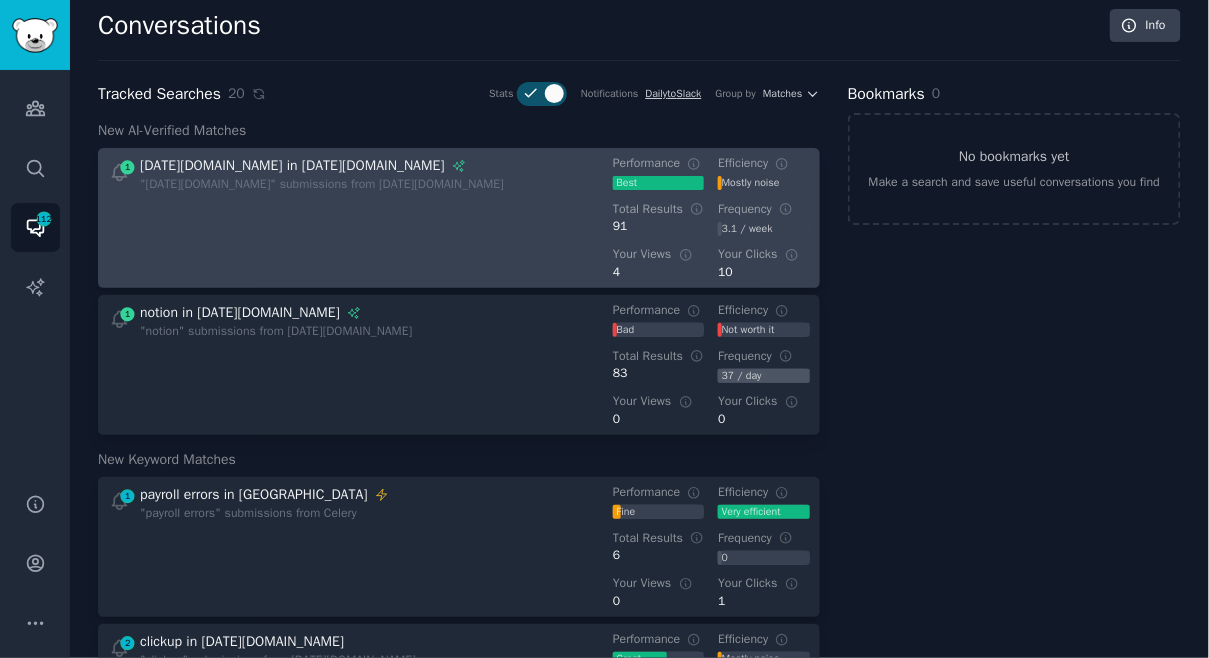 scroll, scrollTop: 0, scrollLeft: 0, axis: both 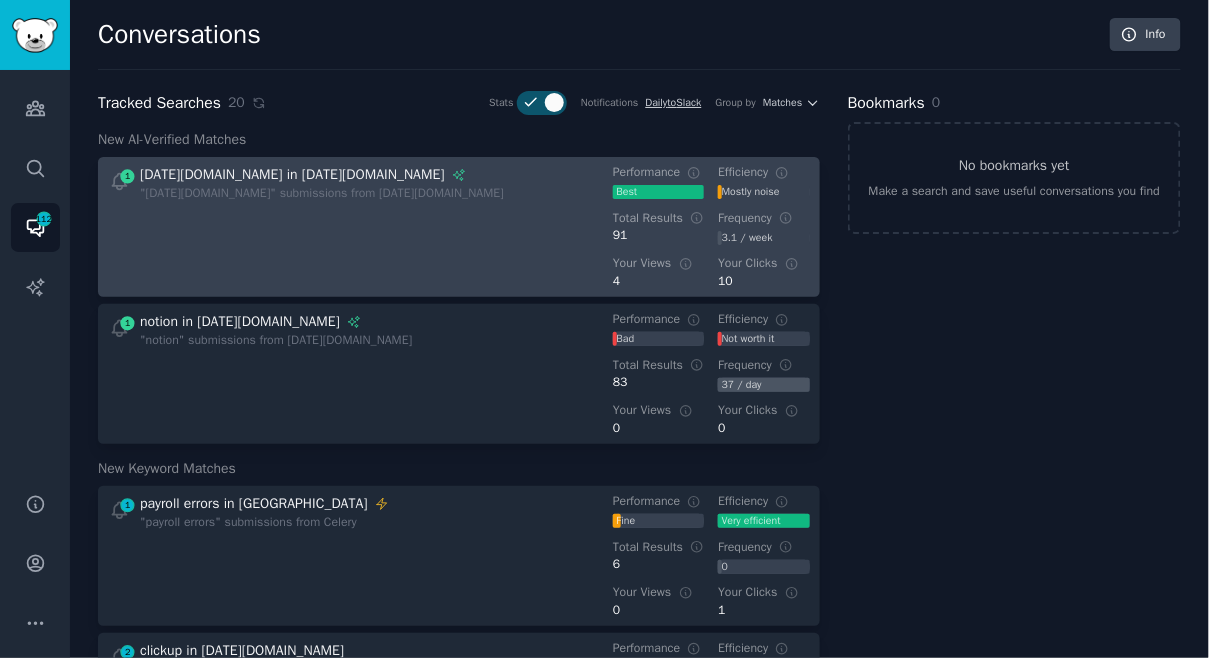click on "1 [DATE][DOMAIN_NAME] in [DATE][DOMAIN_NAME] "[DATE][DOMAIN_NAME]" submissions from [DATE][DOMAIN_NAME] Performance Best Efficiency Mostly noise Total Results 91 Frequency 3.1 / week Your Views 4 Your Clicks 10" at bounding box center (459, 227) 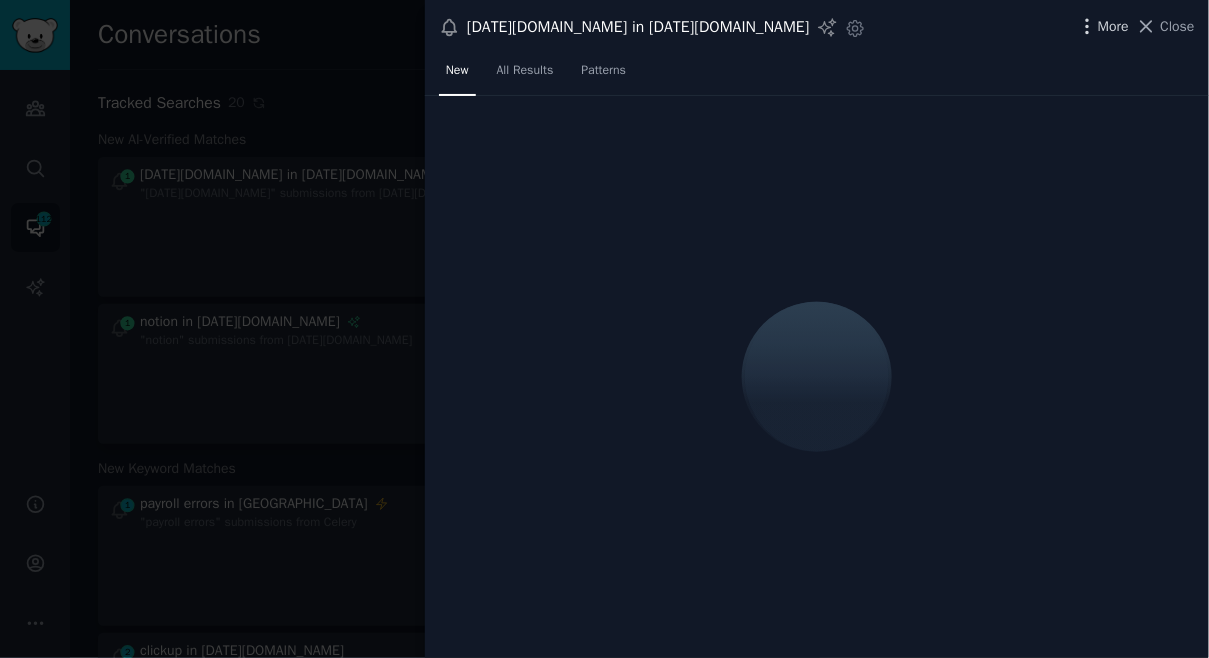 click 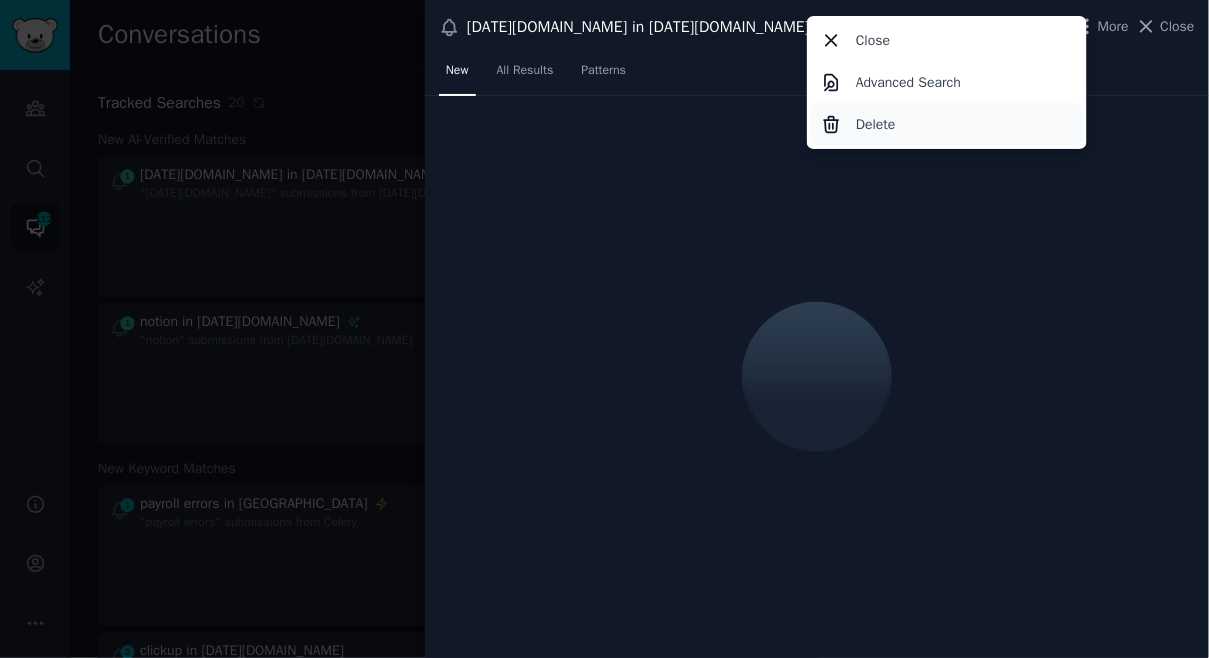 click on "Delete" 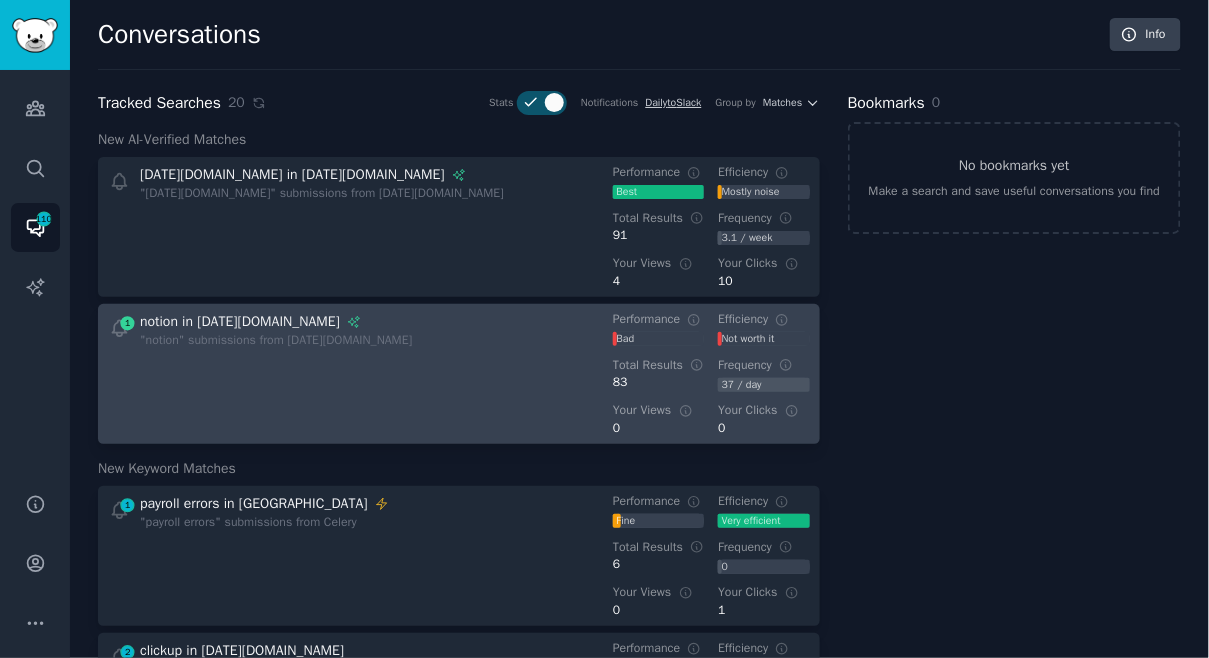 click on "1 notion in [DATE][DOMAIN_NAME] "notion" submissions from [DATE][DOMAIN_NAME] Performance Bad Efficiency Not worth it Total Results 83 Frequency 37 / day Your Views 0 Your Clicks 0" at bounding box center (459, 374) 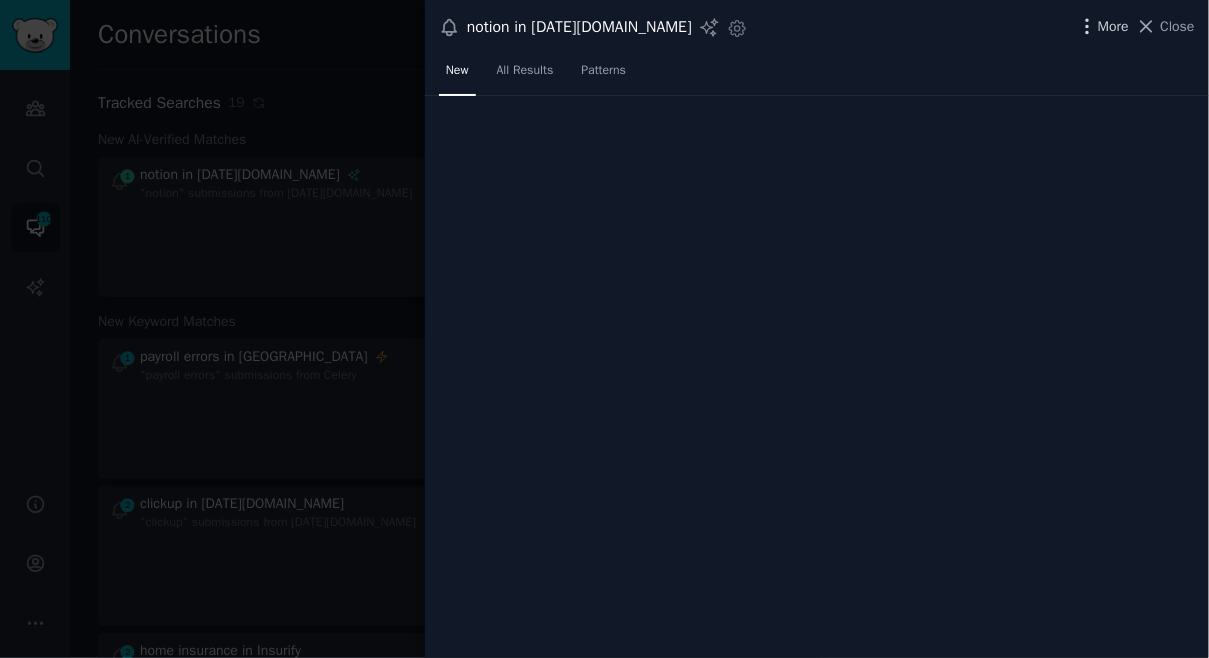click 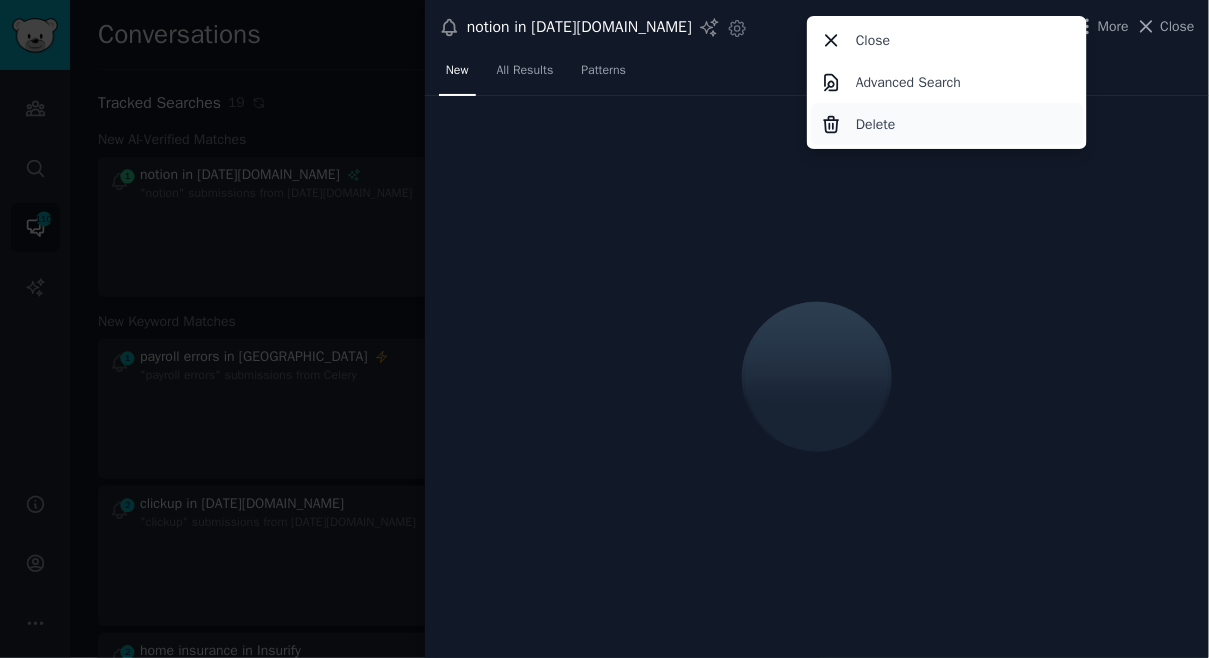 click on "Delete" 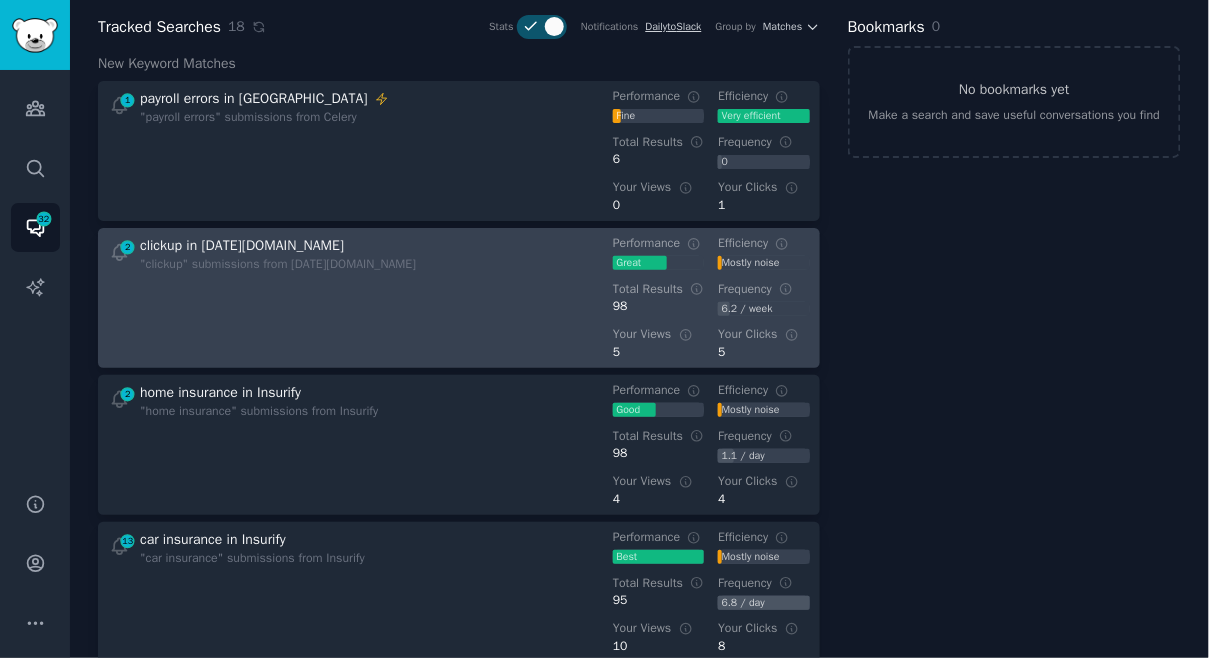 scroll, scrollTop: 92, scrollLeft: 0, axis: vertical 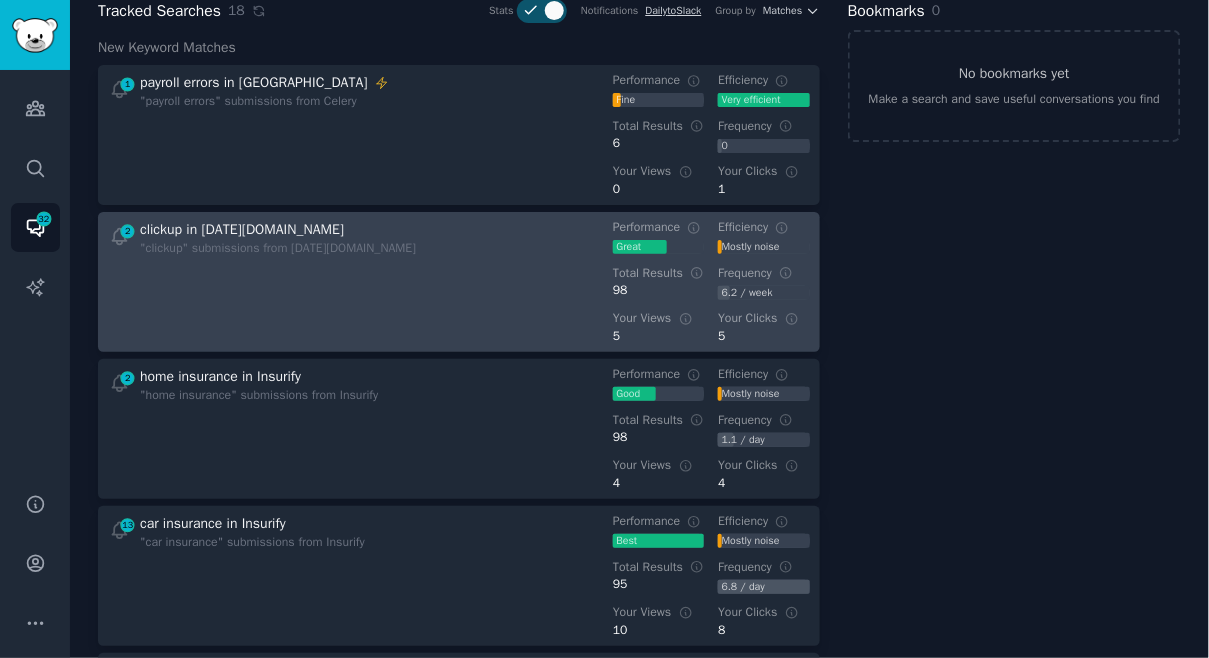 click on "2 clickup in [DATE][DOMAIN_NAME] "clickup" submissions from [DATE][DOMAIN_NAME] Performance Great Efficiency Mostly noise Total Results 98 Frequency 6.2 / week Your Views 5 Your Clicks 5" at bounding box center (459, 282) 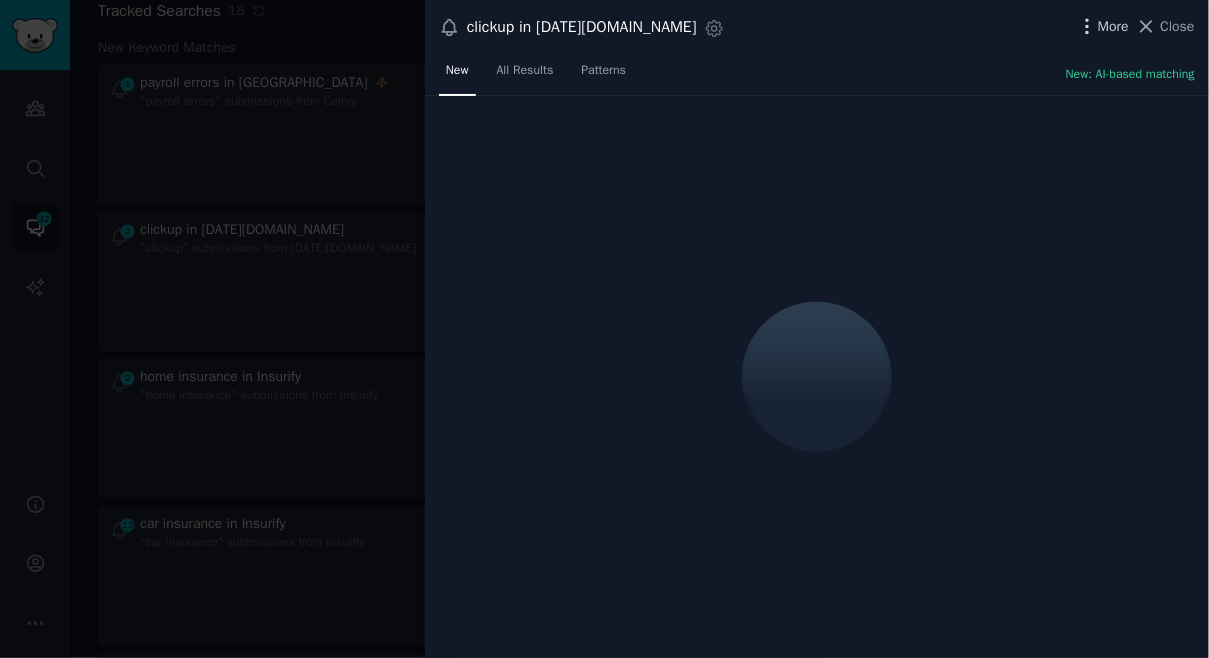 click 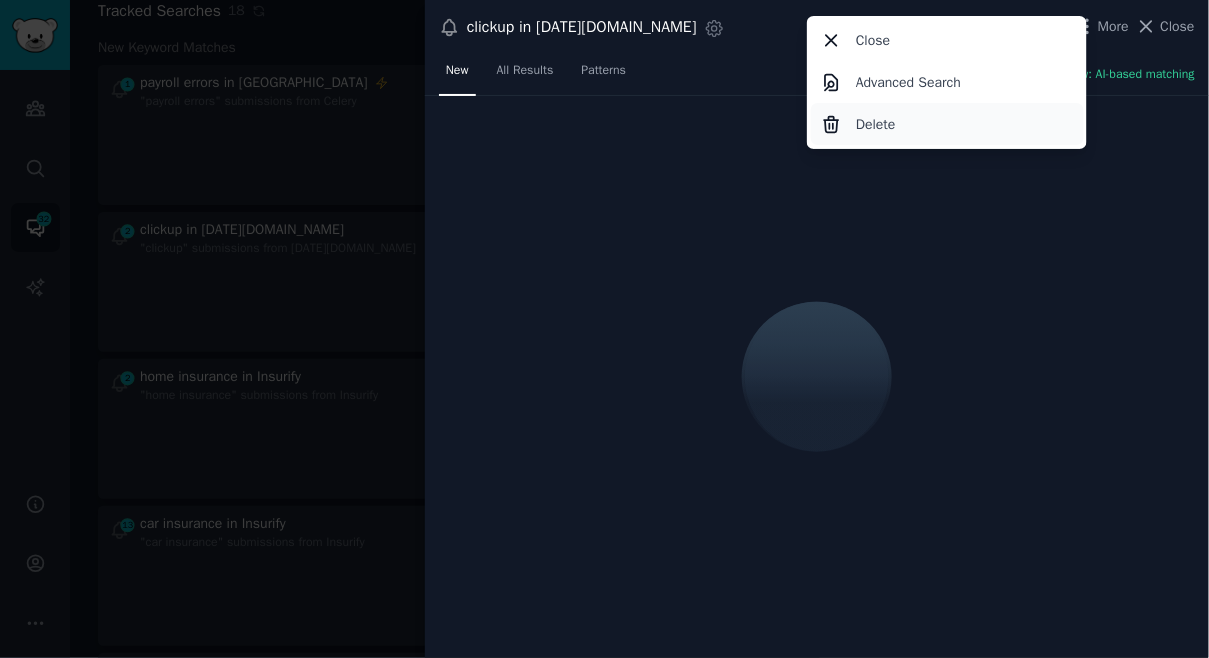 click on "Delete" 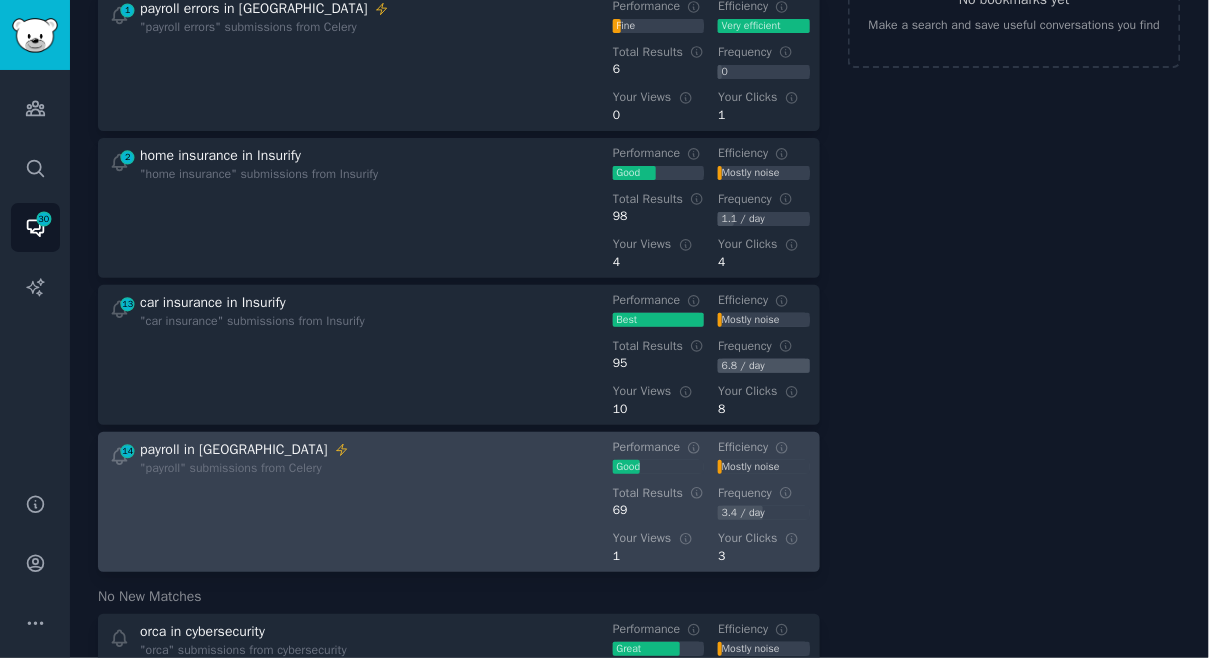 scroll, scrollTop: 0, scrollLeft: 0, axis: both 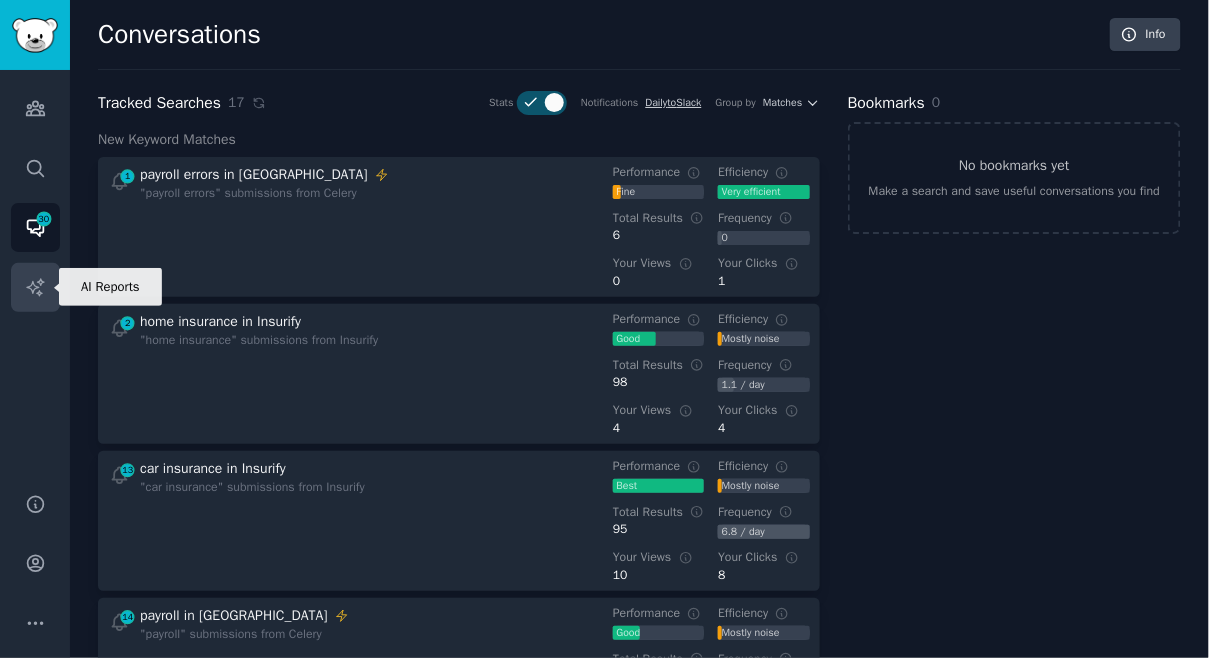 click on "AI Reports" at bounding box center [35, 287] 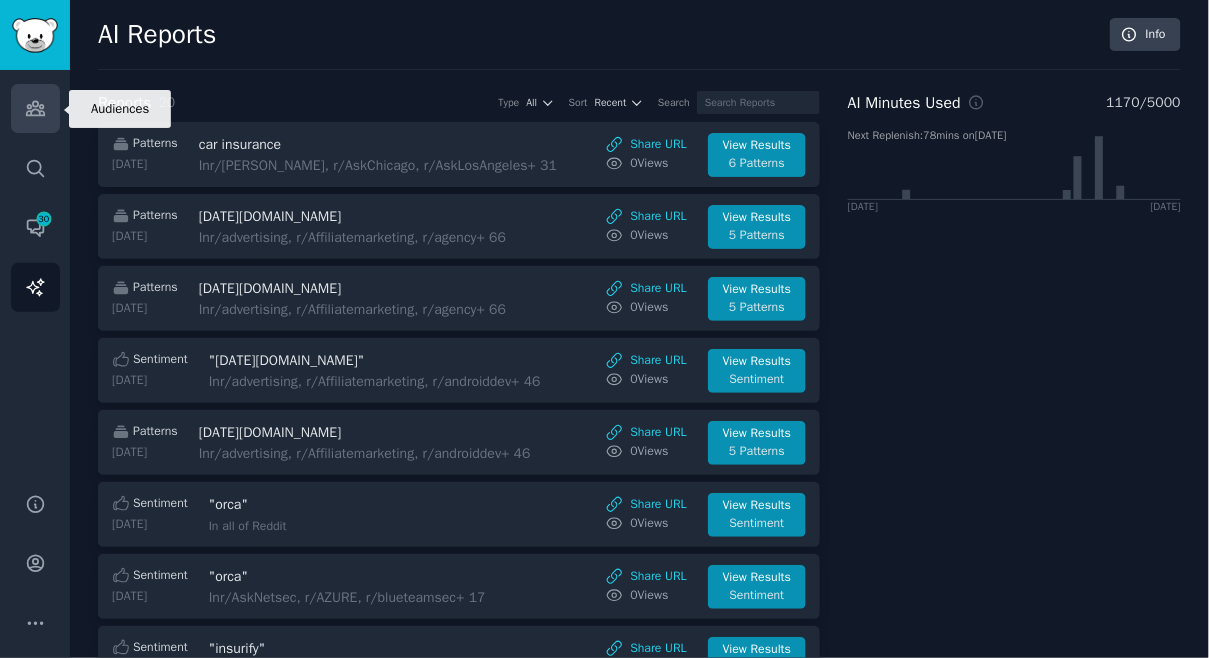 click on "Audiences" at bounding box center (35, 108) 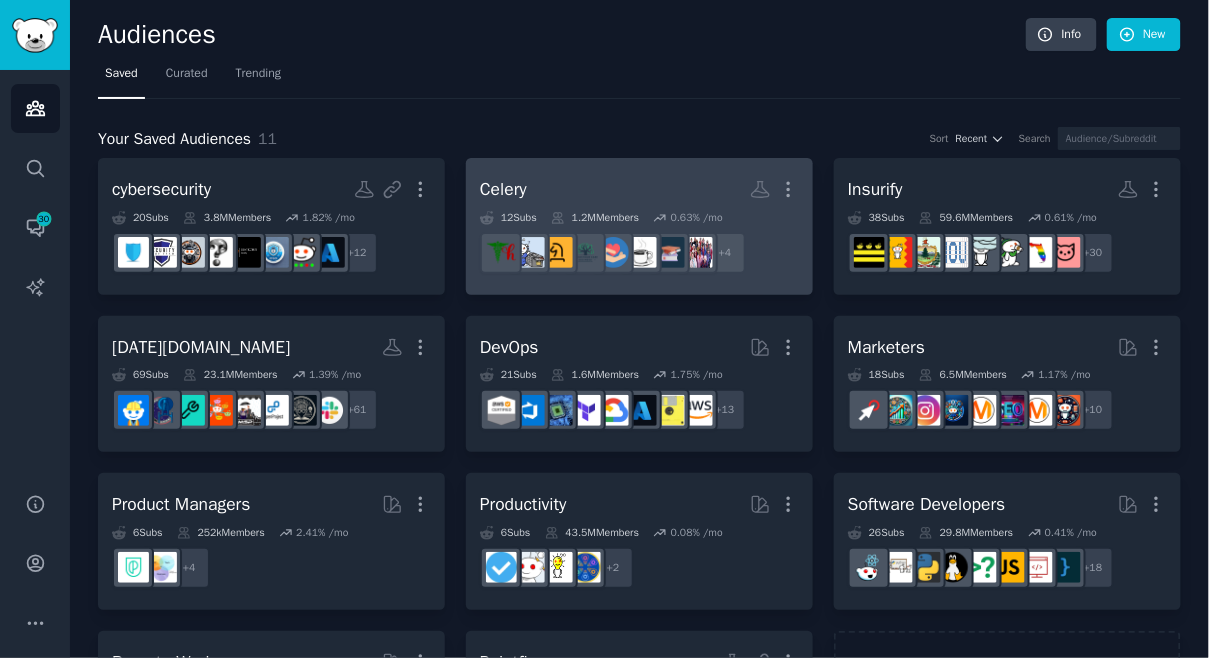scroll, scrollTop: 4, scrollLeft: 0, axis: vertical 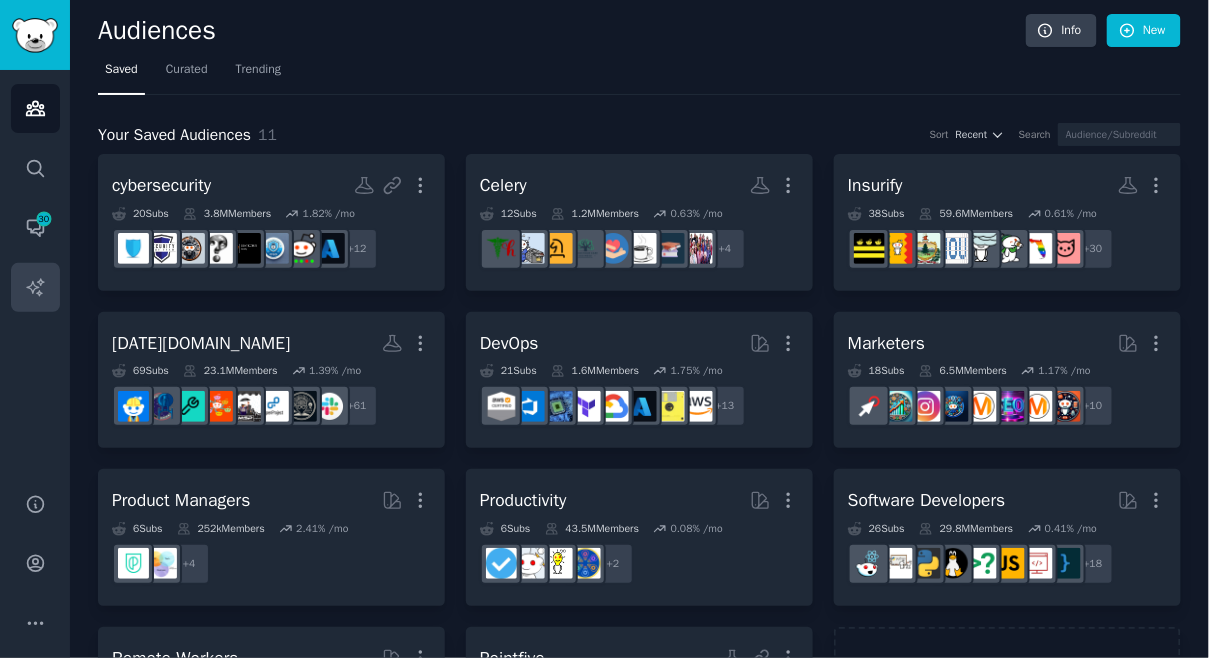 click on "Audiences Search Conversations 30 AI Reports" at bounding box center [35, 269] 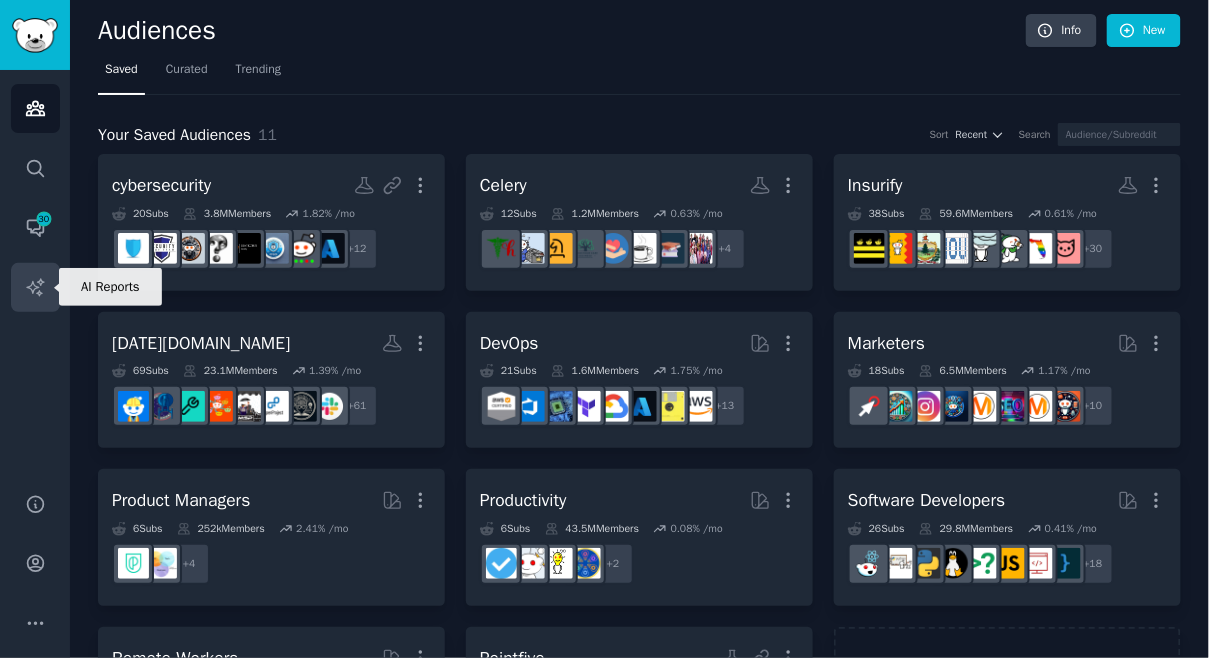 click on "AI Reports" at bounding box center (35, 287) 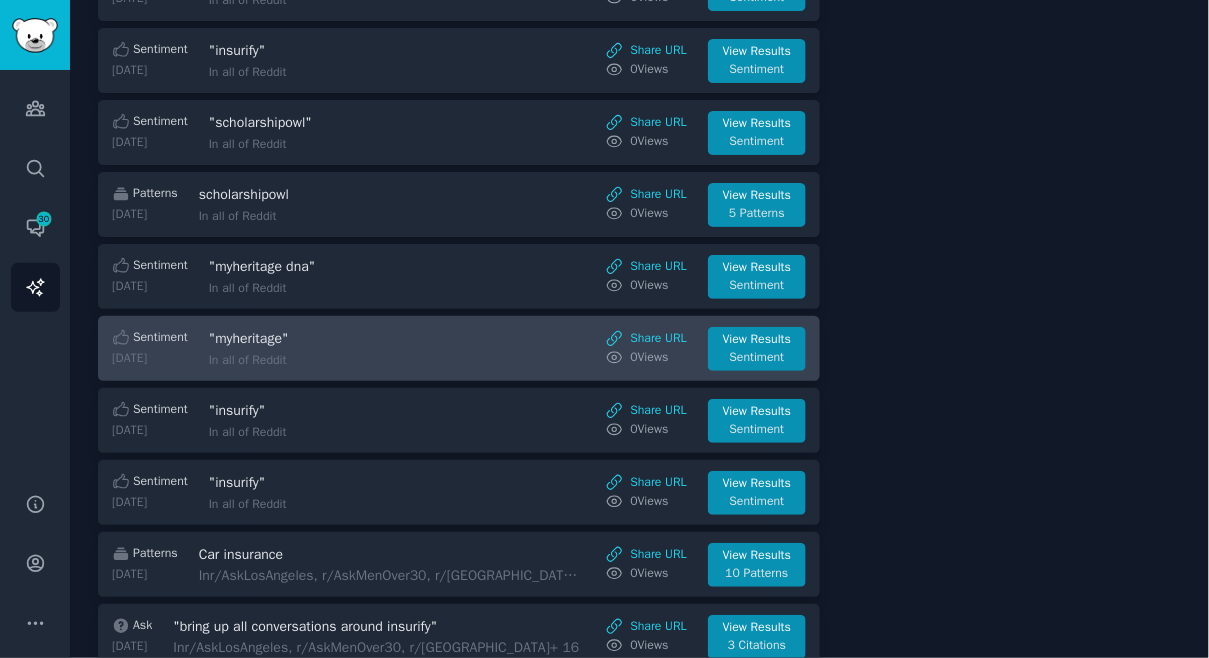 scroll, scrollTop: 815, scrollLeft: 0, axis: vertical 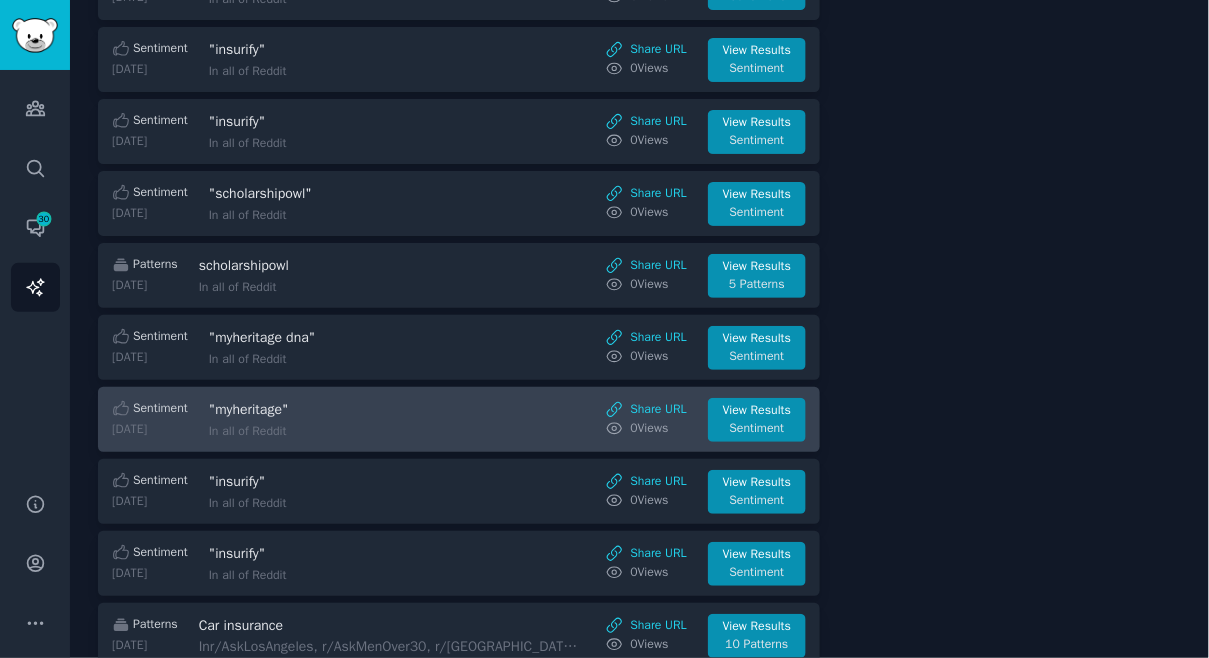click on ""myheritage"" at bounding box center (377, 409) 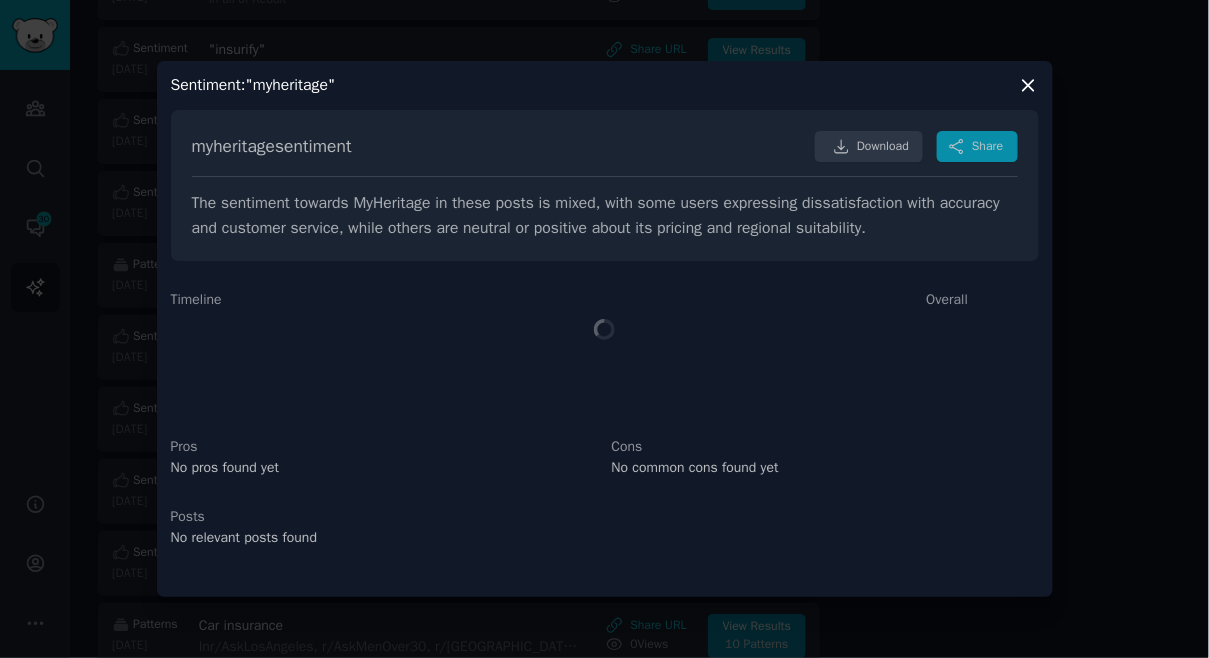 click on "Sentiment :  "myheritage" myheritage  sentiment Download Share The sentiment towards MyHeritage in these posts is mixed, with some users expressing dissatisfaction with accuracy and customer service, while others are neutral or positive about its pricing and regional suitability. Timeline Overall Pros No pros found yet Cons No common cons found yet Posts No relevant posts found" at bounding box center (605, 329) 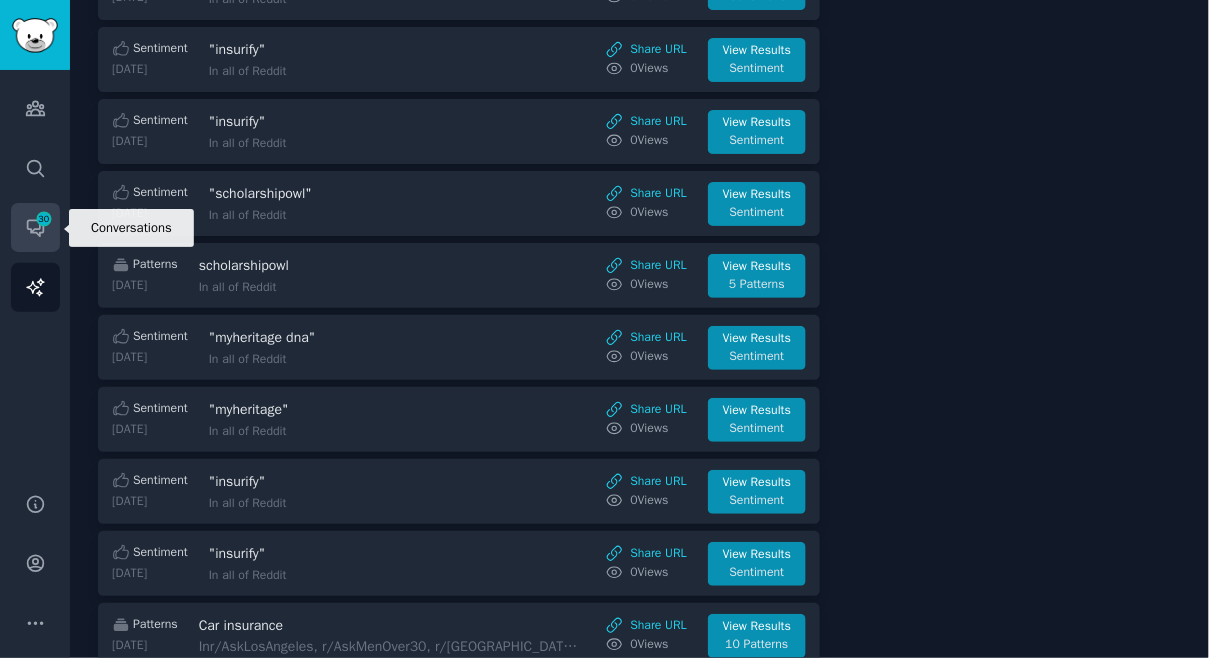 click on "30" at bounding box center (44, 219) 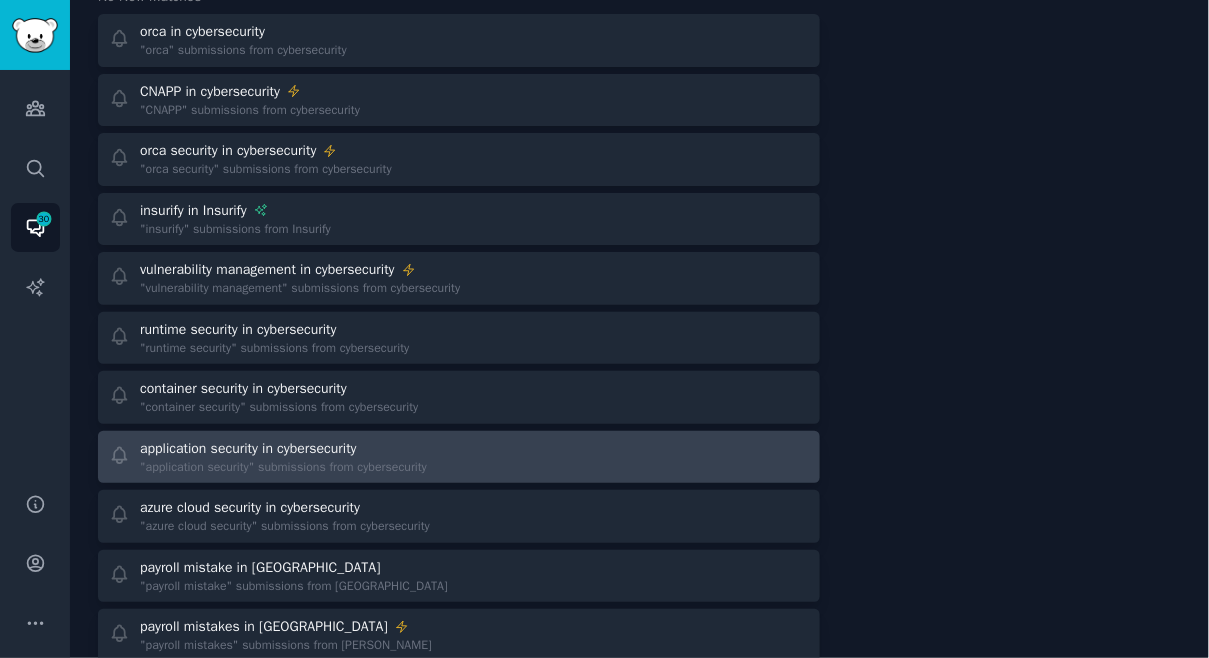 scroll, scrollTop: 636, scrollLeft: 0, axis: vertical 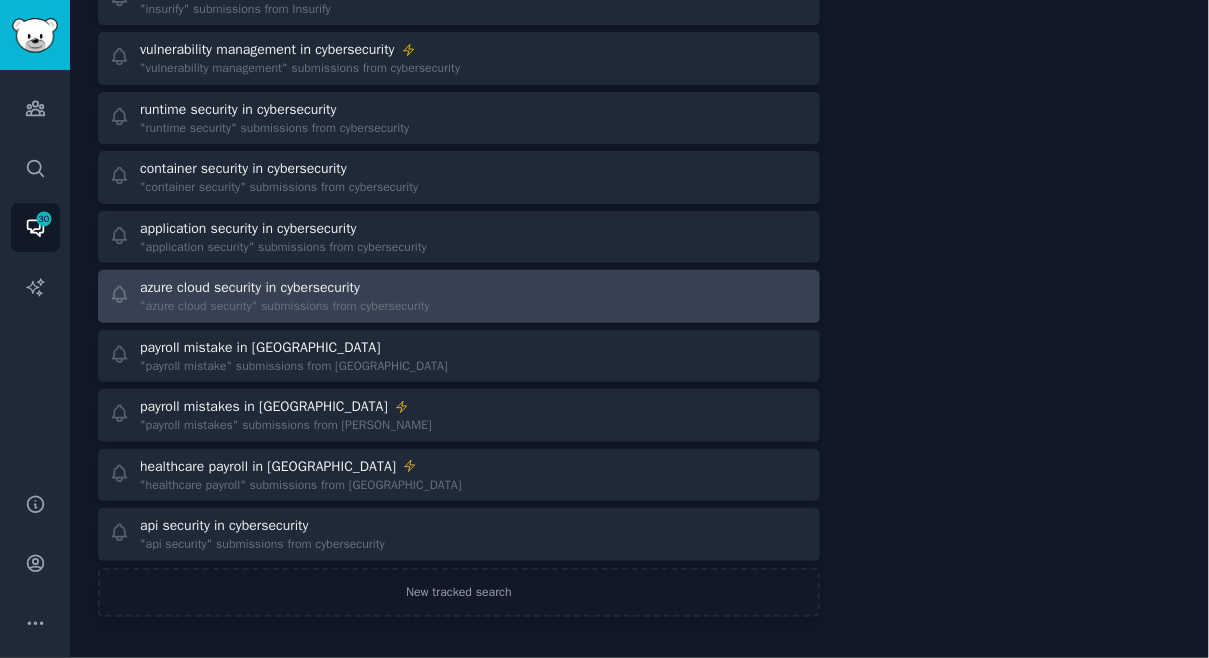 click on "azure cloud security in cybersecurity "azure cloud security" submissions from cybersecurity" at bounding box center [459, 296] 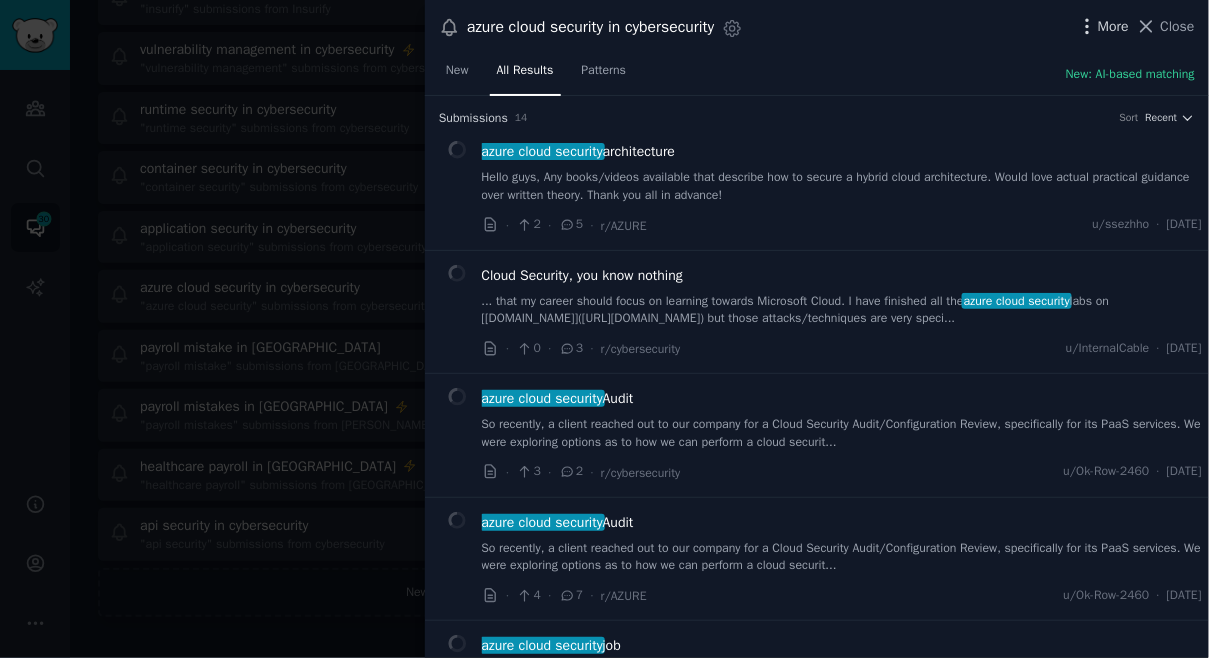 click 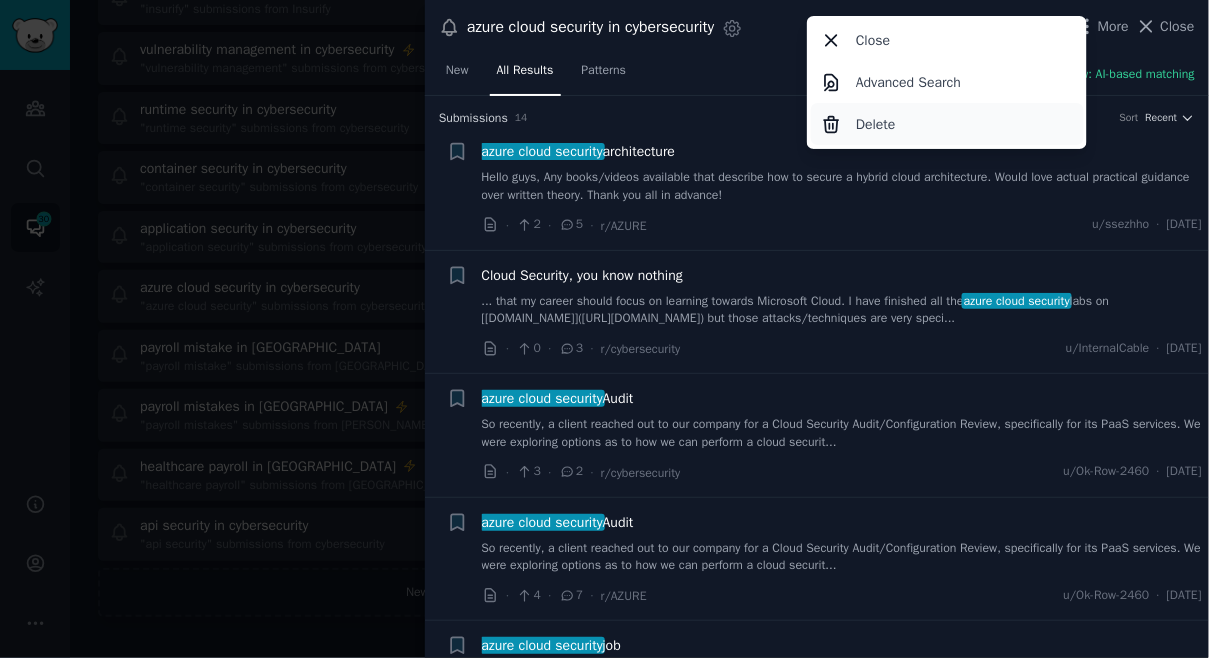 click on "Delete" 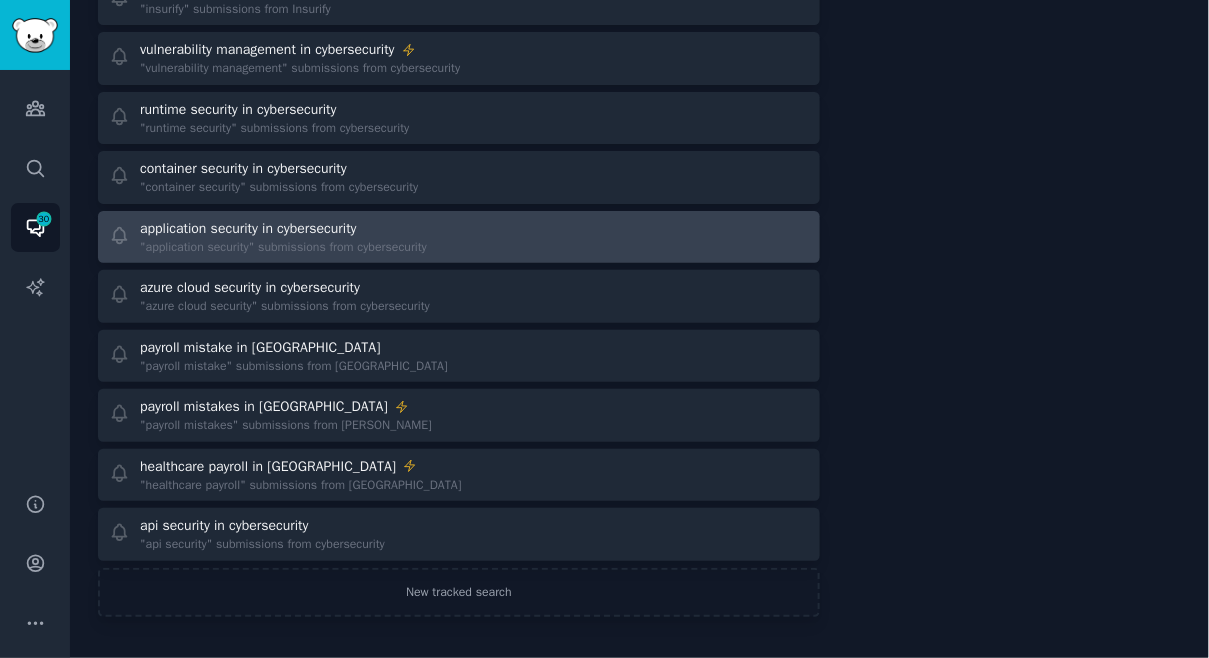 scroll, scrollTop: 576, scrollLeft: 0, axis: vertical 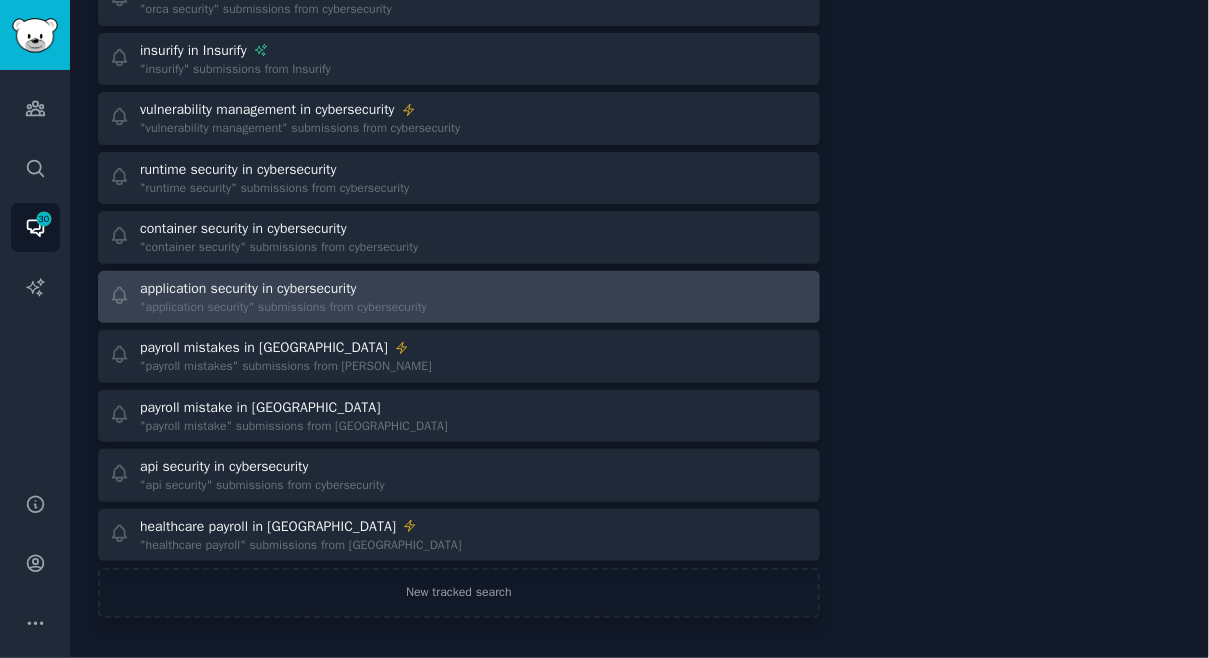 click on "application security in cybersecurity" at bounding box center (248, 288) 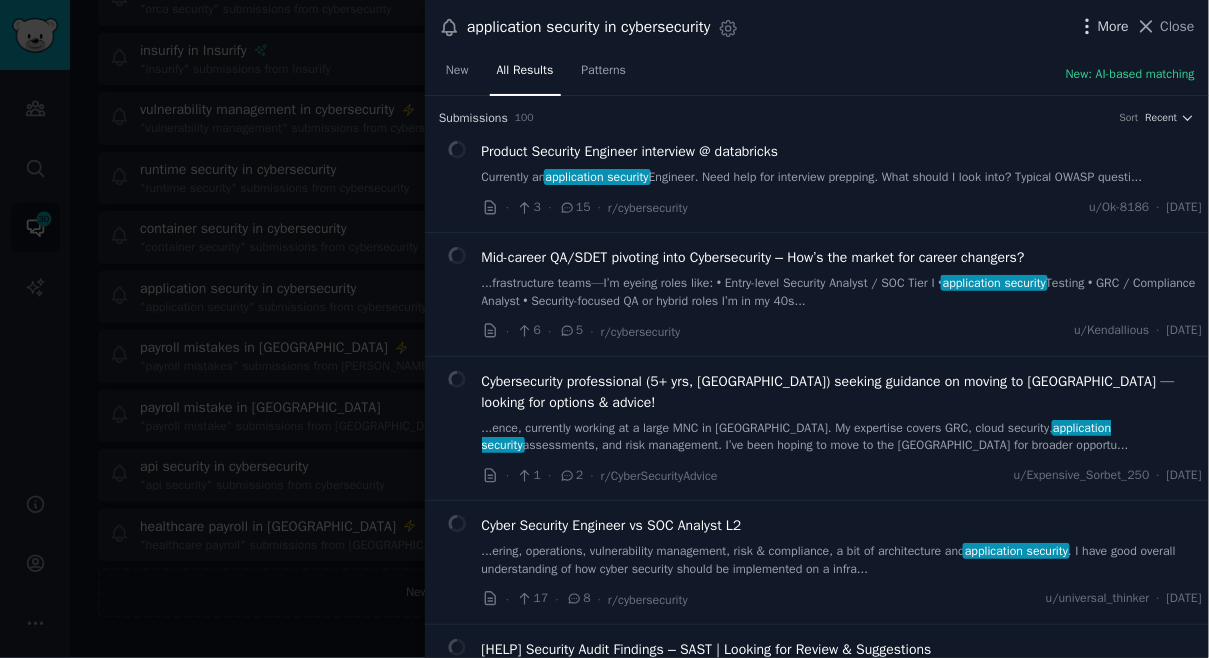 click 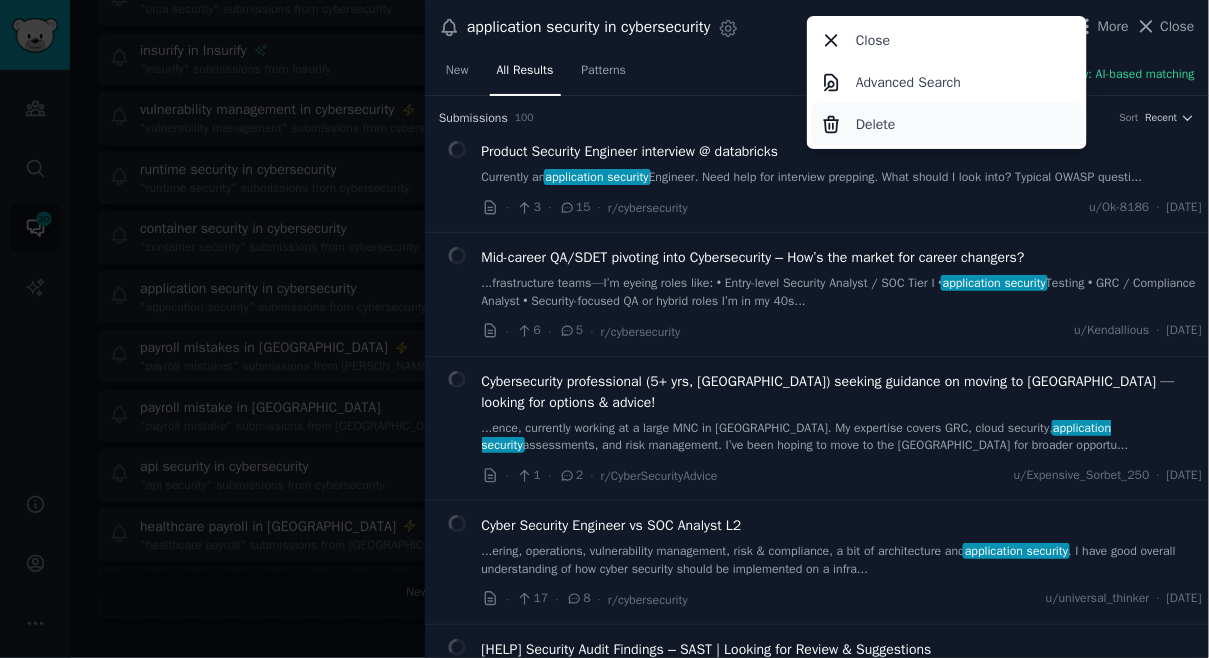 click on "Delete" 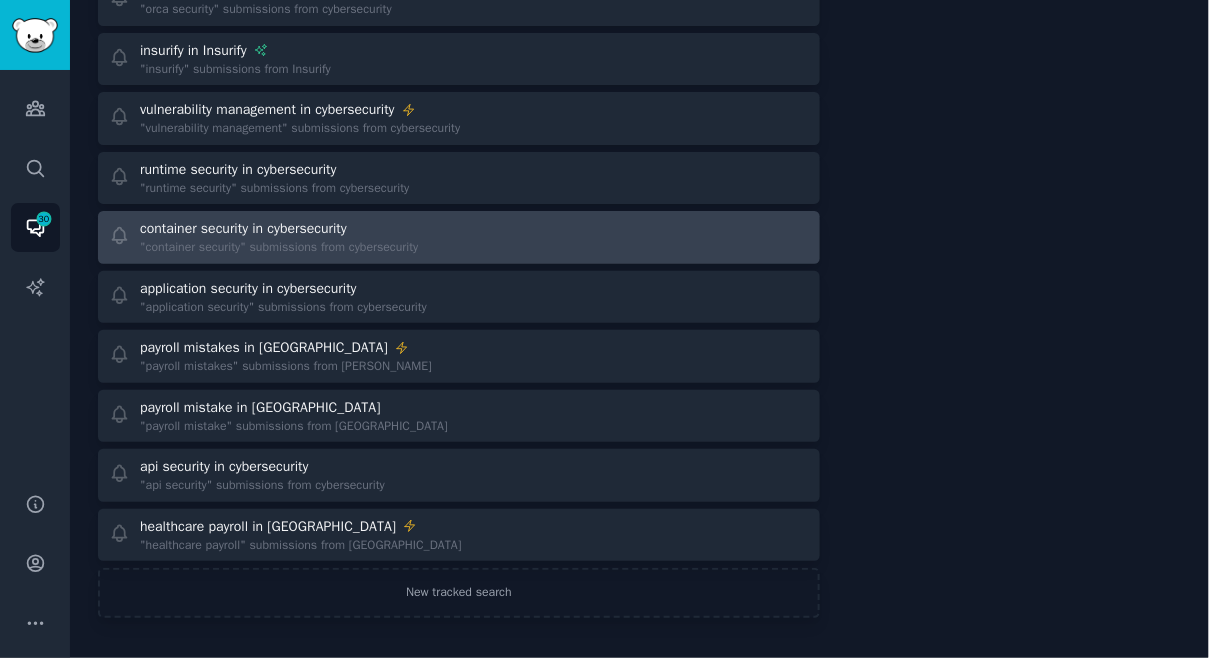 scroll, scrollTop: 517, scrollLeft: 0, axis: vertical 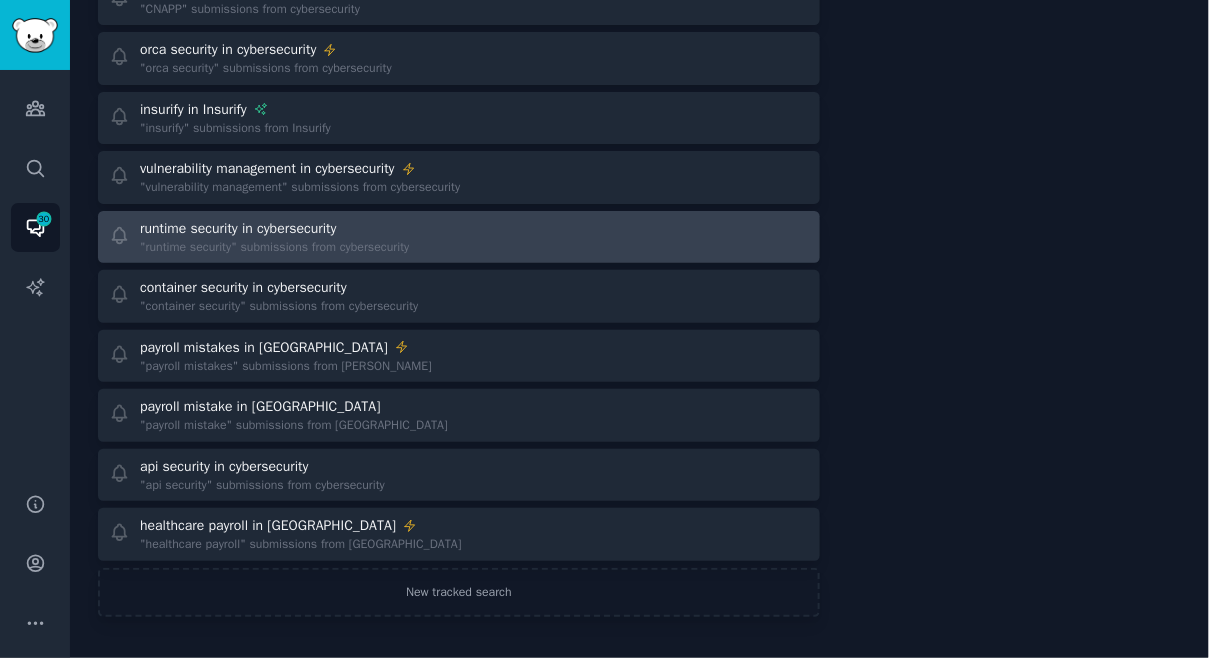 click on "runtime security in cybersecurity" at bounding box center [238, 228] 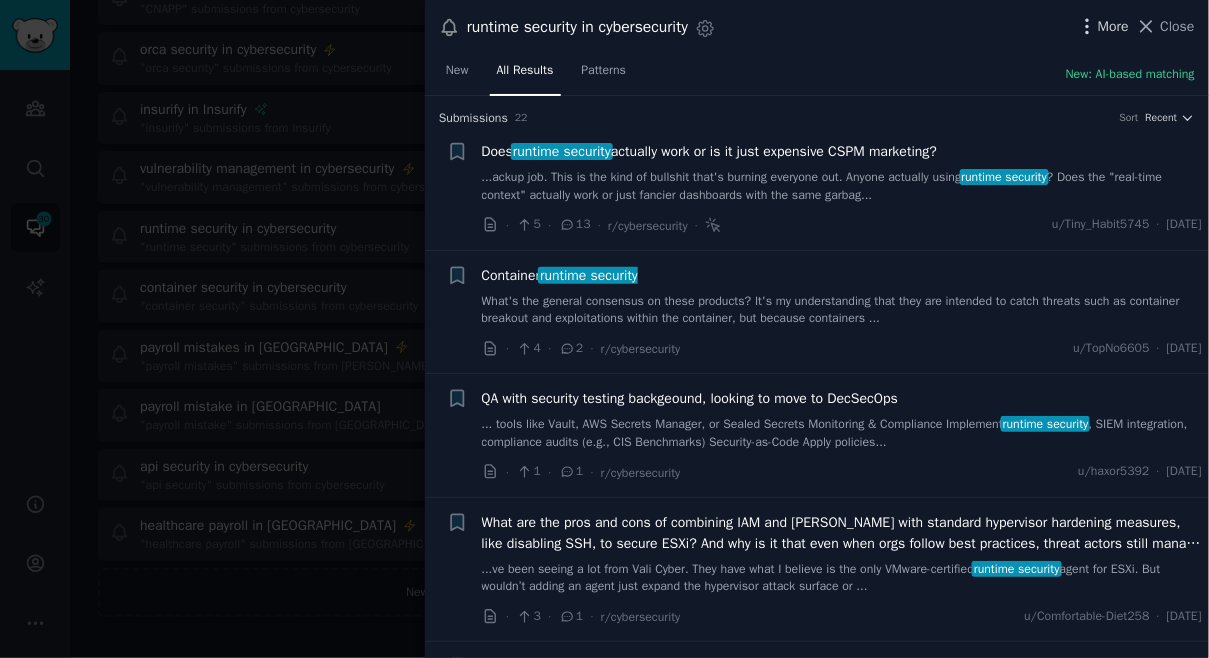 click on "runtime security in cybersecurity Settings More Close" at bounding box center [817, 27] 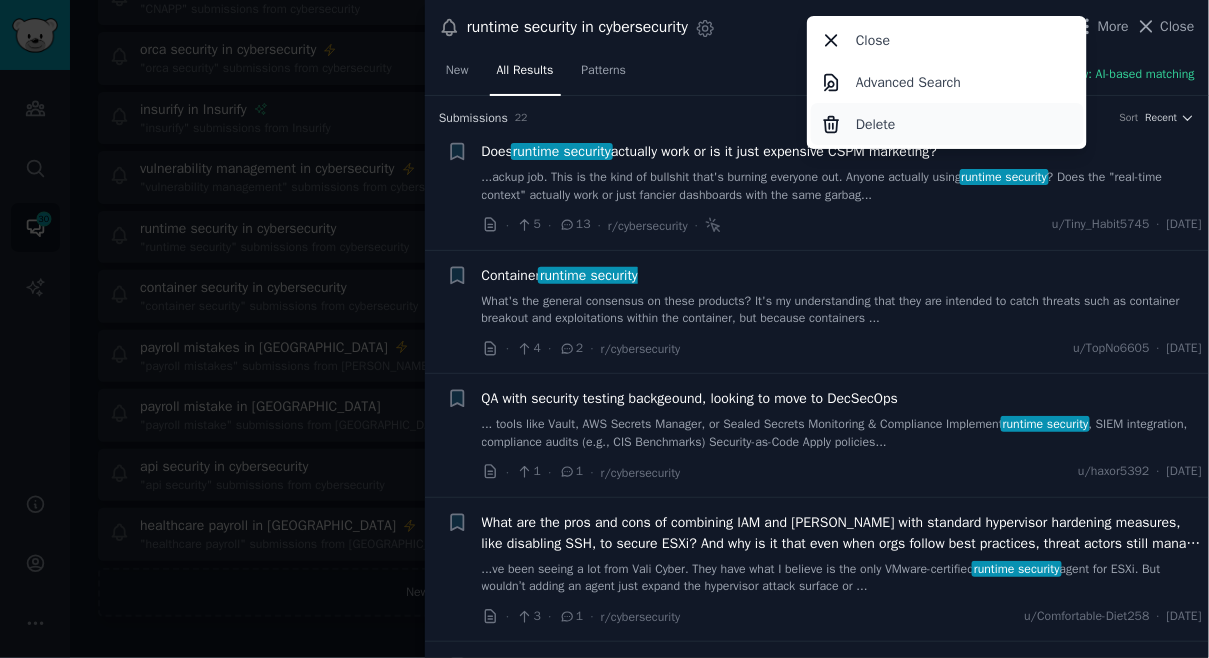 click on "Delete" 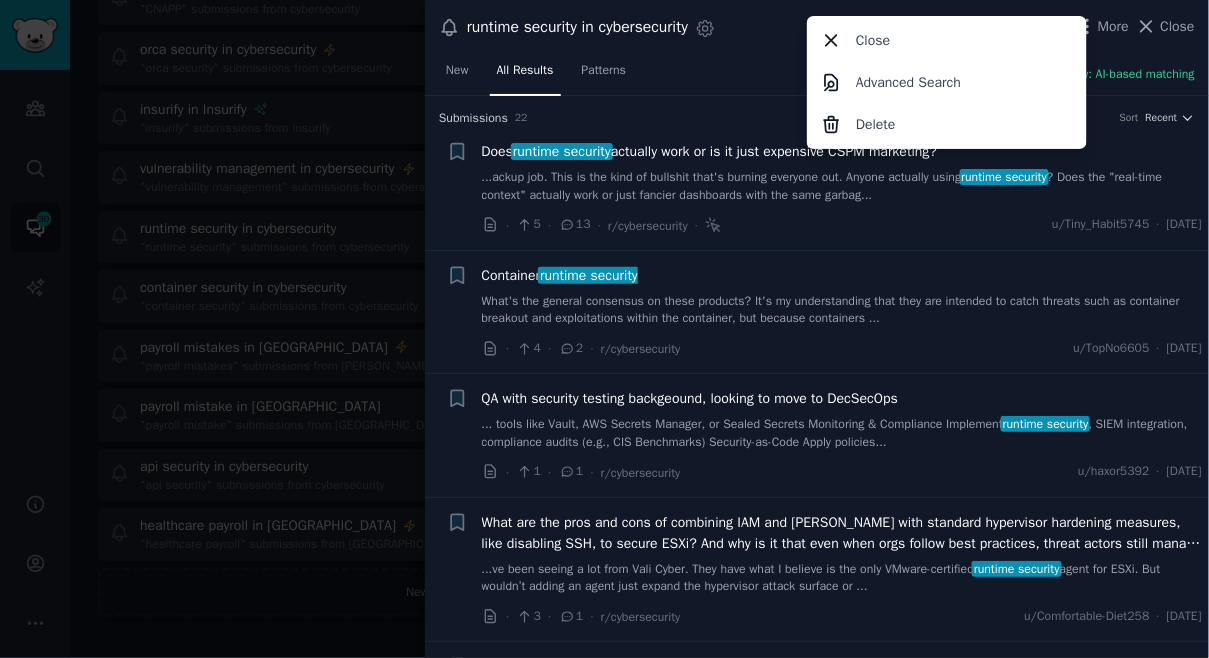 click at bounding box center (604, 329) 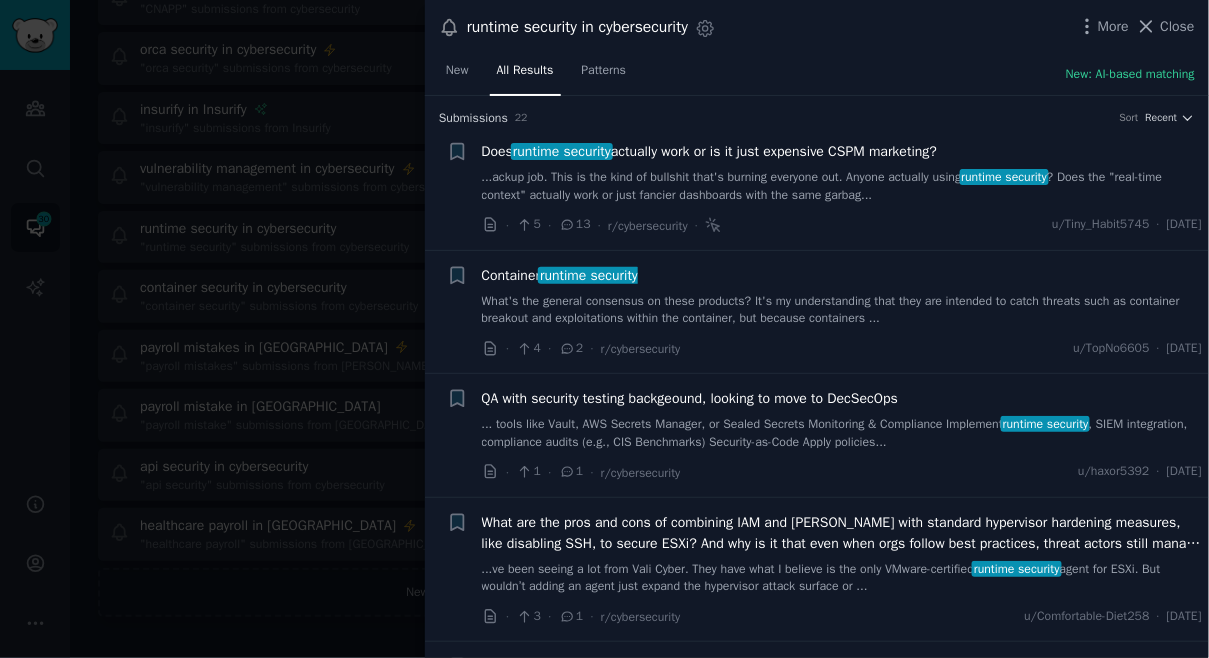 click at bounding box center [604, 329] 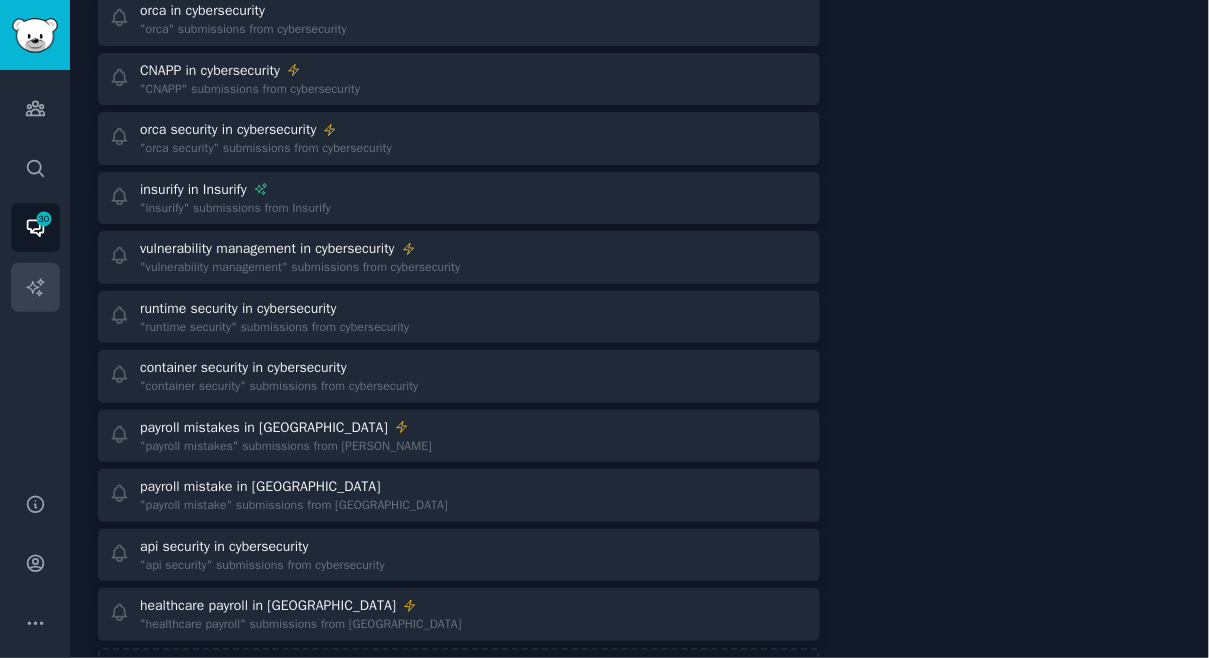 scroll, scrollTop: 330, scrollLeft: 0, axis: vertical 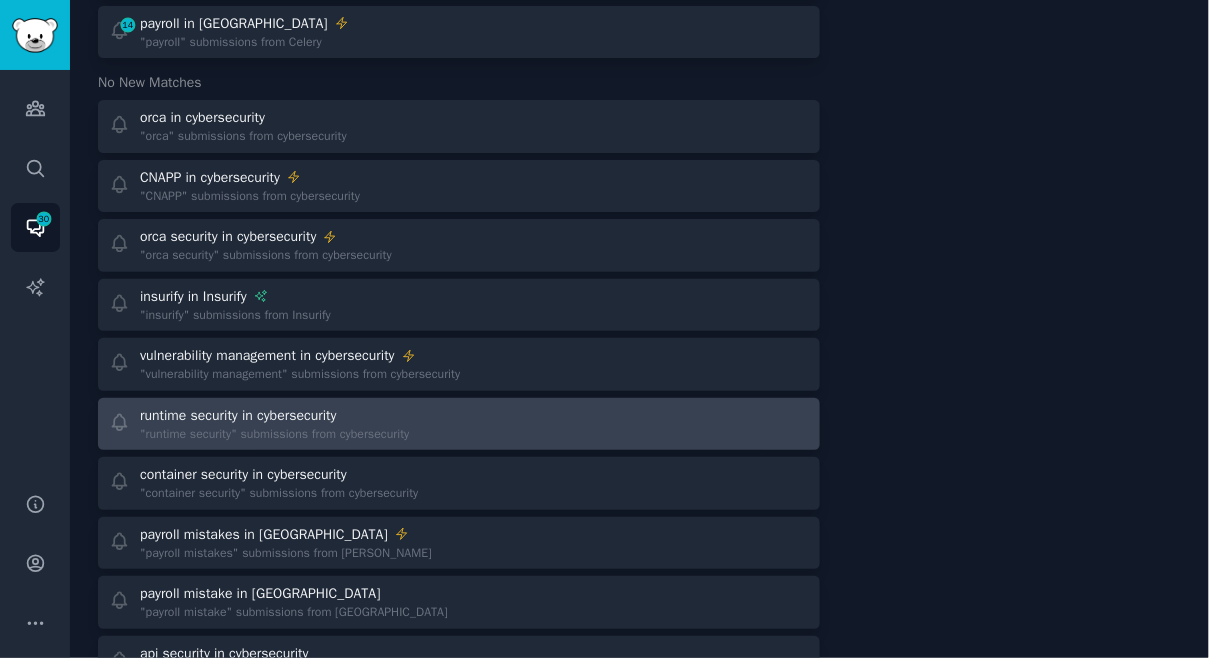 click on "runtime security in cybersecurity" at bounding box center [238, 415] 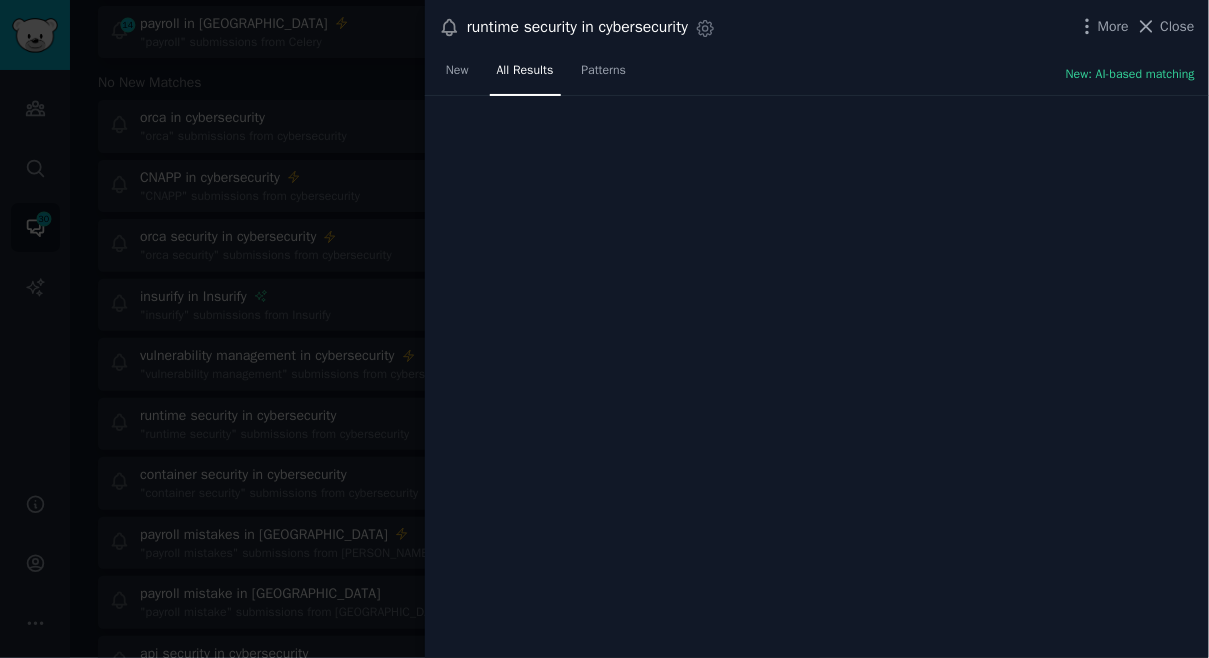 click on "runtime security in cybersecurity Settings More Close" at bounding box center [817, 27] 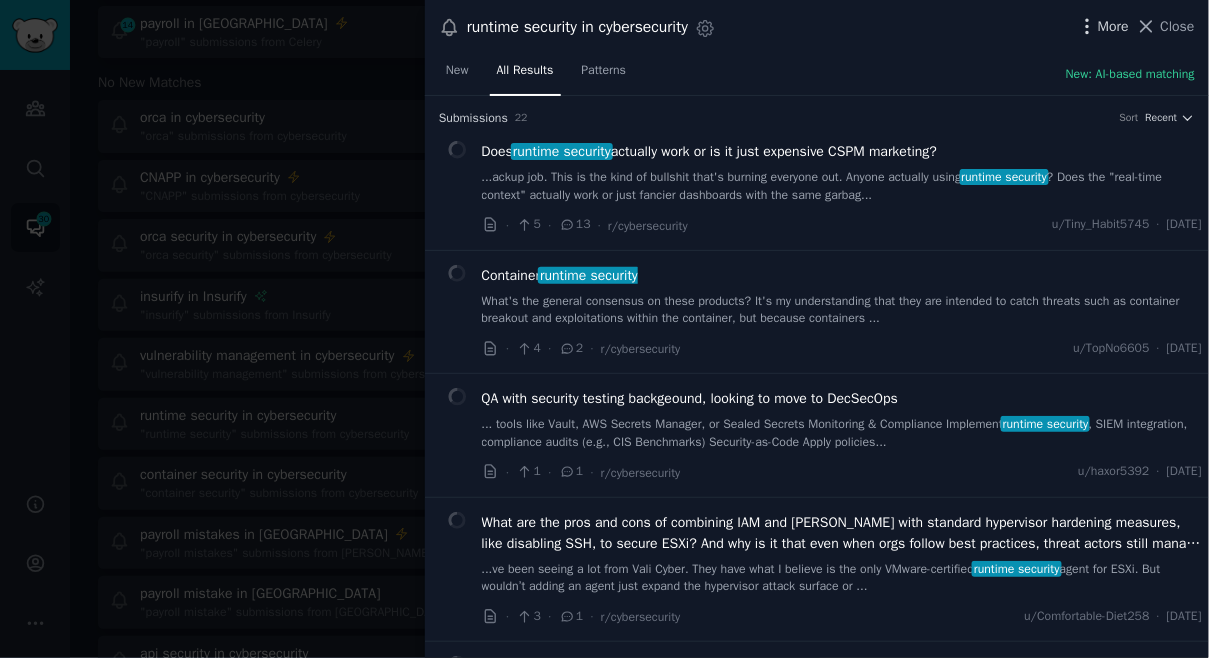 click 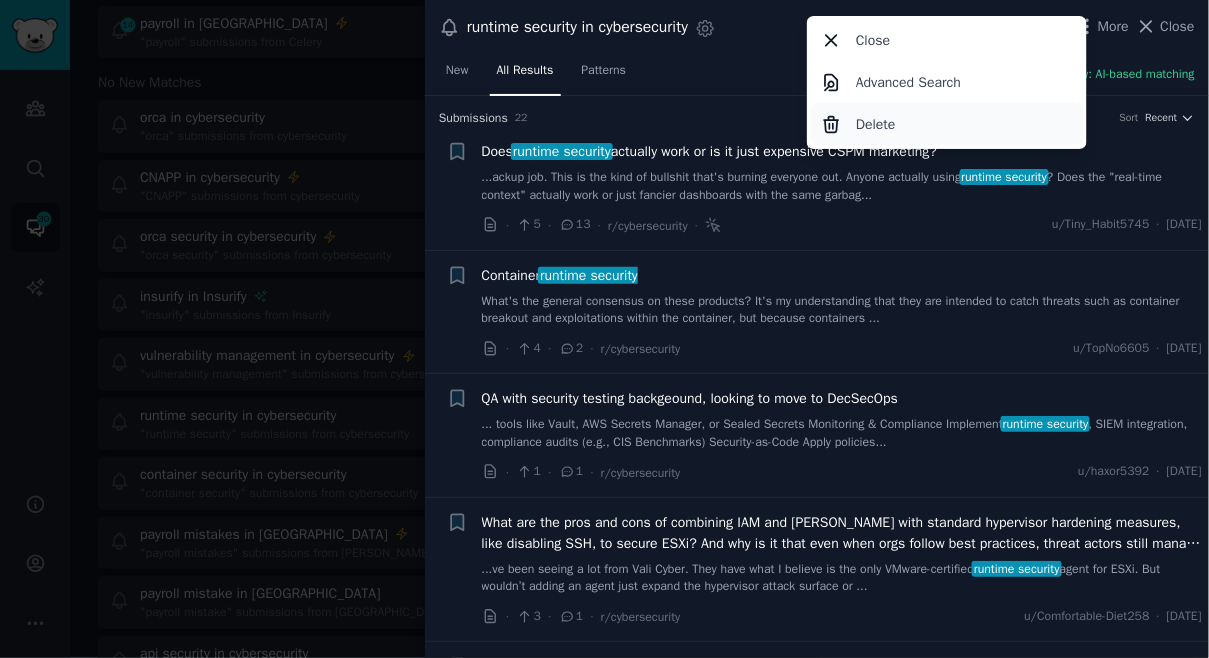 click on "Delete" 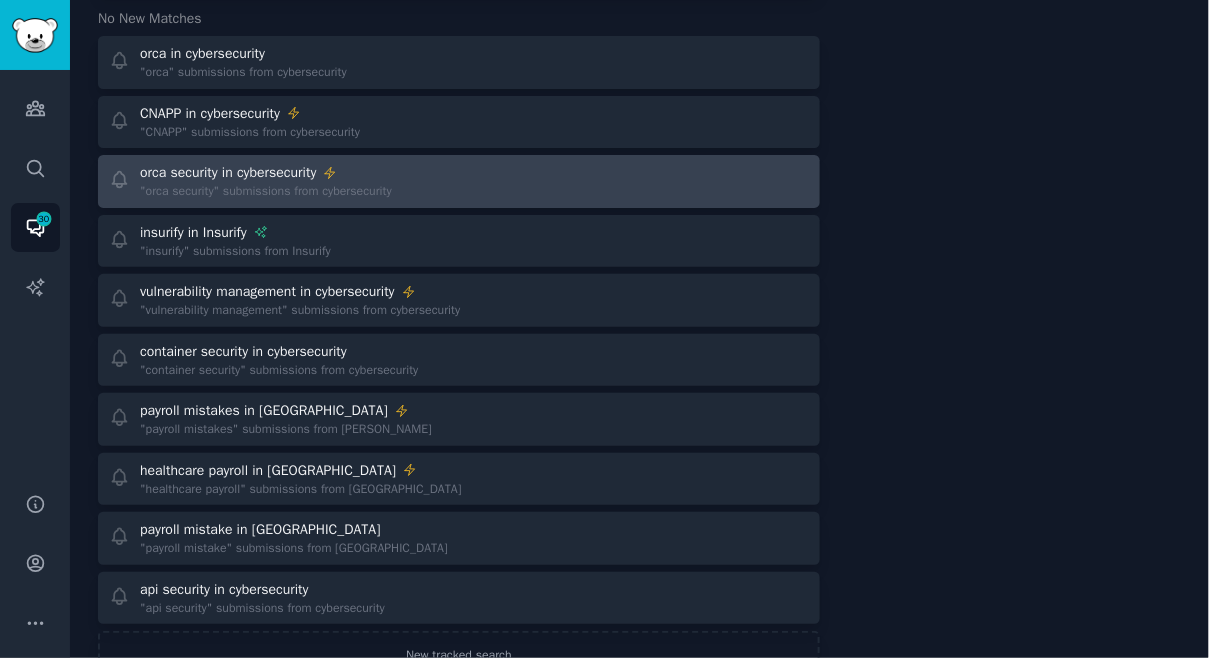 scroll, scrollTop: 388, scrollLeft: 0, axis: vertical 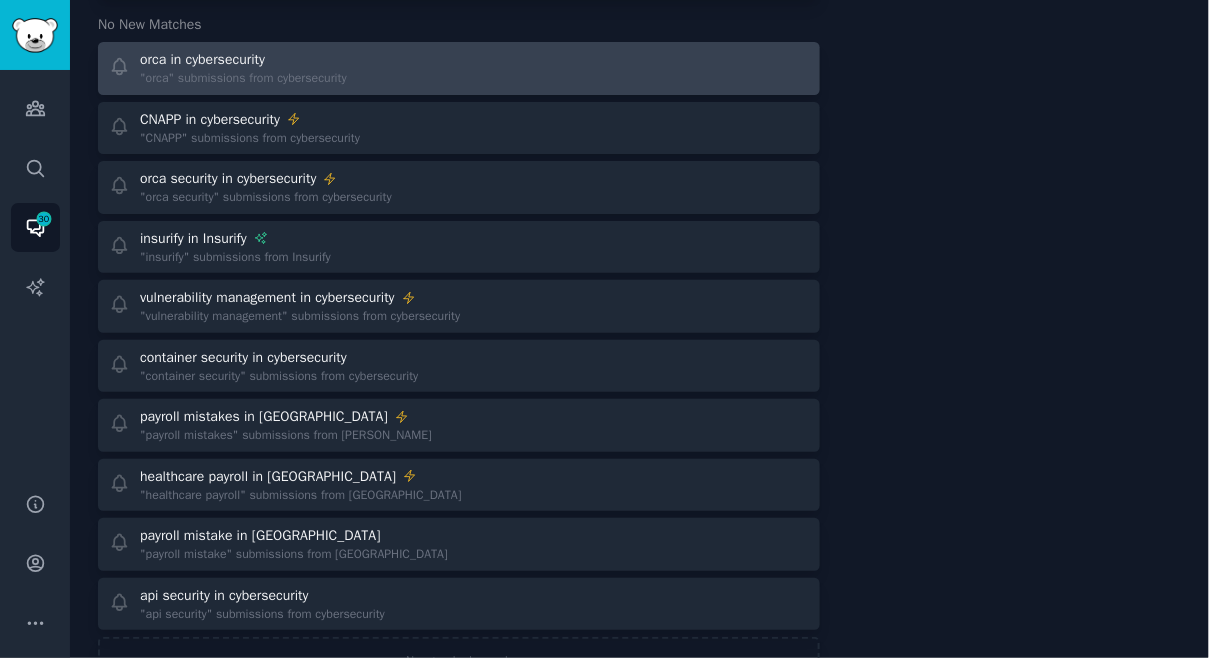click on "orca in cybersecurity" at bounding box center (202, 59) 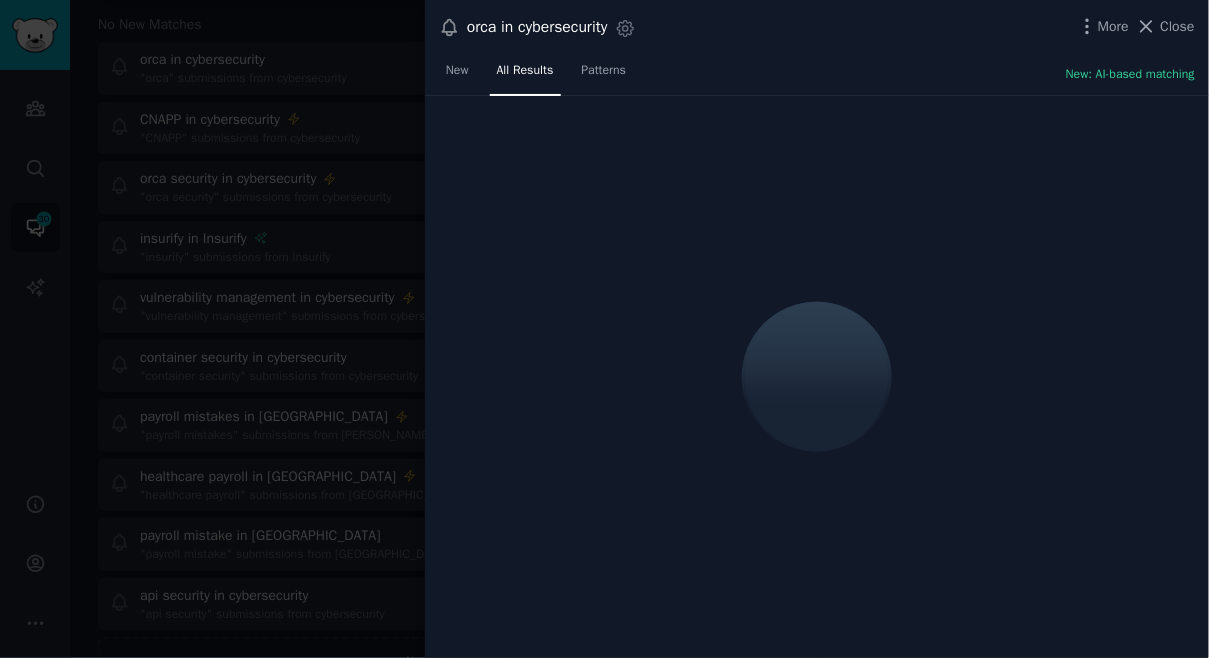 click at bounding box center [604, 329] 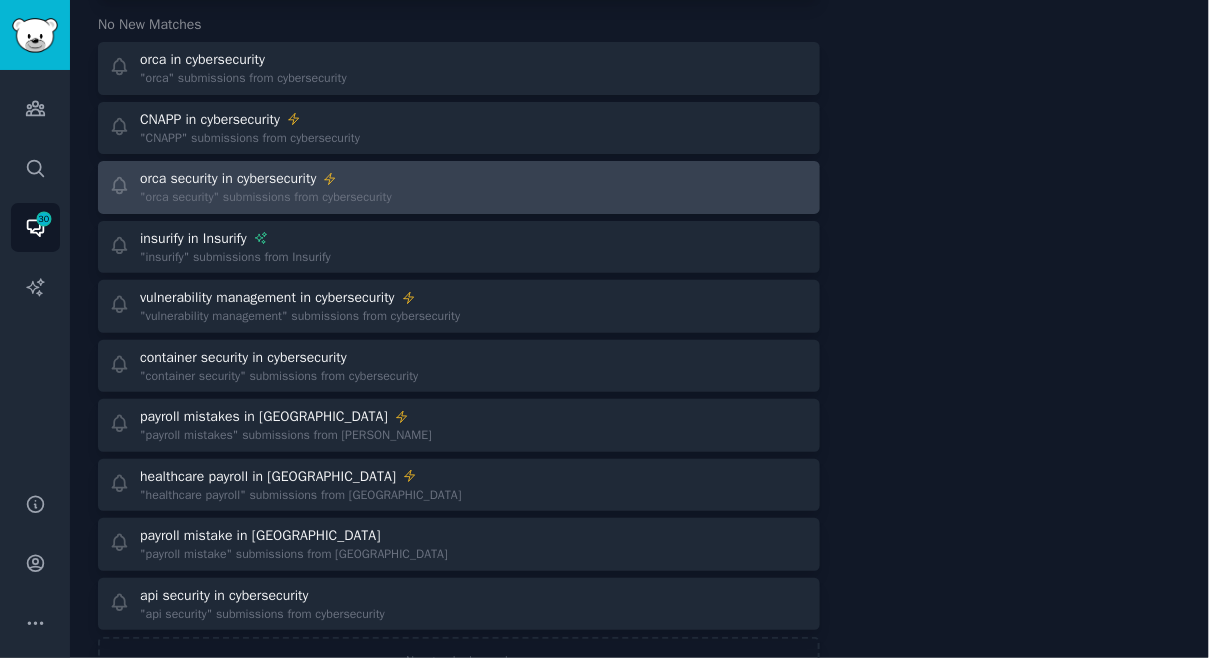 click on "orca security in cybersecurity" at bounding box center (228, 178) 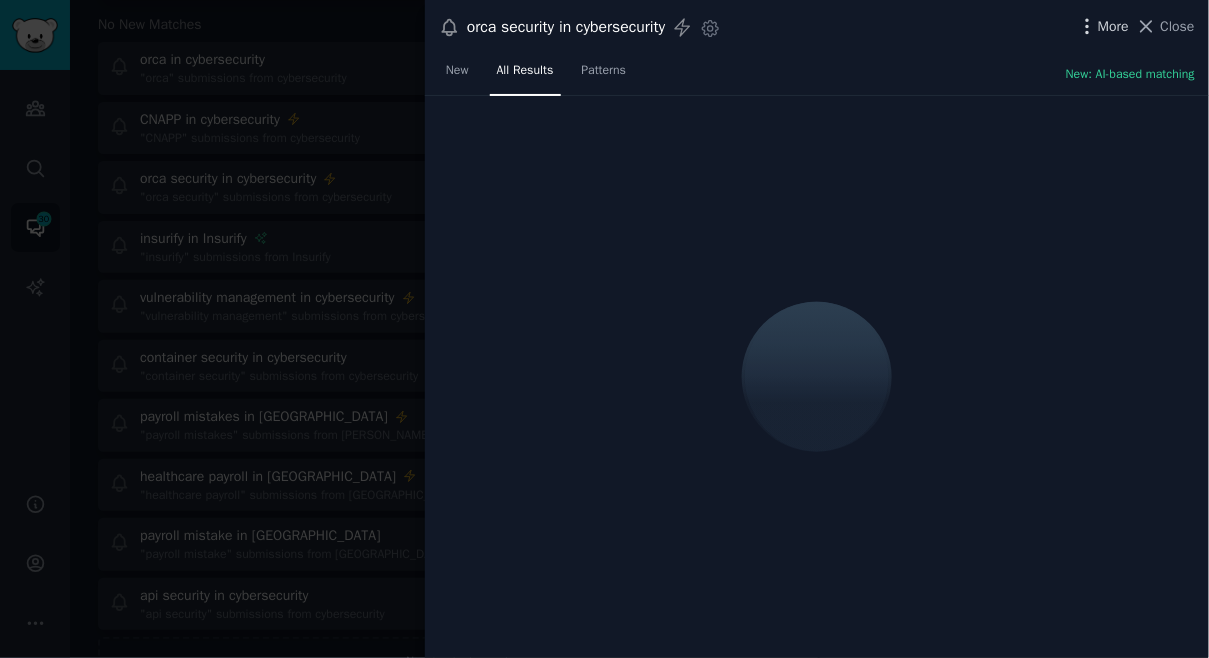 click 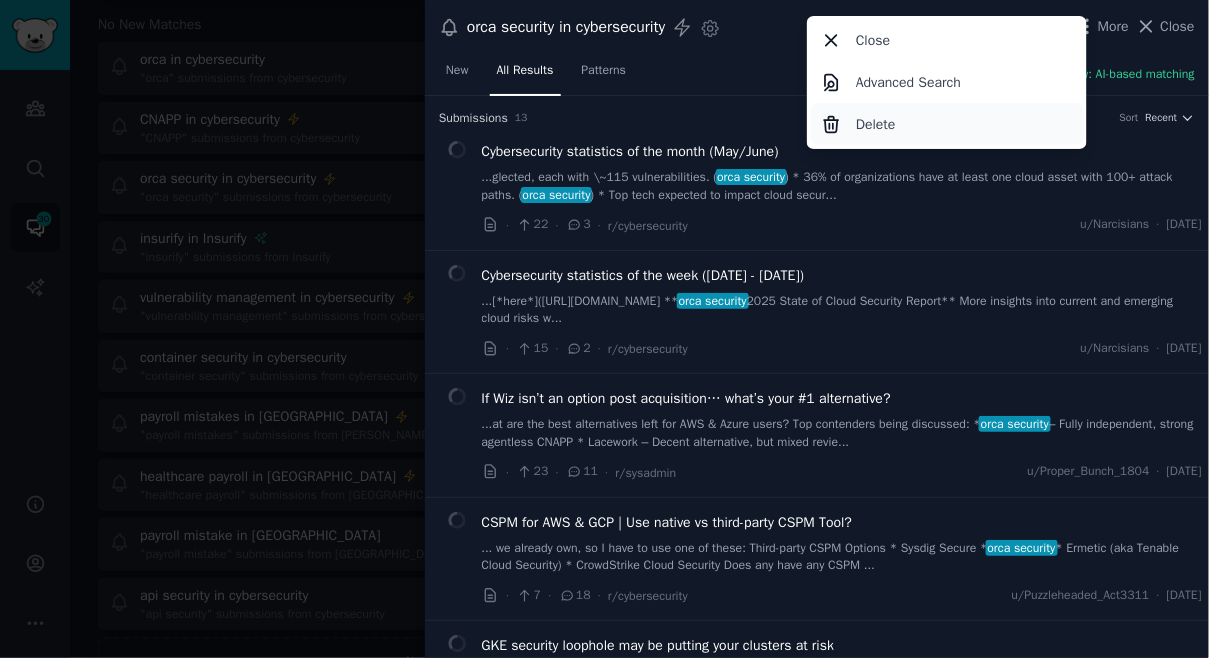 click on "Delete" 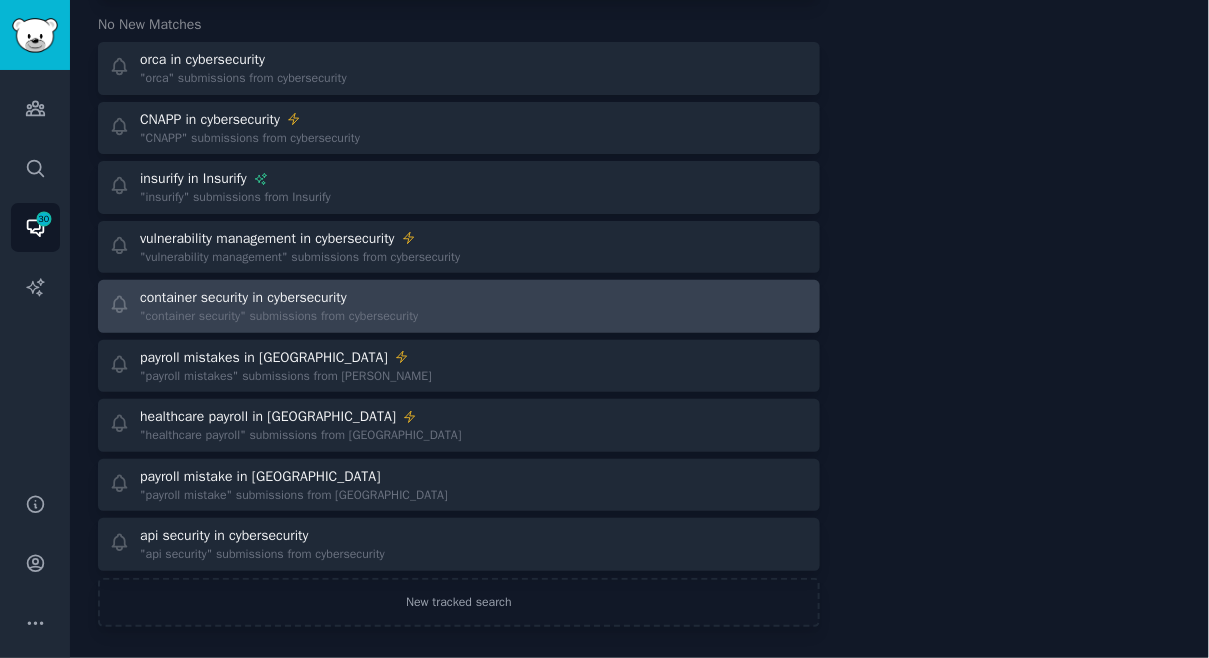 click on ""container security" submissions from cybersecurity" at bounding box center [279, 317] 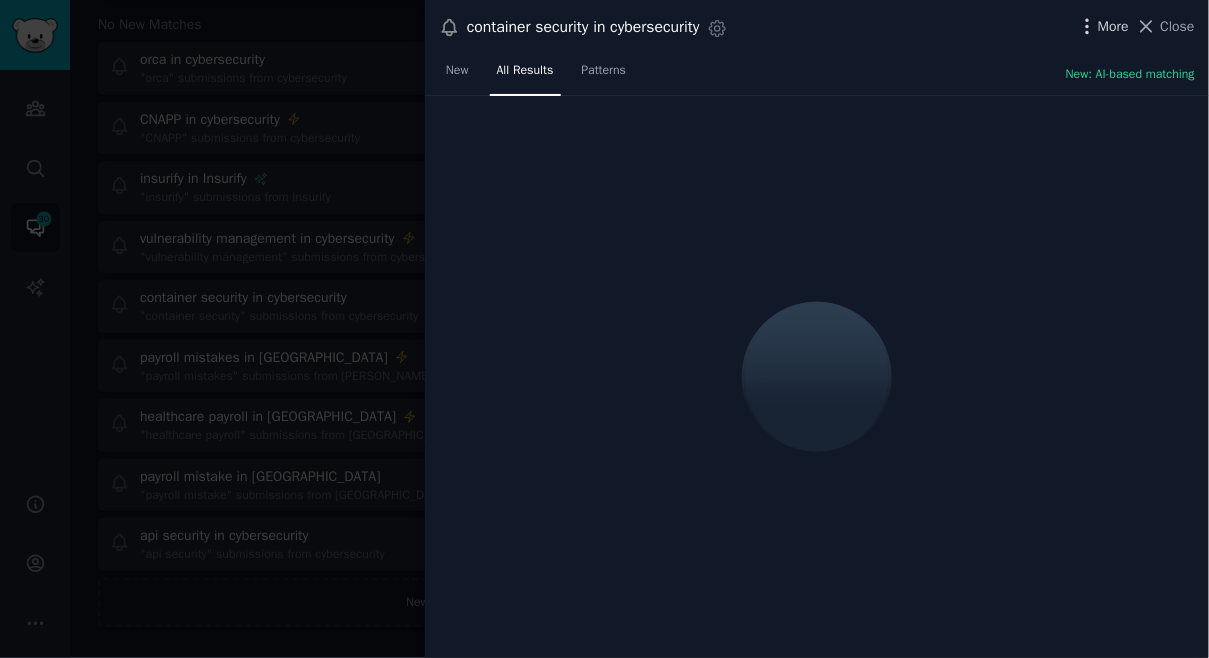click 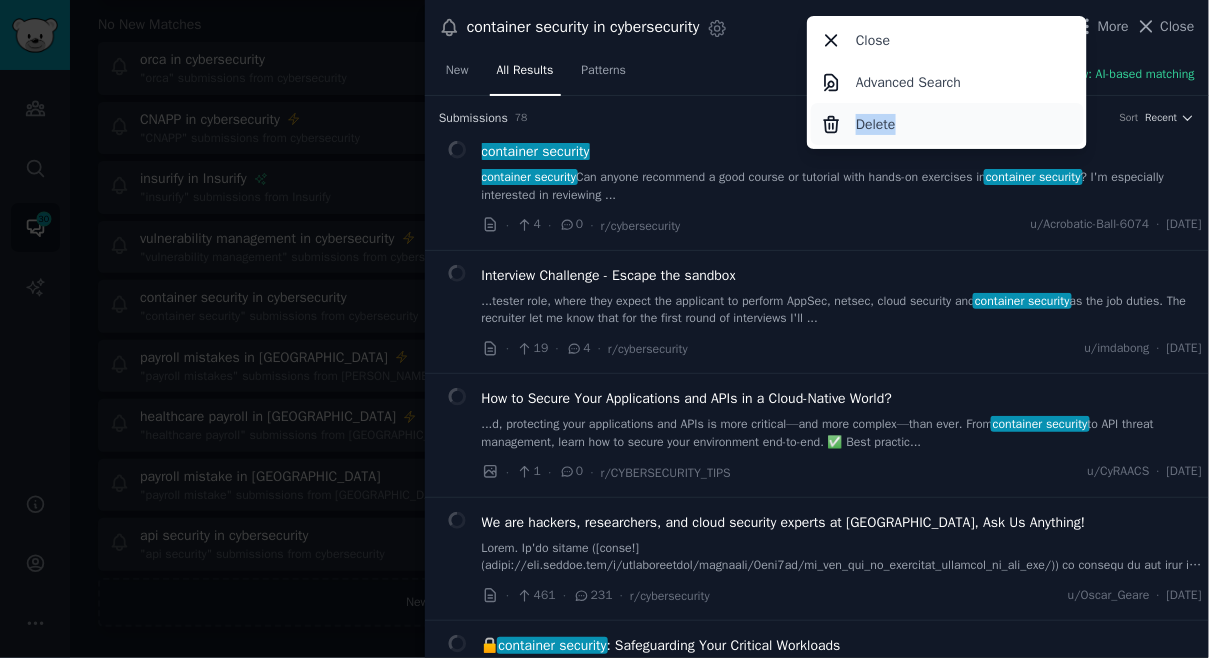 click on "Delete" 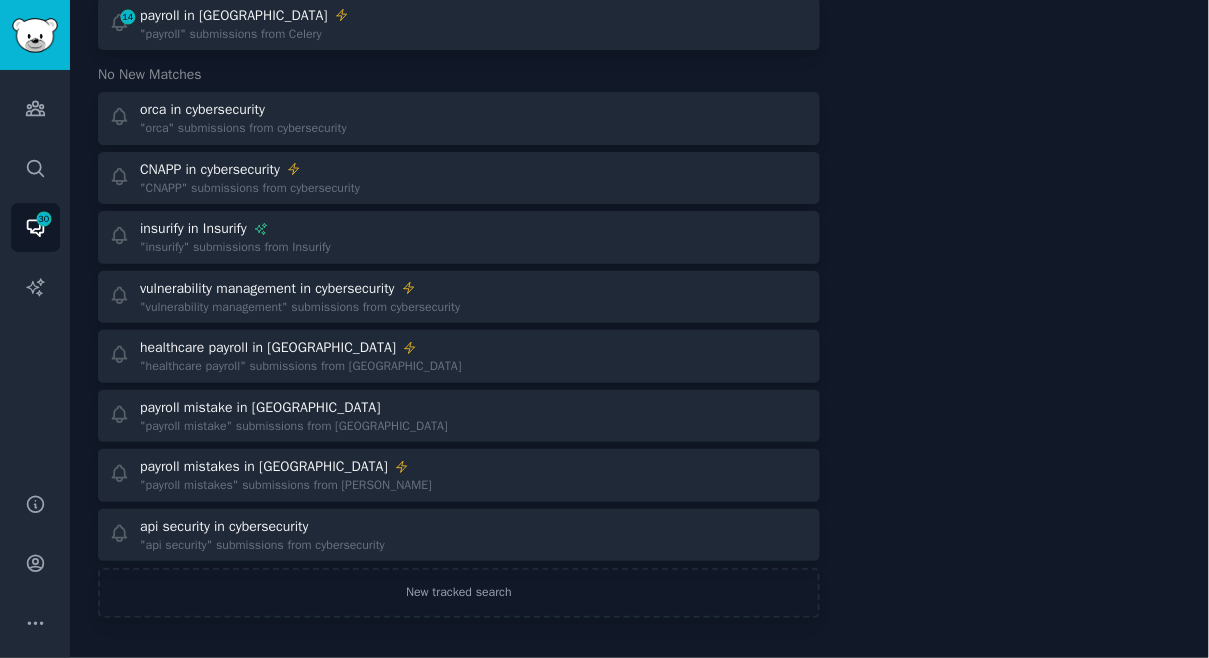 scroll, scrollTop: 0, scrollLeft: 0, axis: both 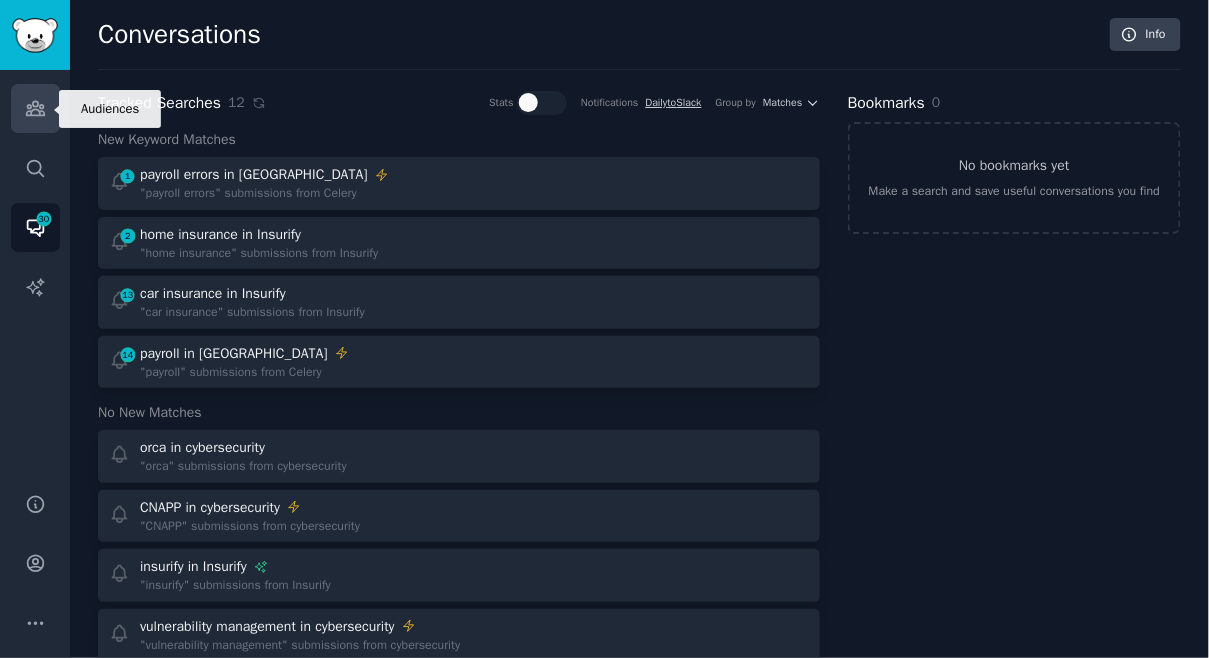 click 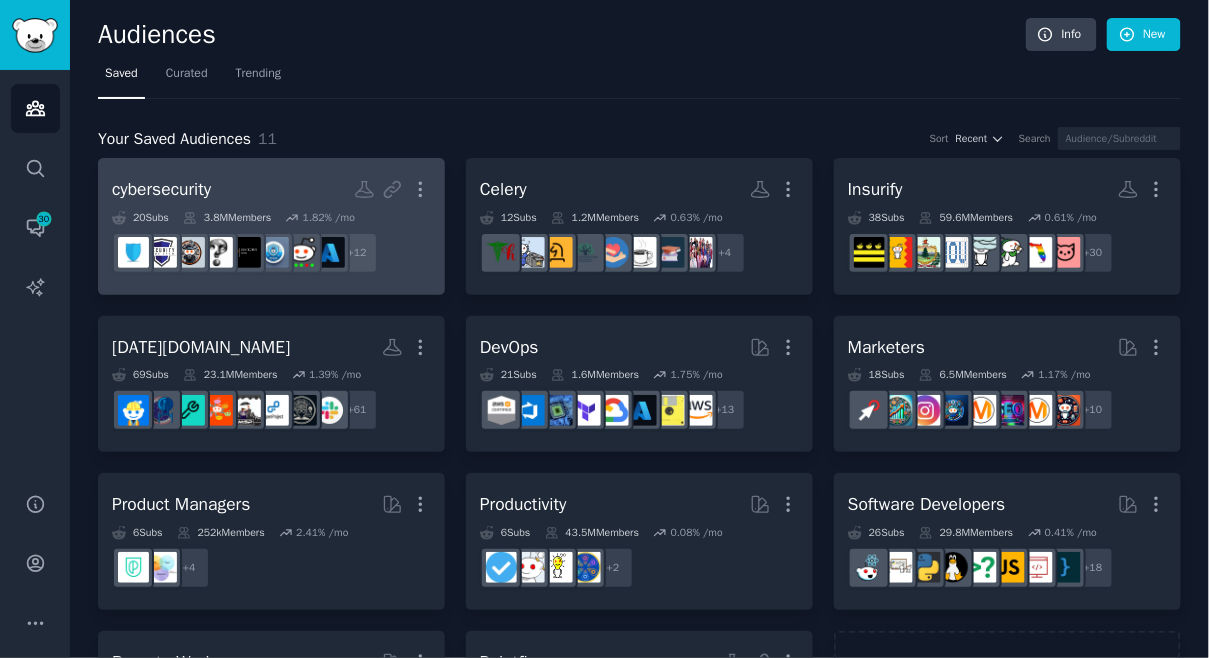 click on "cybersecurity" at bounding box center [161, 189] 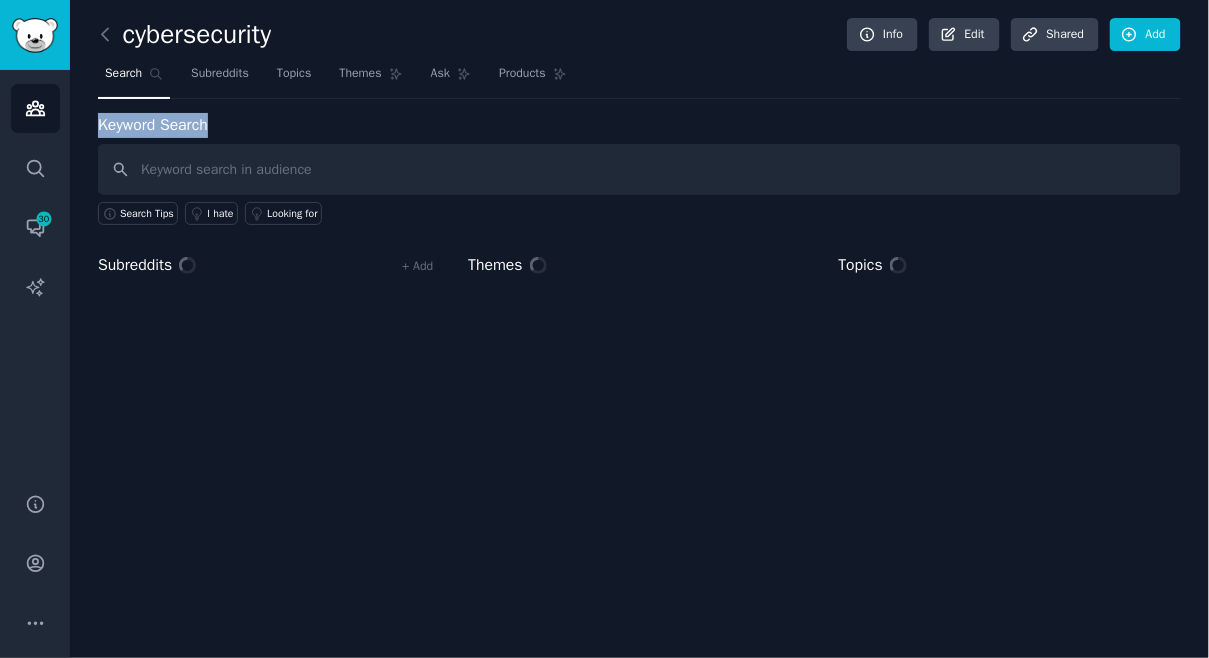 click on "cybersecurity Info Edit Share d Add Search Subreddits Topics Themes Ask Products Keyword Search Search Tips I hate Looking for Subreddits + Add Themes Topics" at bounding box center [639, 156] 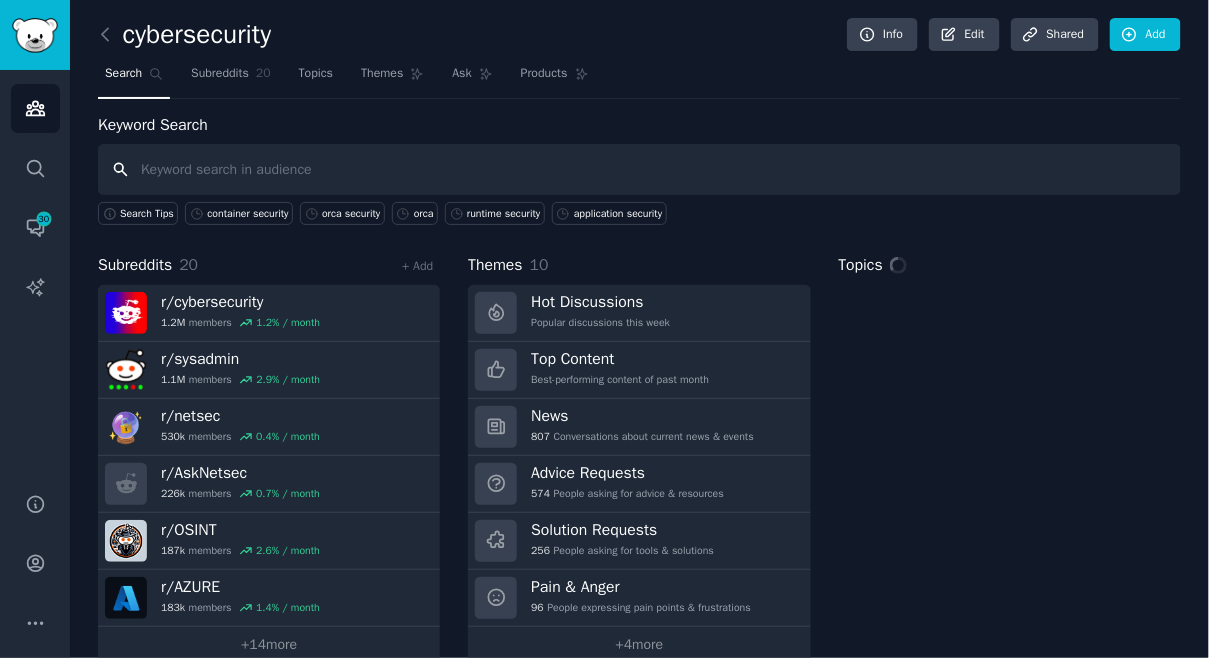 click at bounding box center (639, 169) 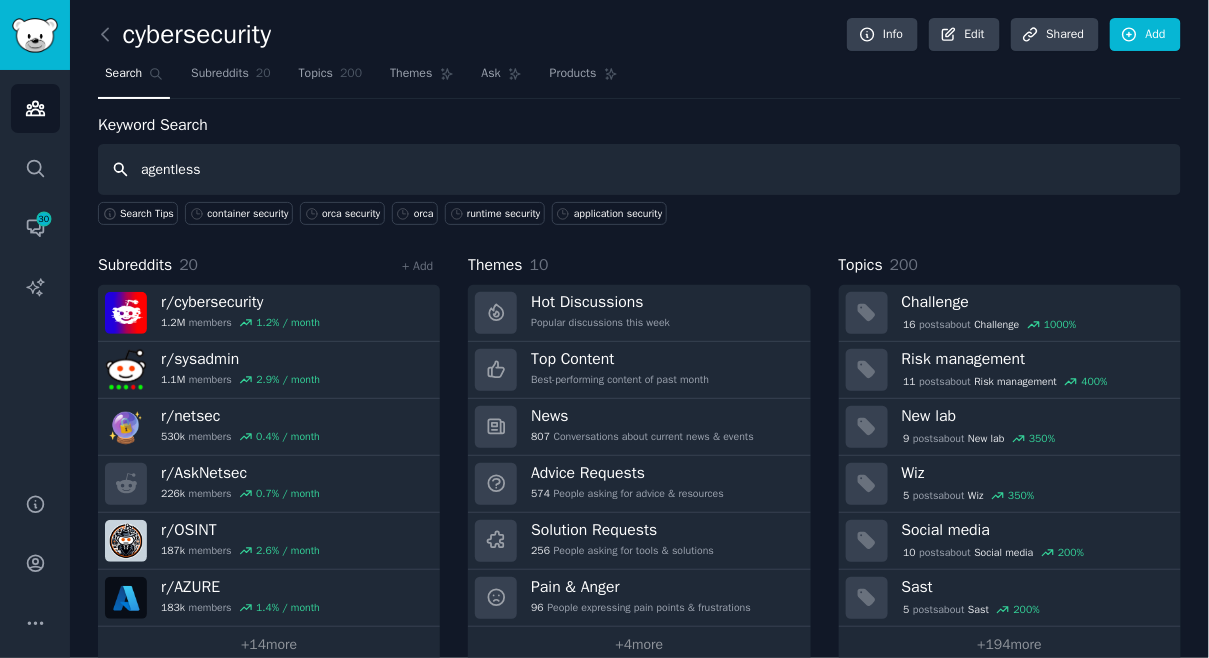 type on "agentless" 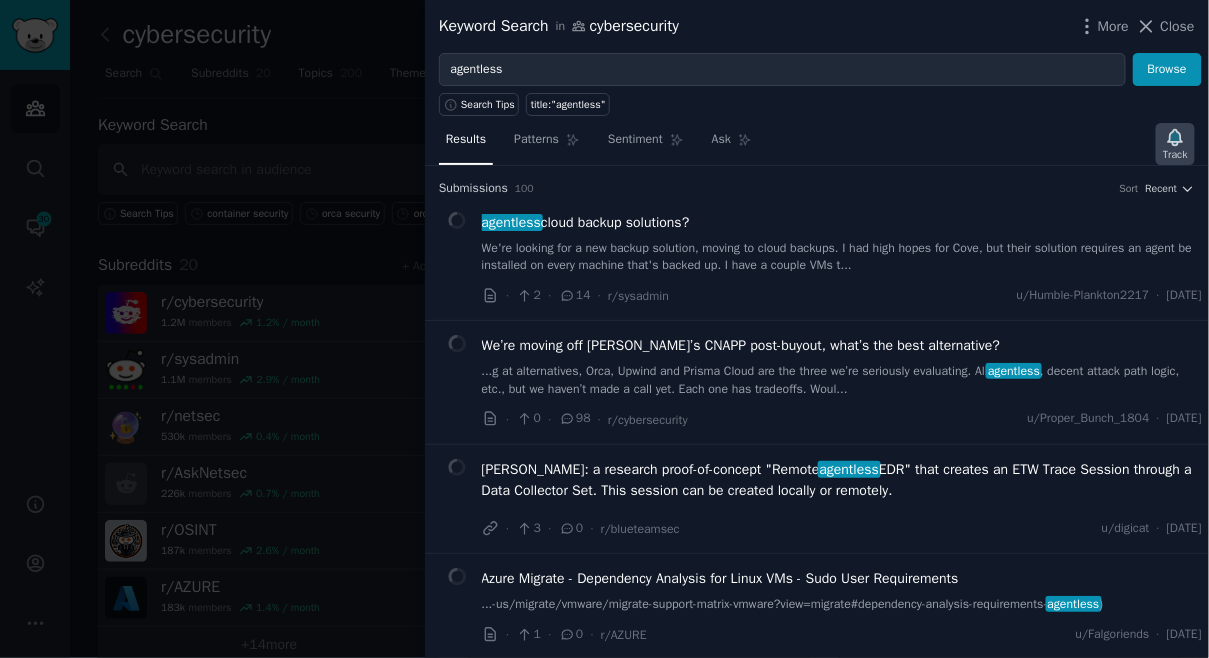 click 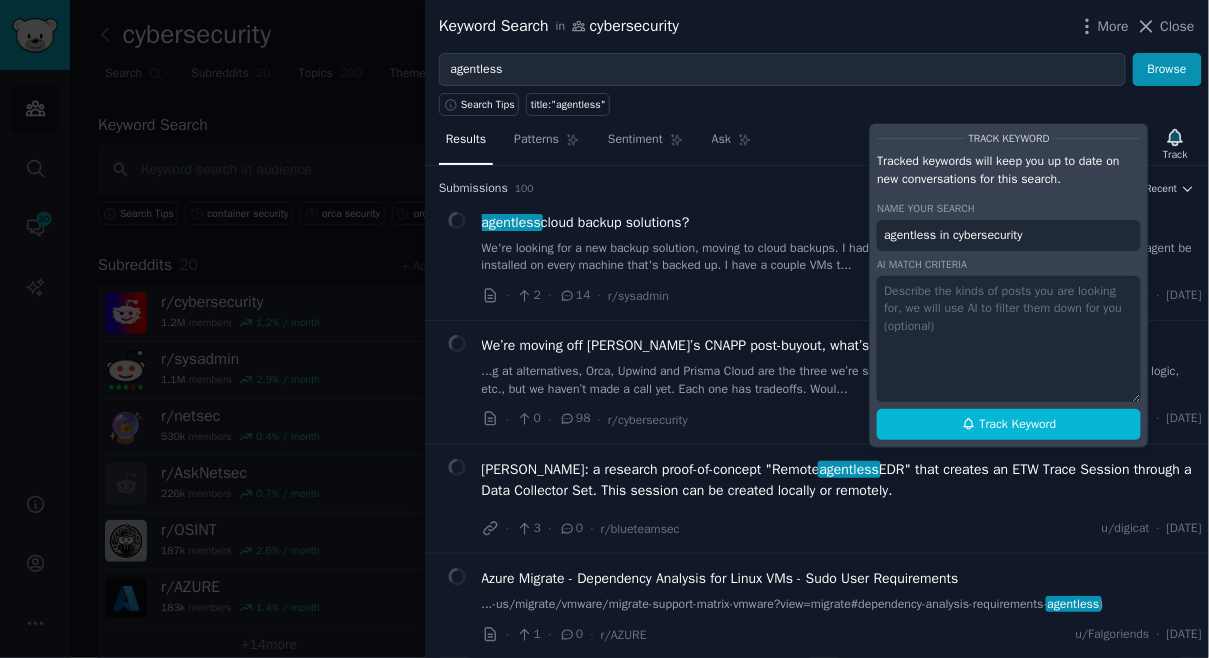 click at bounding box center (1009, 339) 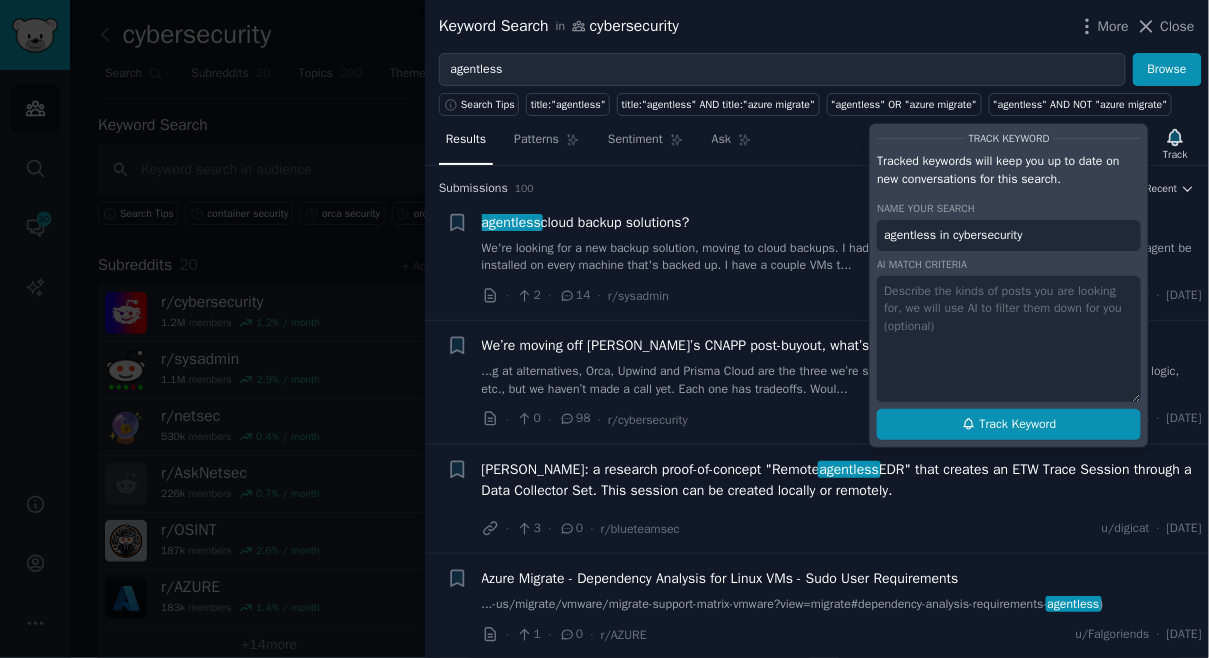 drag, startPoint x: 960, startPoint y: 478, endPoint x: 964, endPoint y: 466, distance: 12.649111 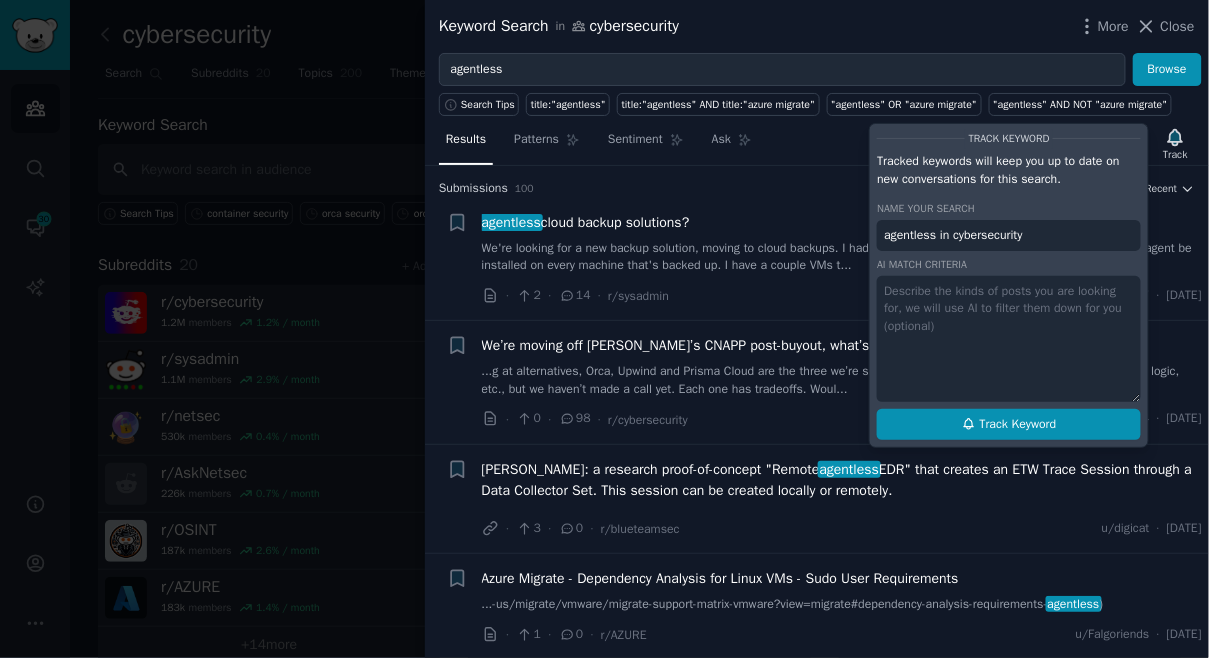 click on "+ [PERSON_NAME]: a research proof-of-concept "Remote  agentless  EDR" that creates an ETW Trace Session through a Data Collector Set. This session can be created locally or remotely. · 3 · 0 · r/blueteamsec u/digicat · [DATE]" at bounding box center (817, 499) 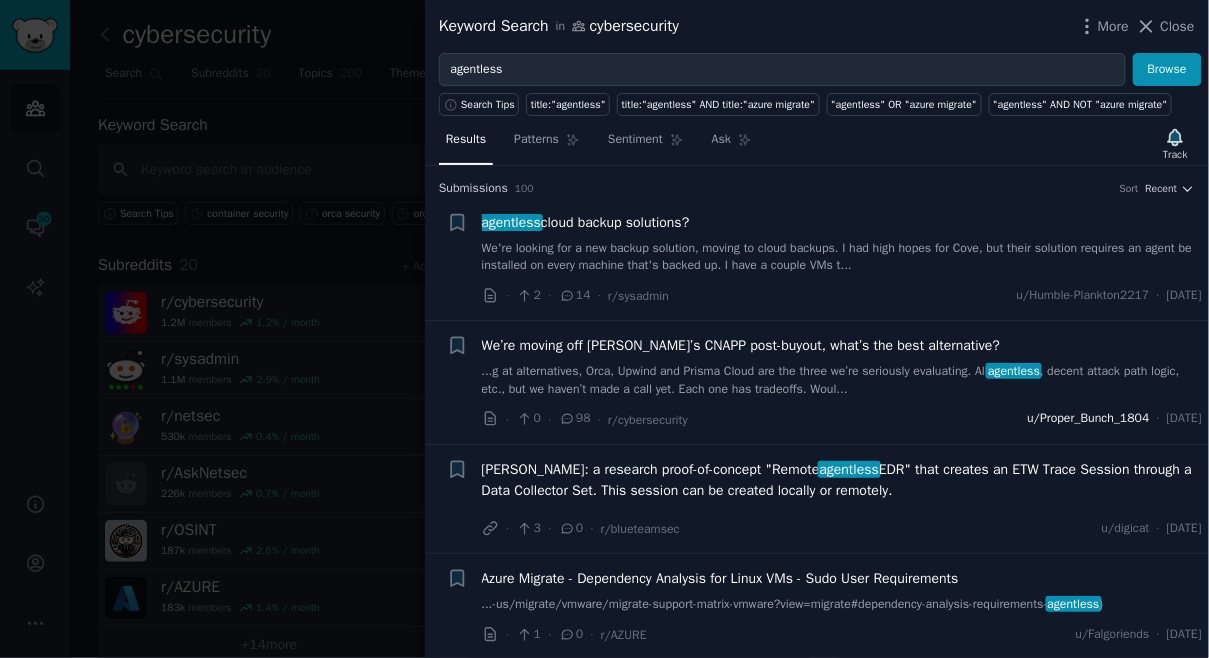 click on "u/Proper_Bunch_1804" at bounding box center (1088, 419) 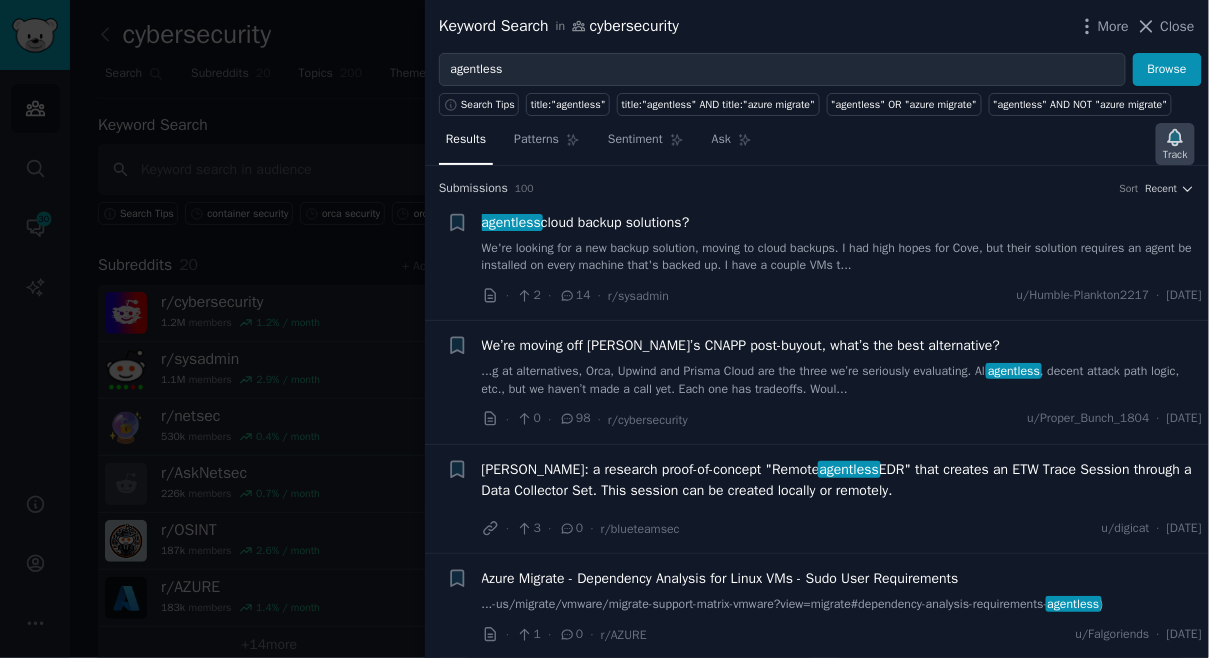 click on "Track" at bounding box center [1175, 144] 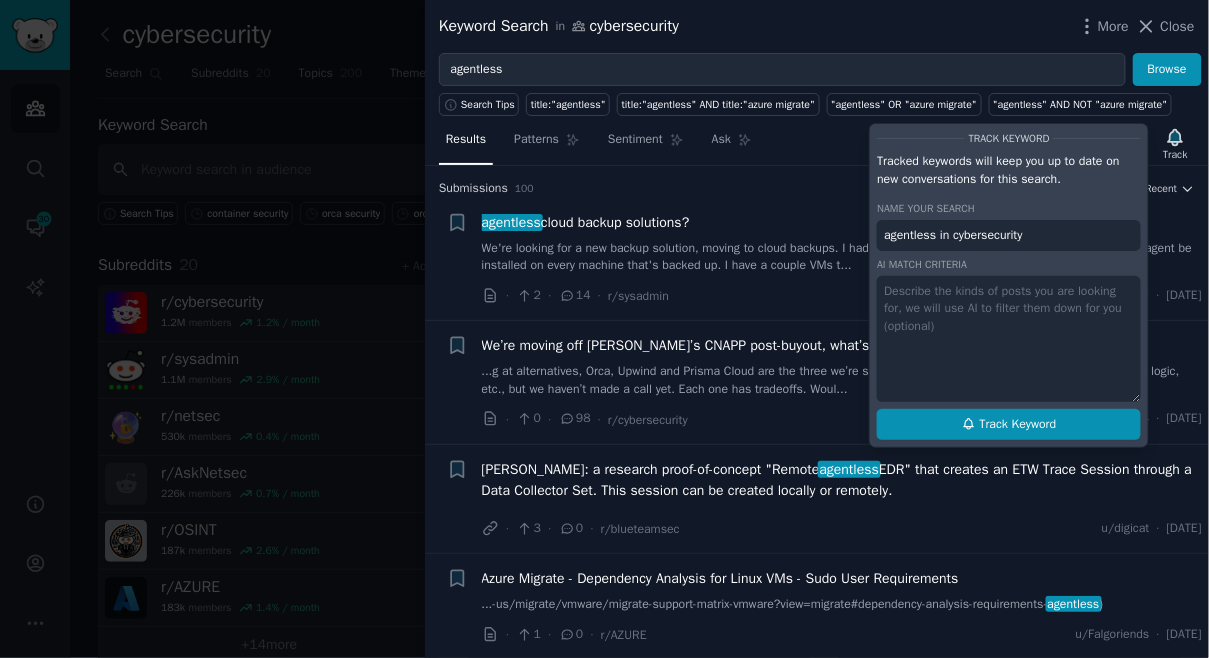 click on "Track Keyword" at bounding box center [1018, 425] 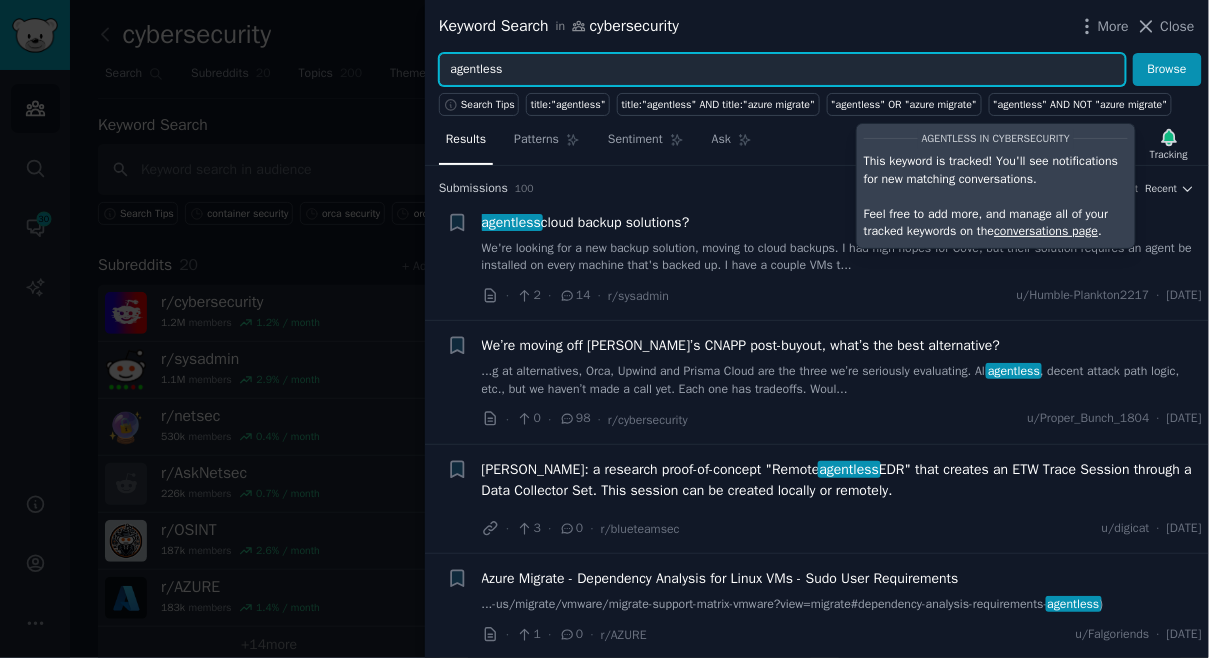click on "agentless" at bounding box center [782, 70] 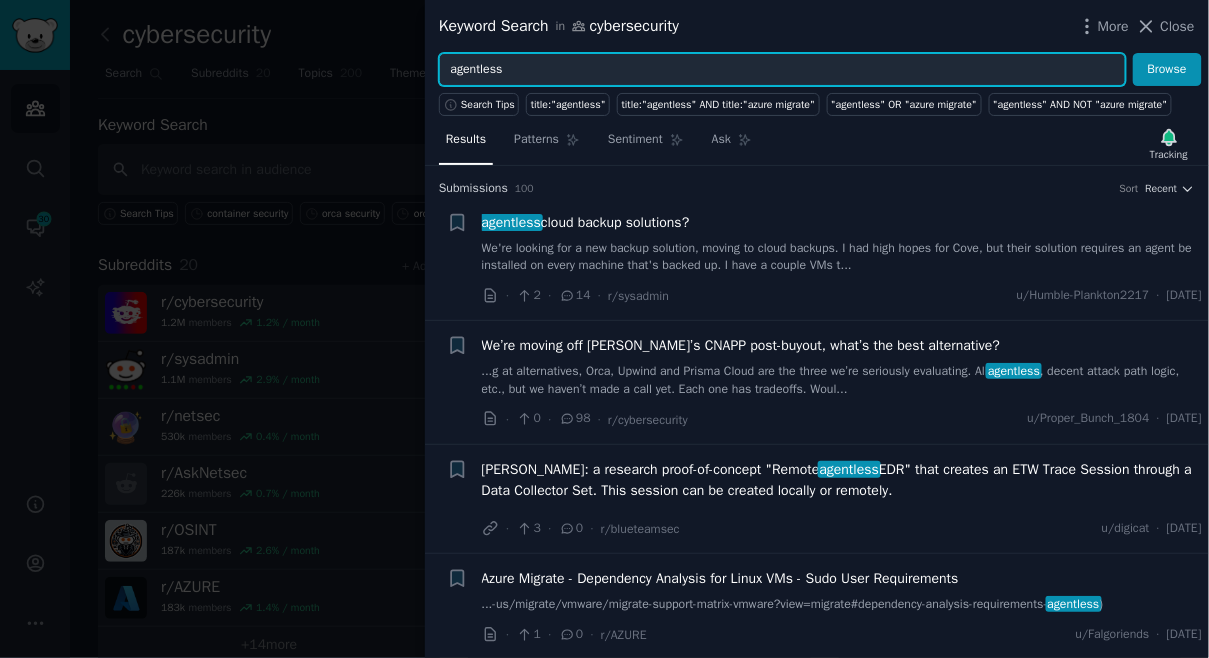 click on "agentless" at bounding box center [782, 70] 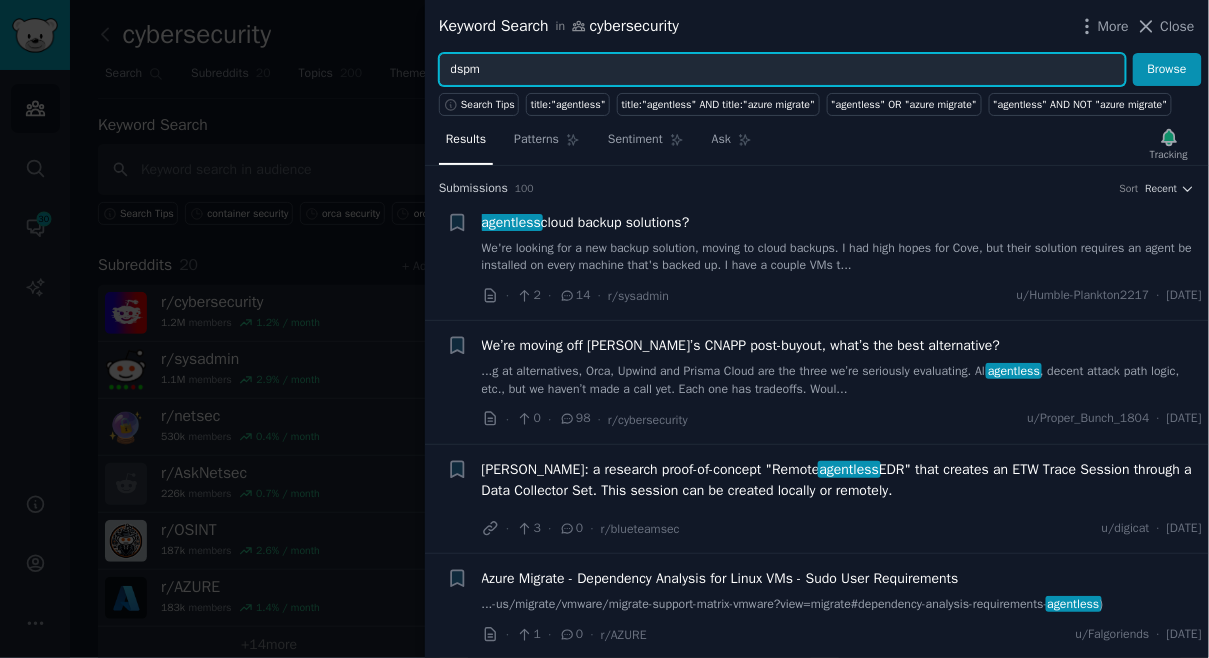 type on "dspm" 